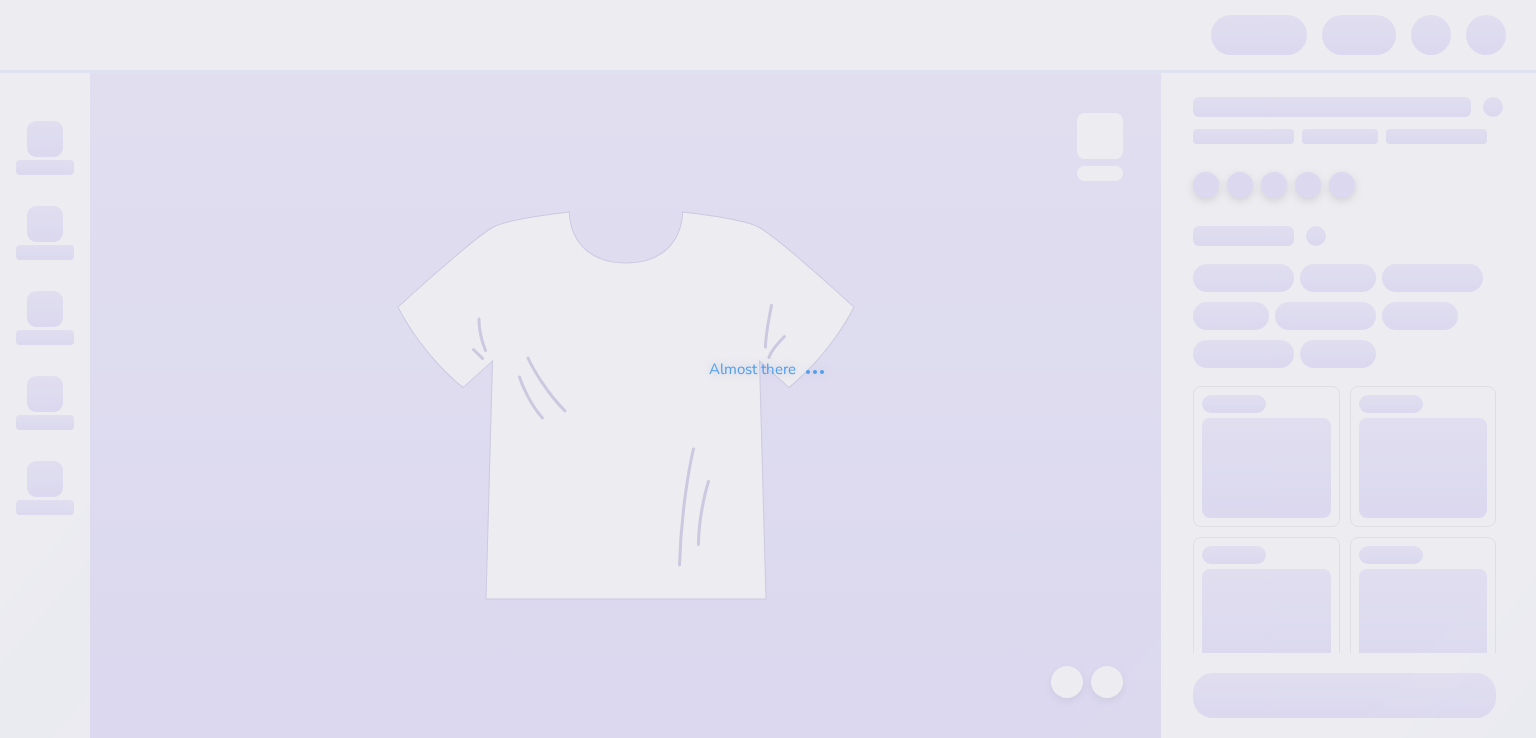 scroll, scrollTop: 0, scrollLeft: 0, axis: both 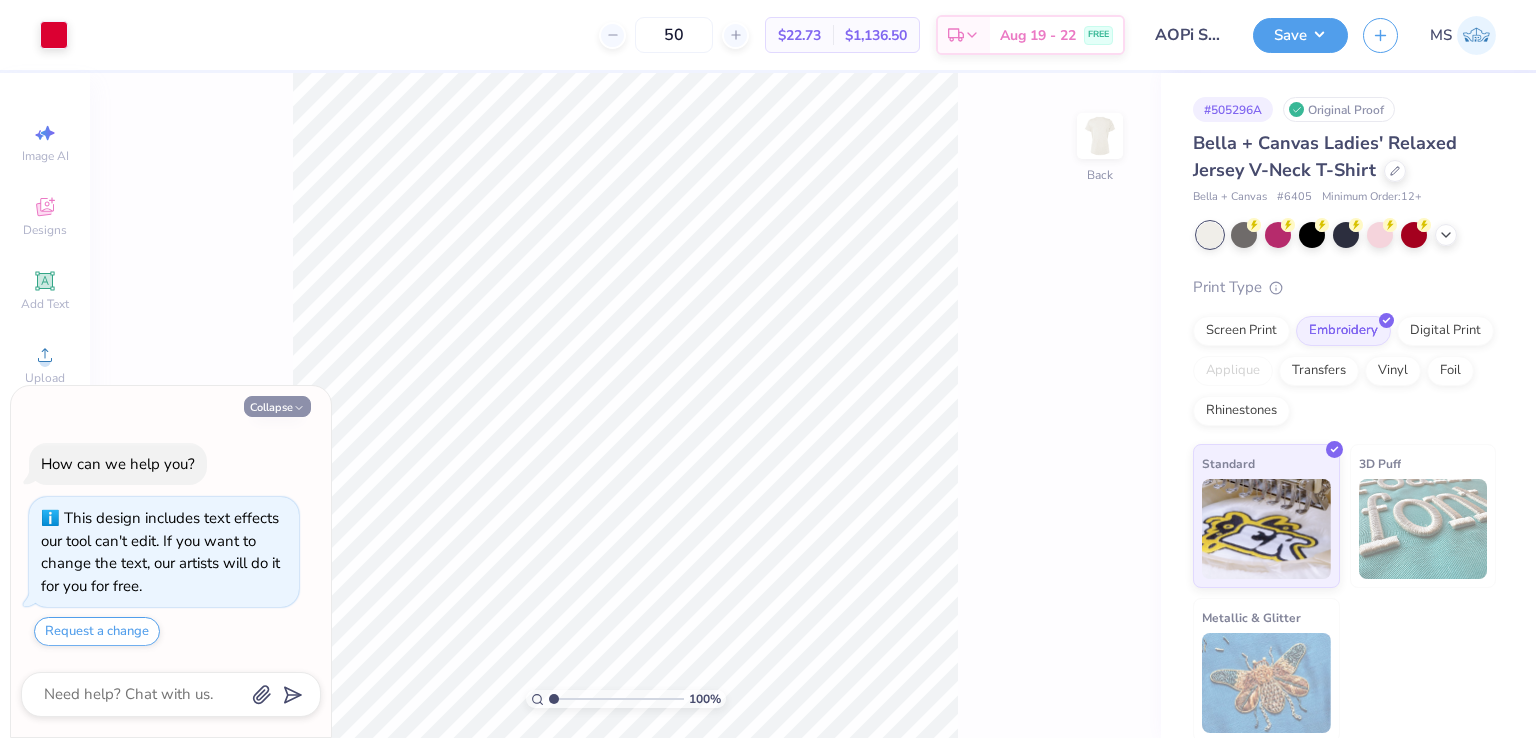 click on "Collapse" at bounding box center (277, 406) 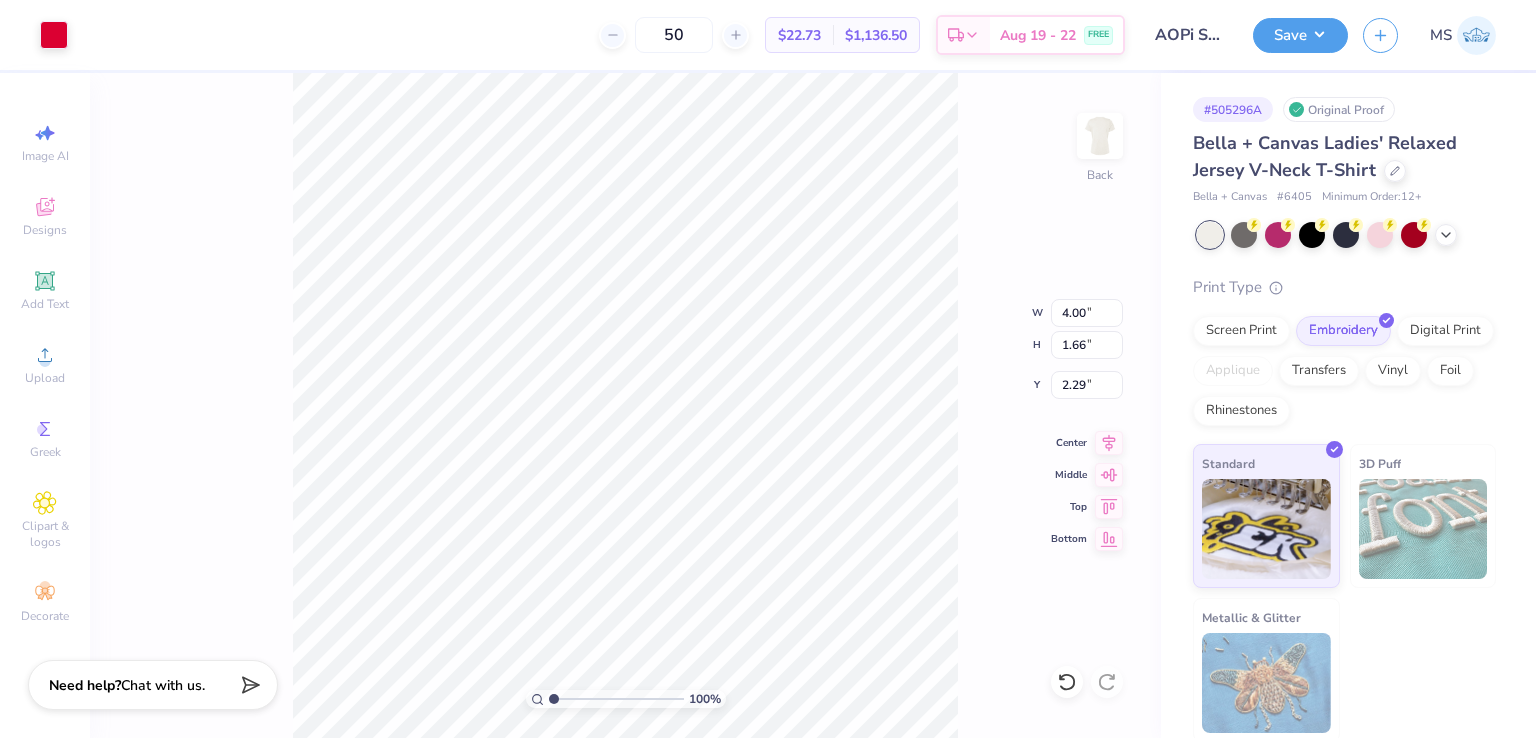 type on "2.29" 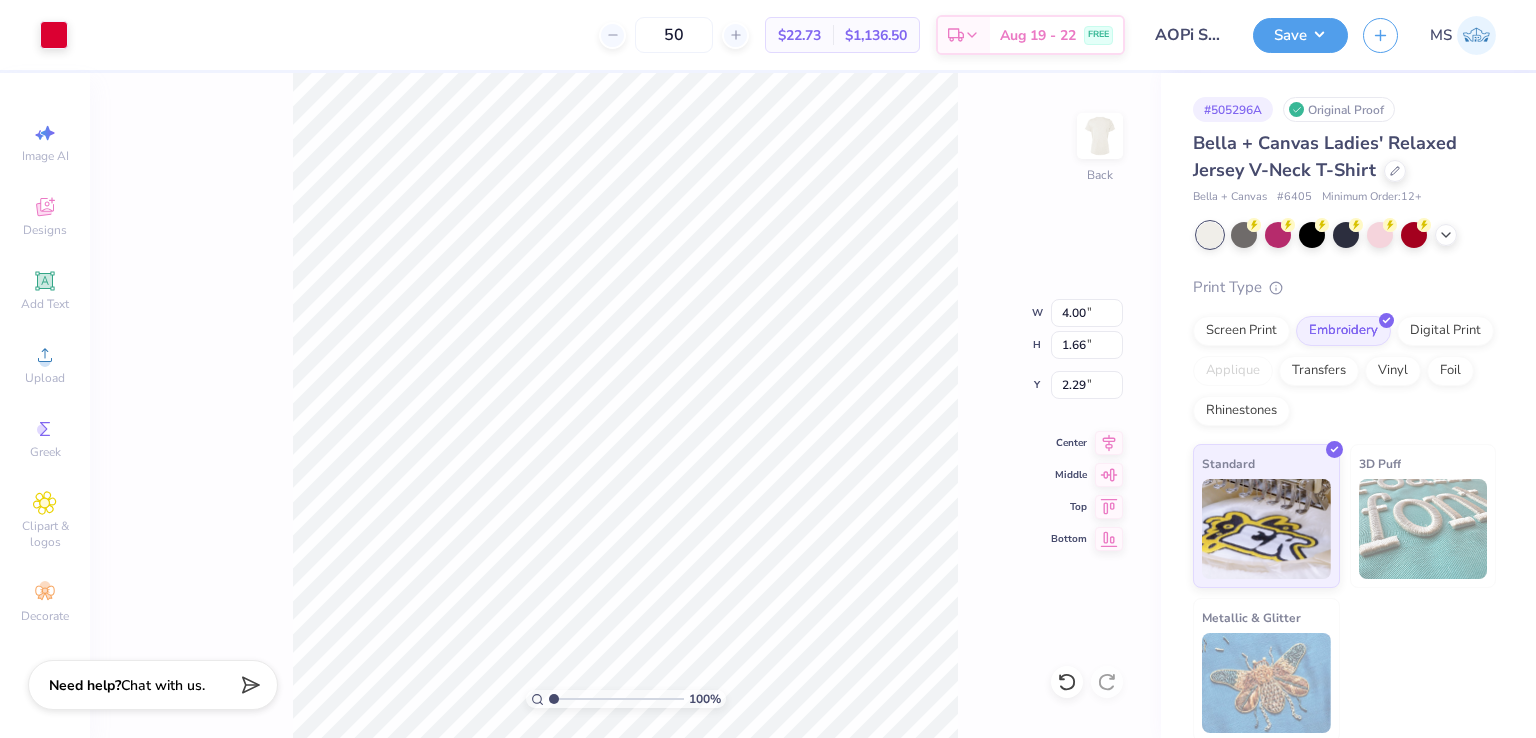 type on "7.83" 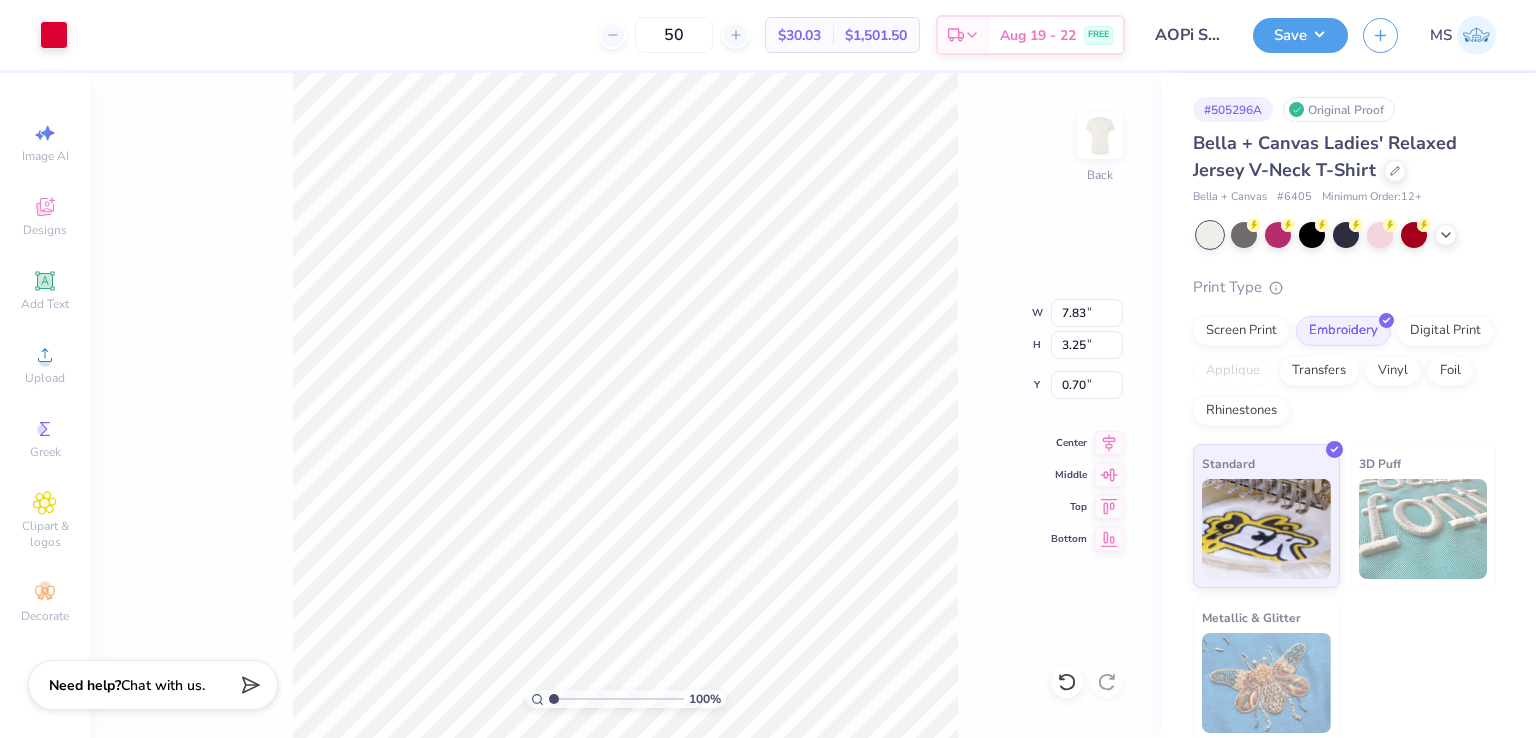 type on "2.04" 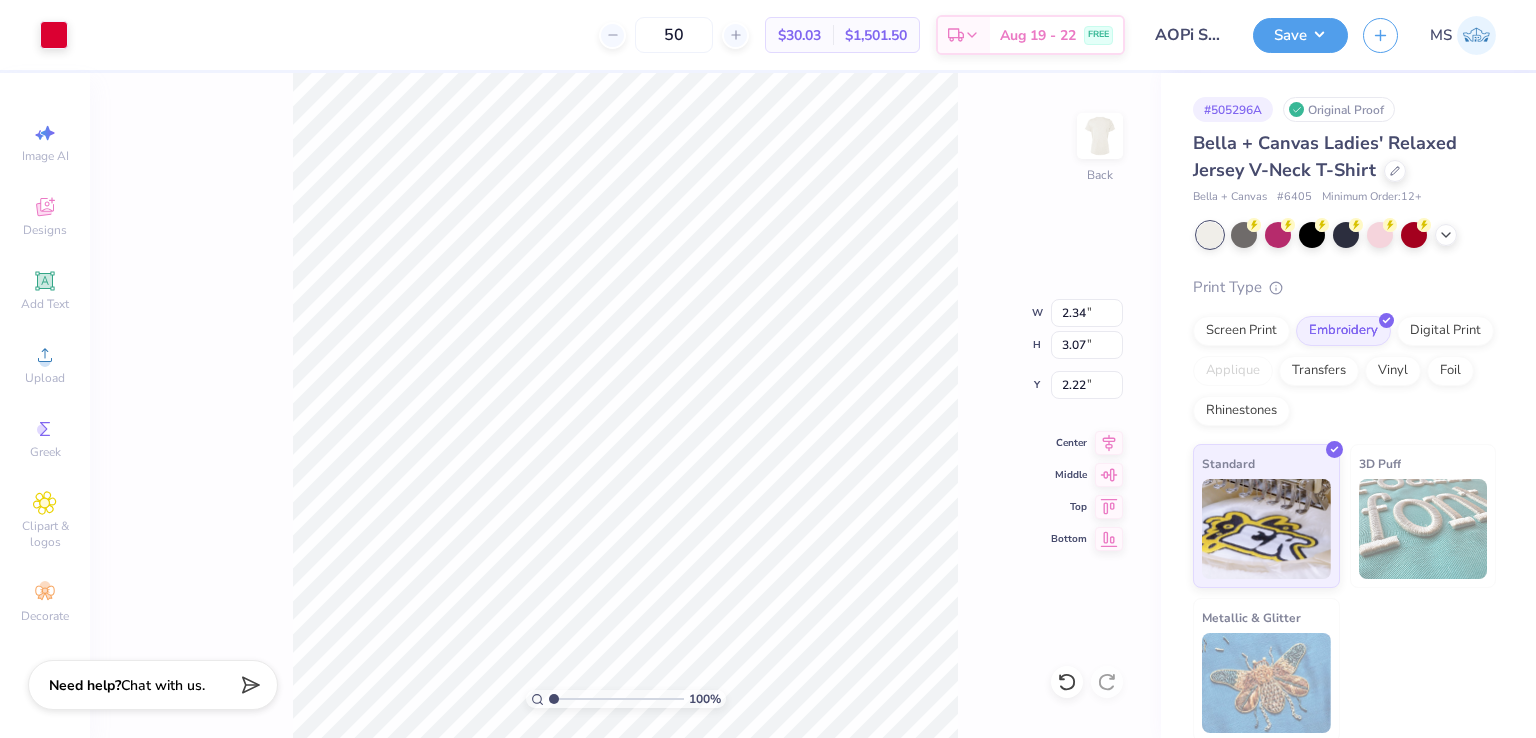 type on "2.38" 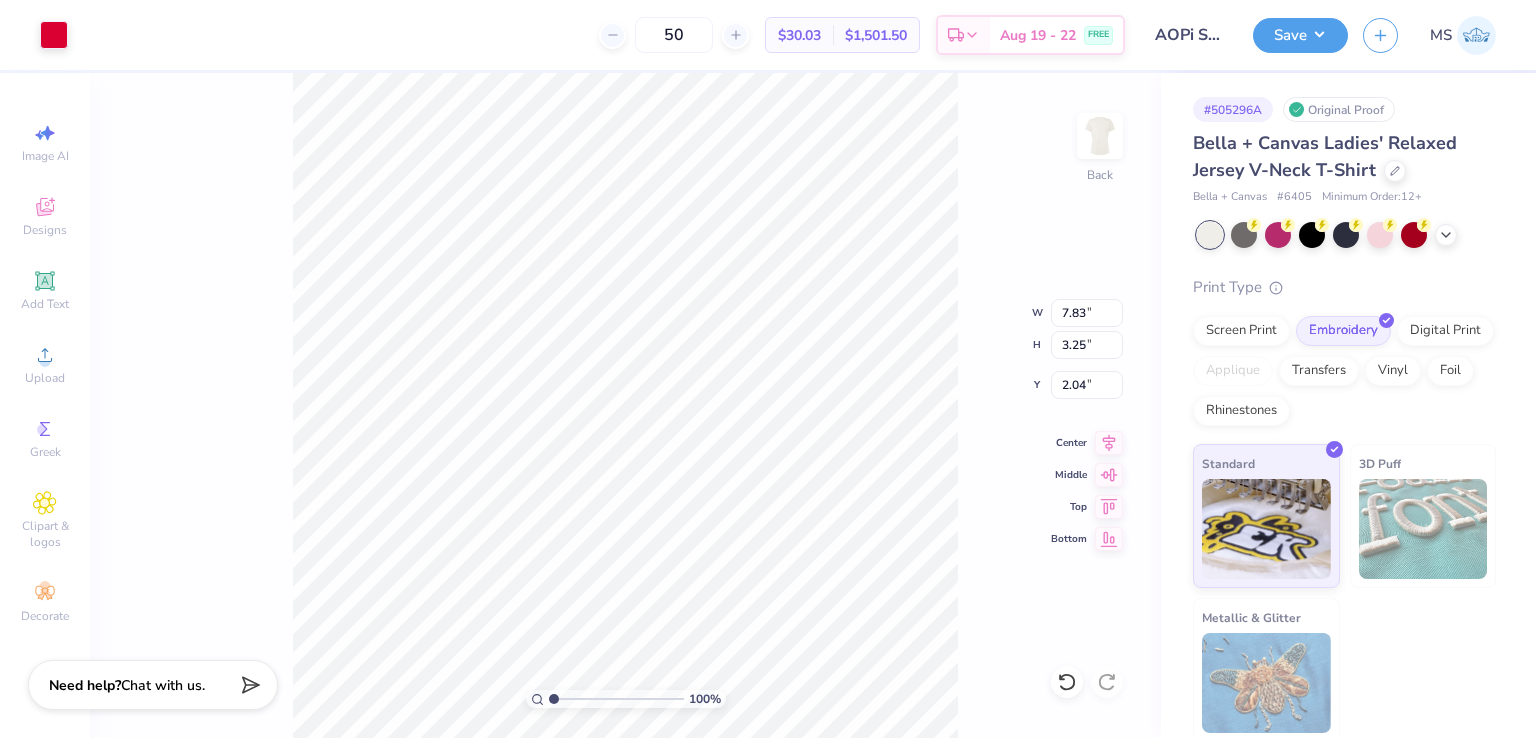 click on "Add Text" at bounding box center [45, 304] 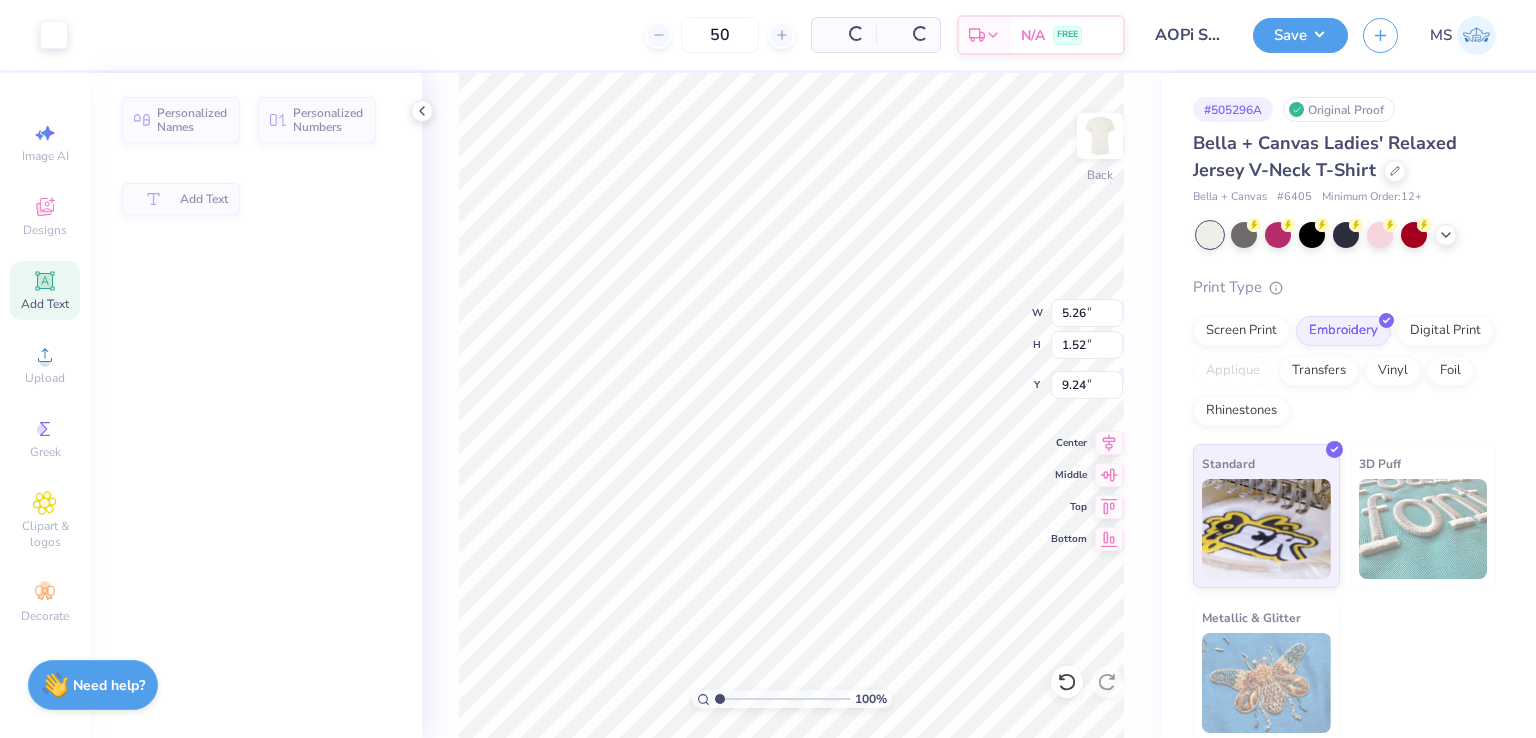 type on "5.26" 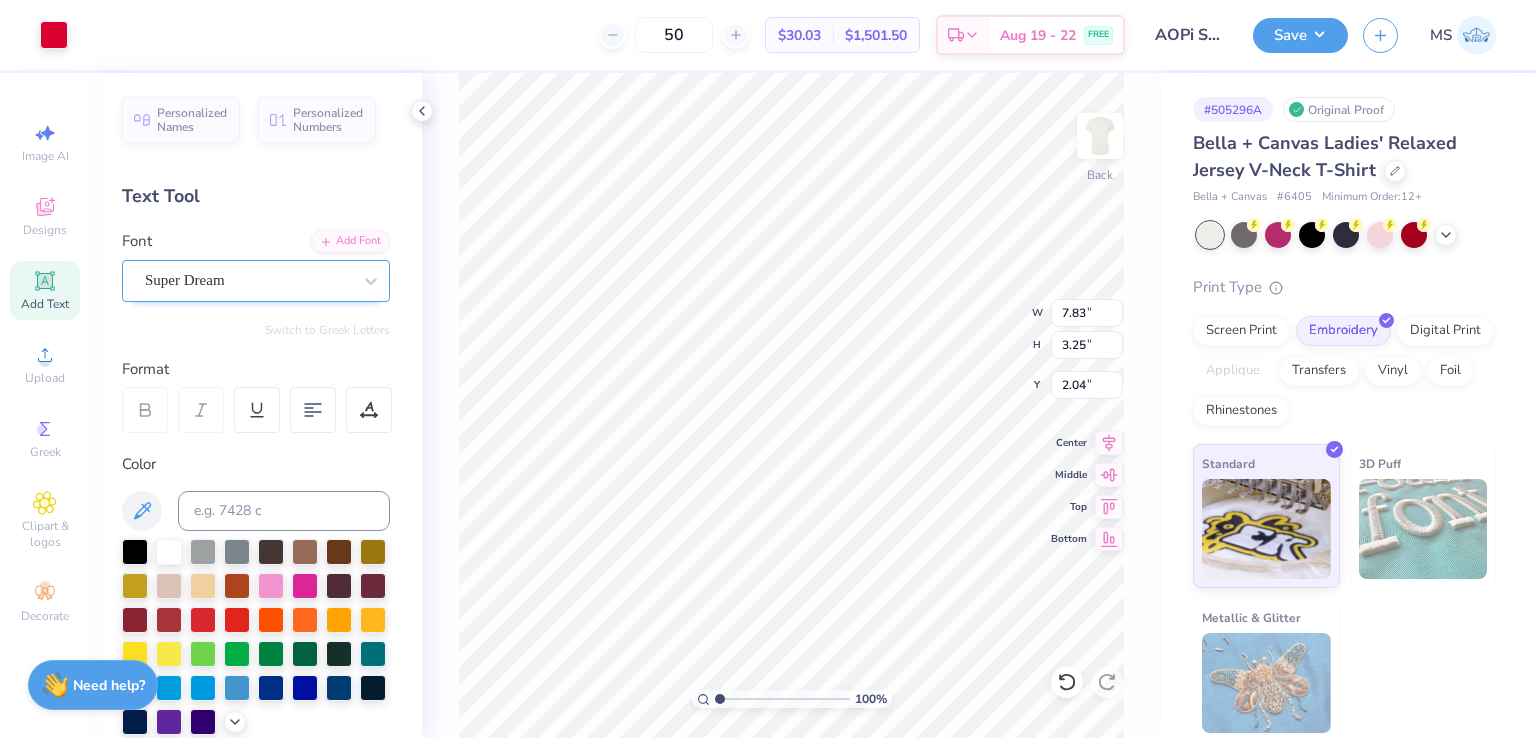 click on "Super Dream" at bounding box center (248, 280) 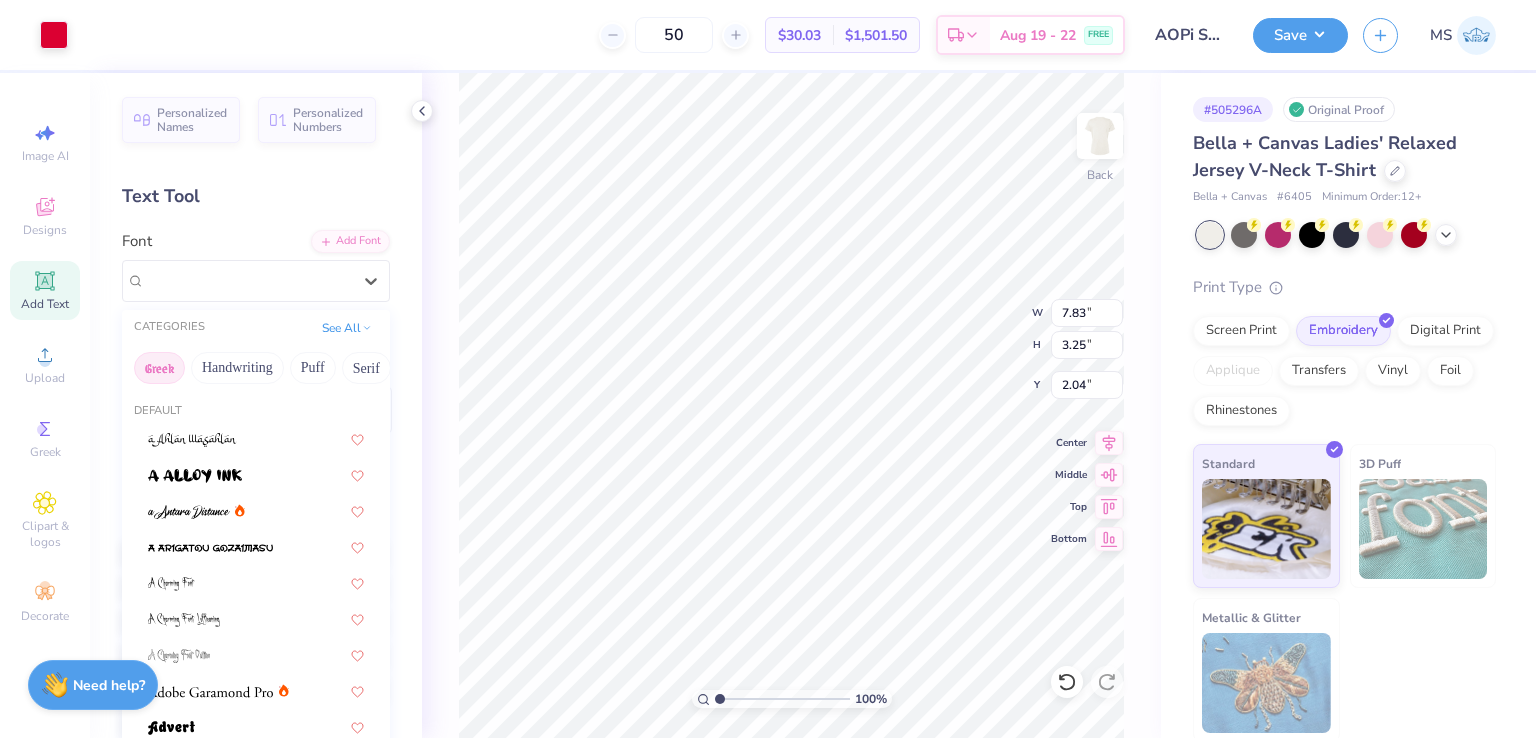 click on "Greek" at bounding box center (159, 368) 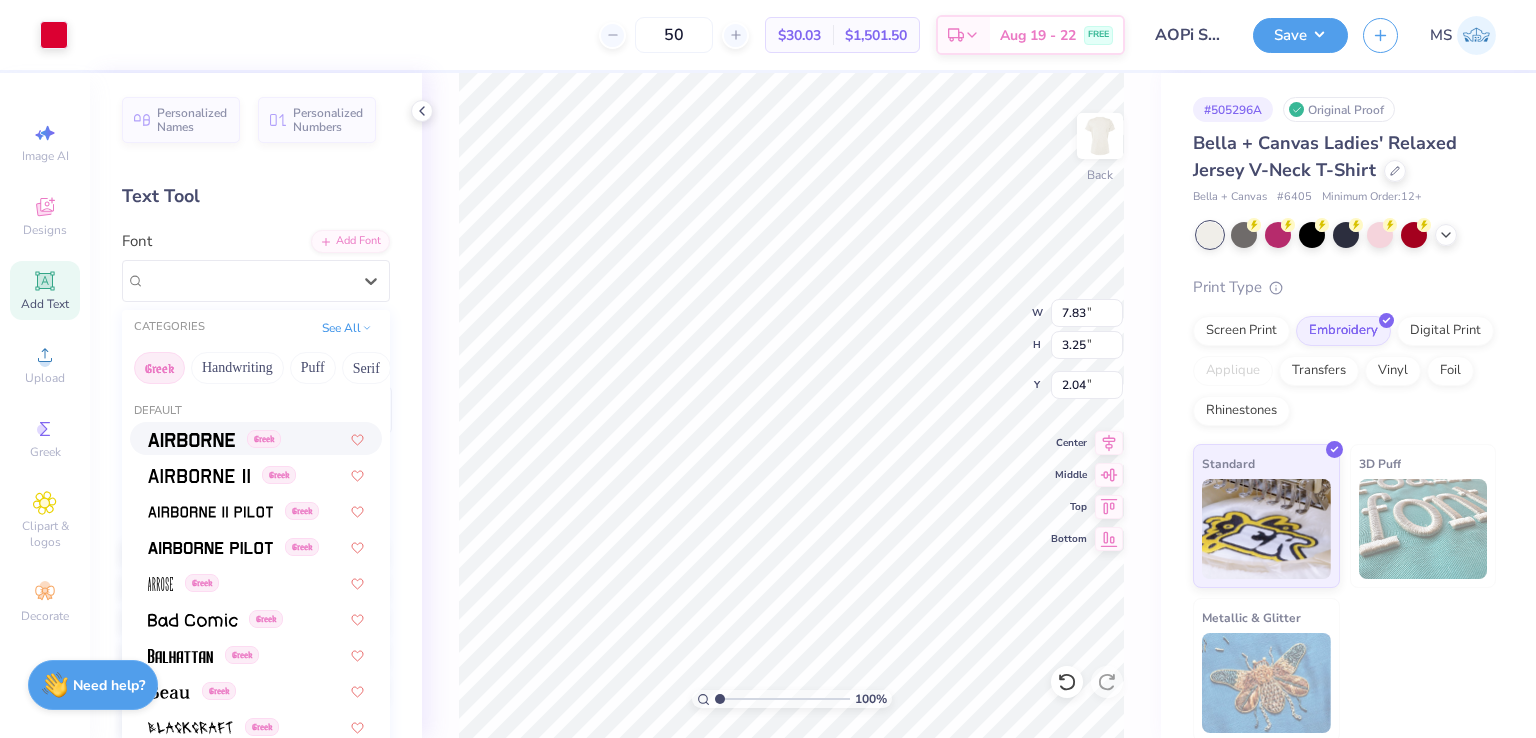 click at bounding box center [191, 440] 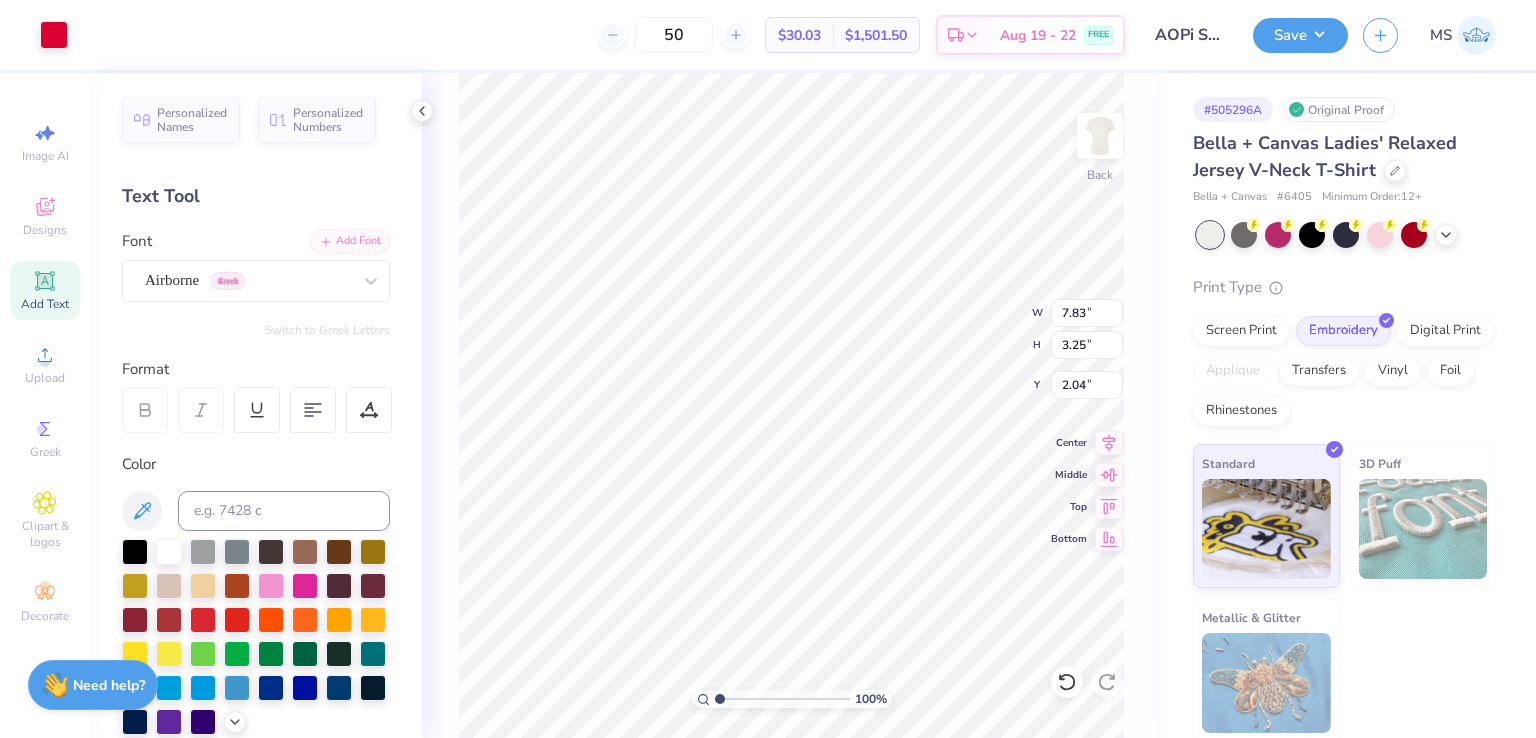 click 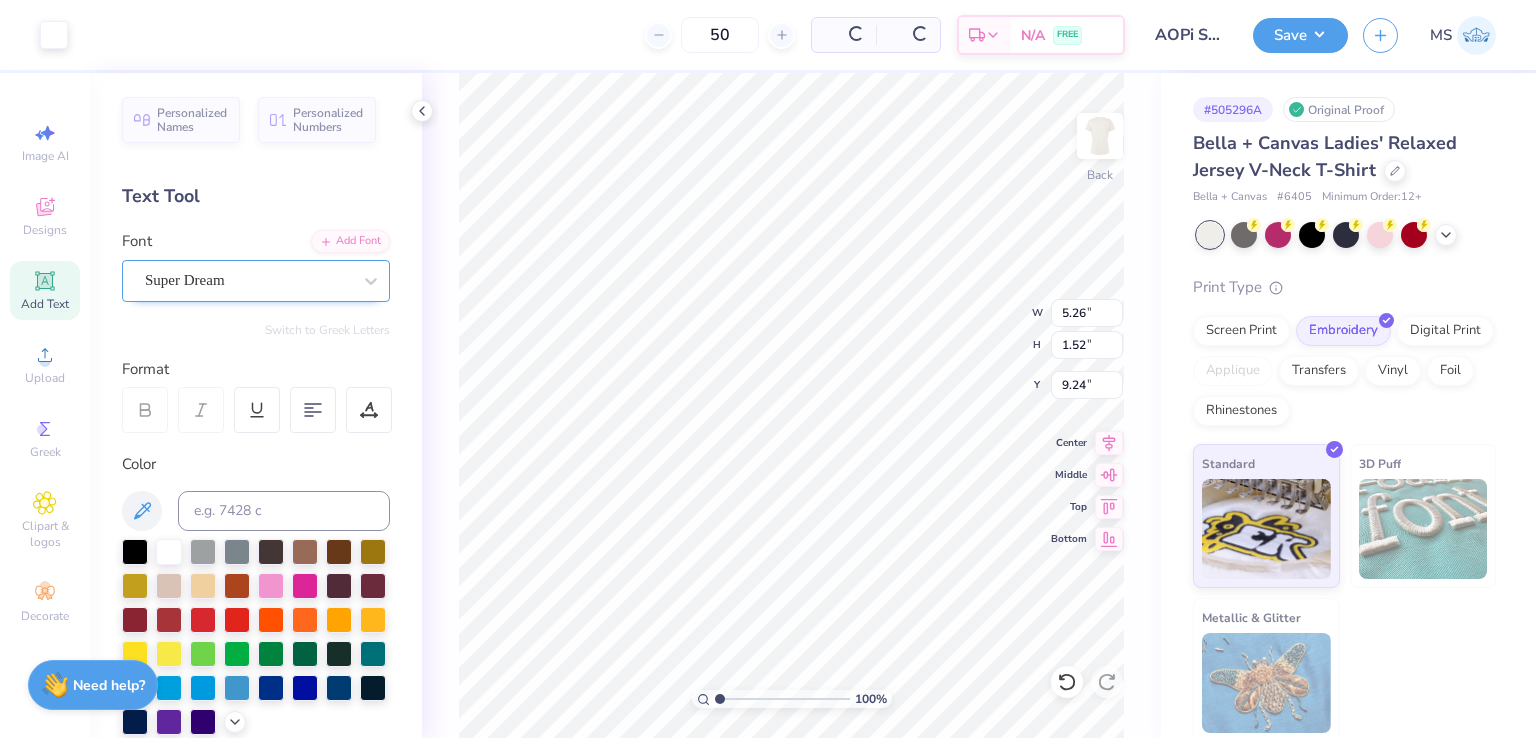 type on "5.26" 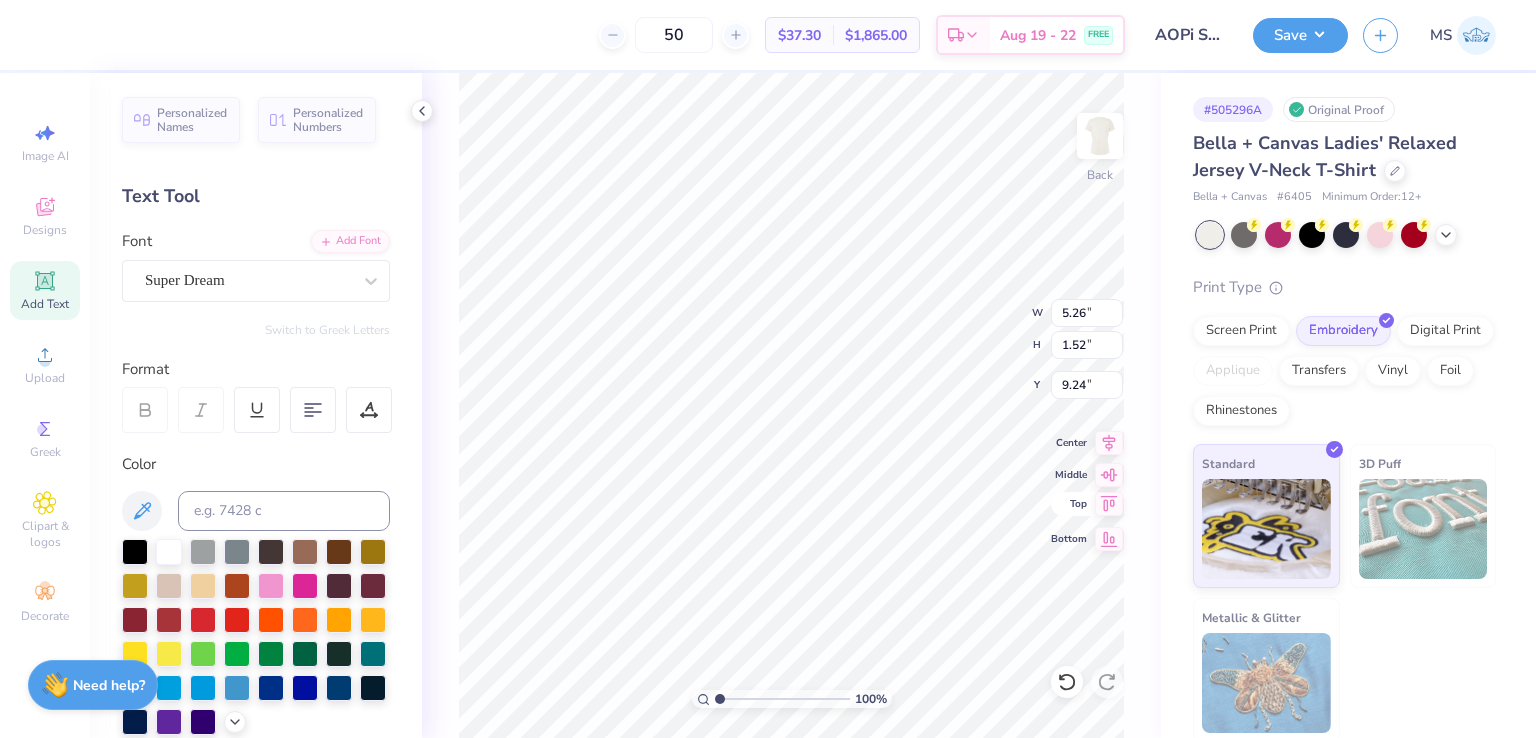 scroll, scrollTop: 16, scrollLeft: 2, axis: both 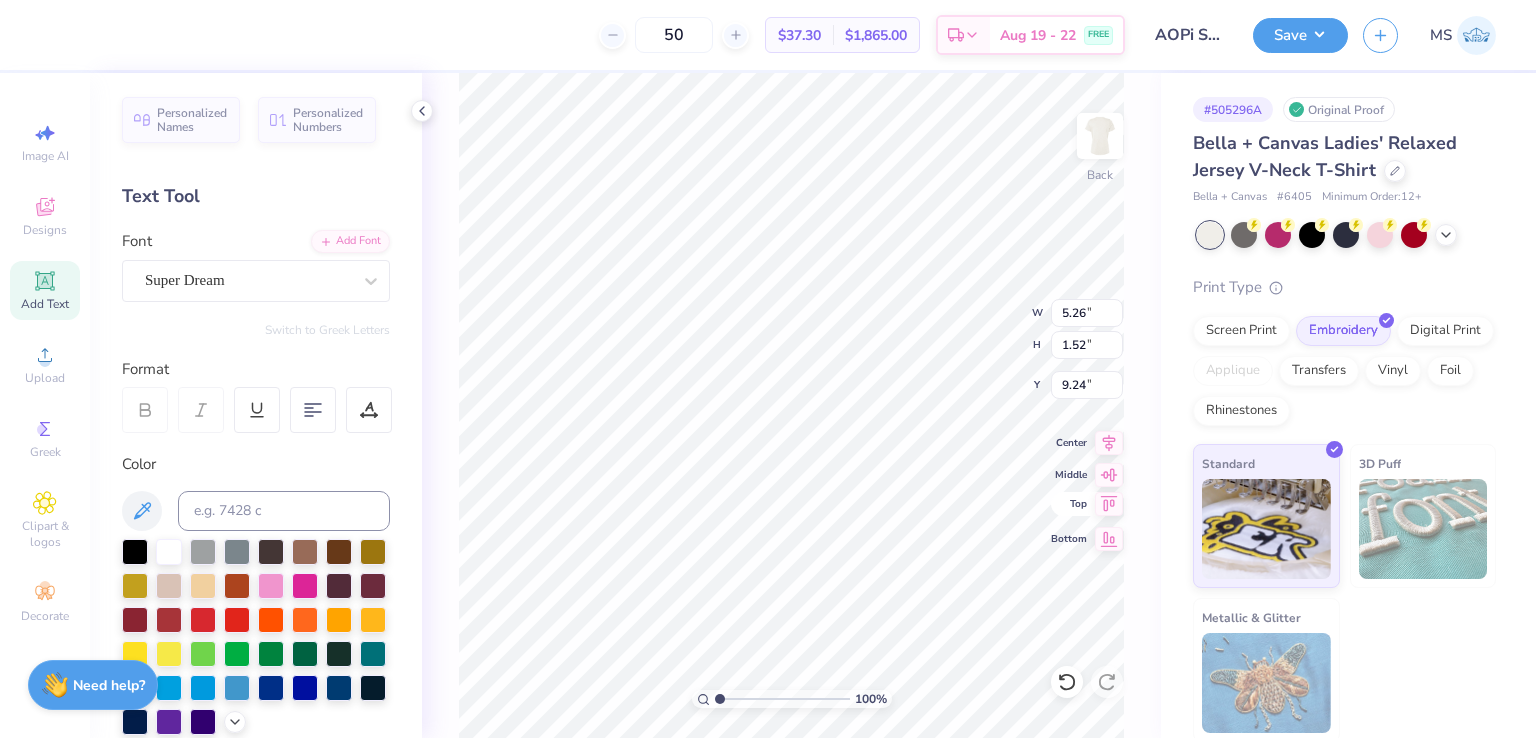 type on "2.46" 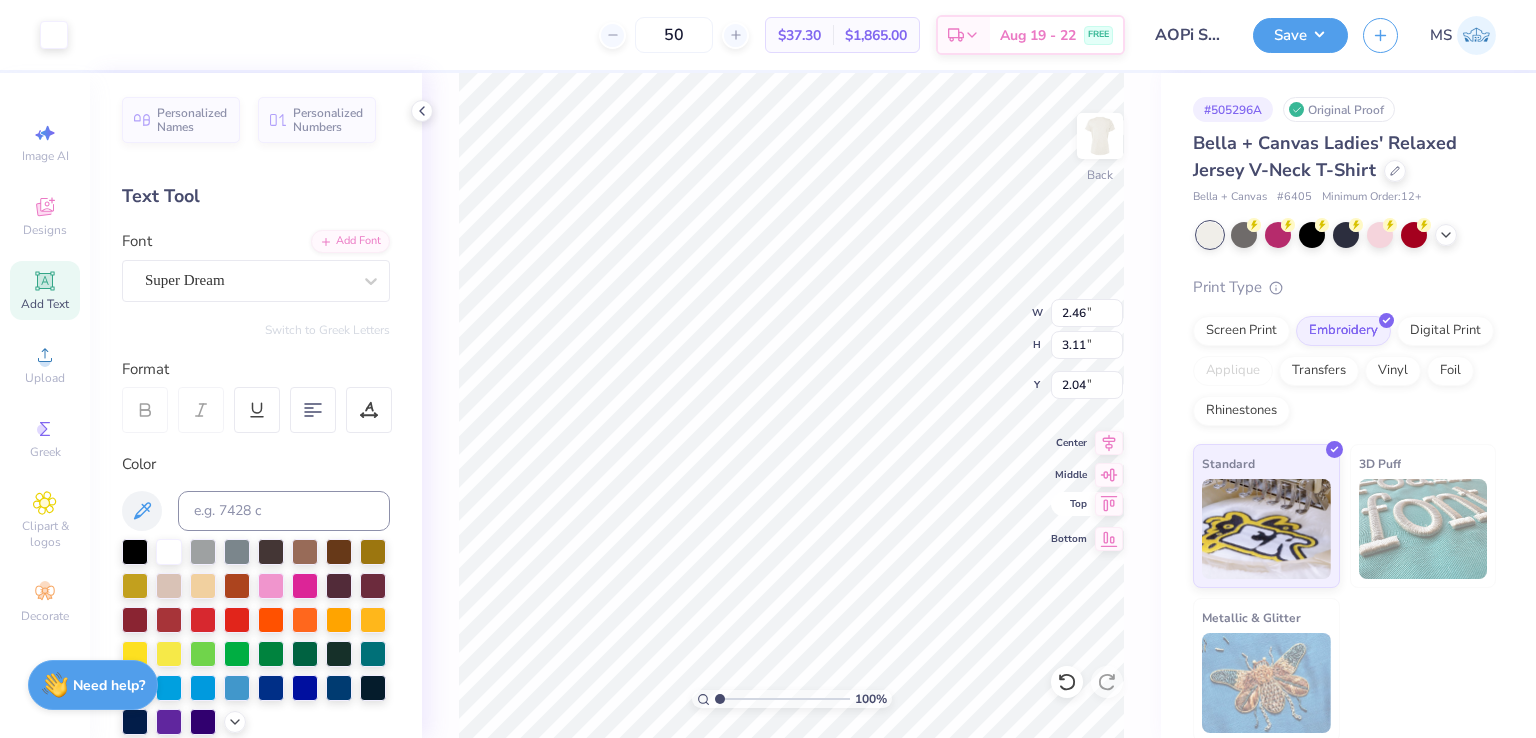 type on "5.26" 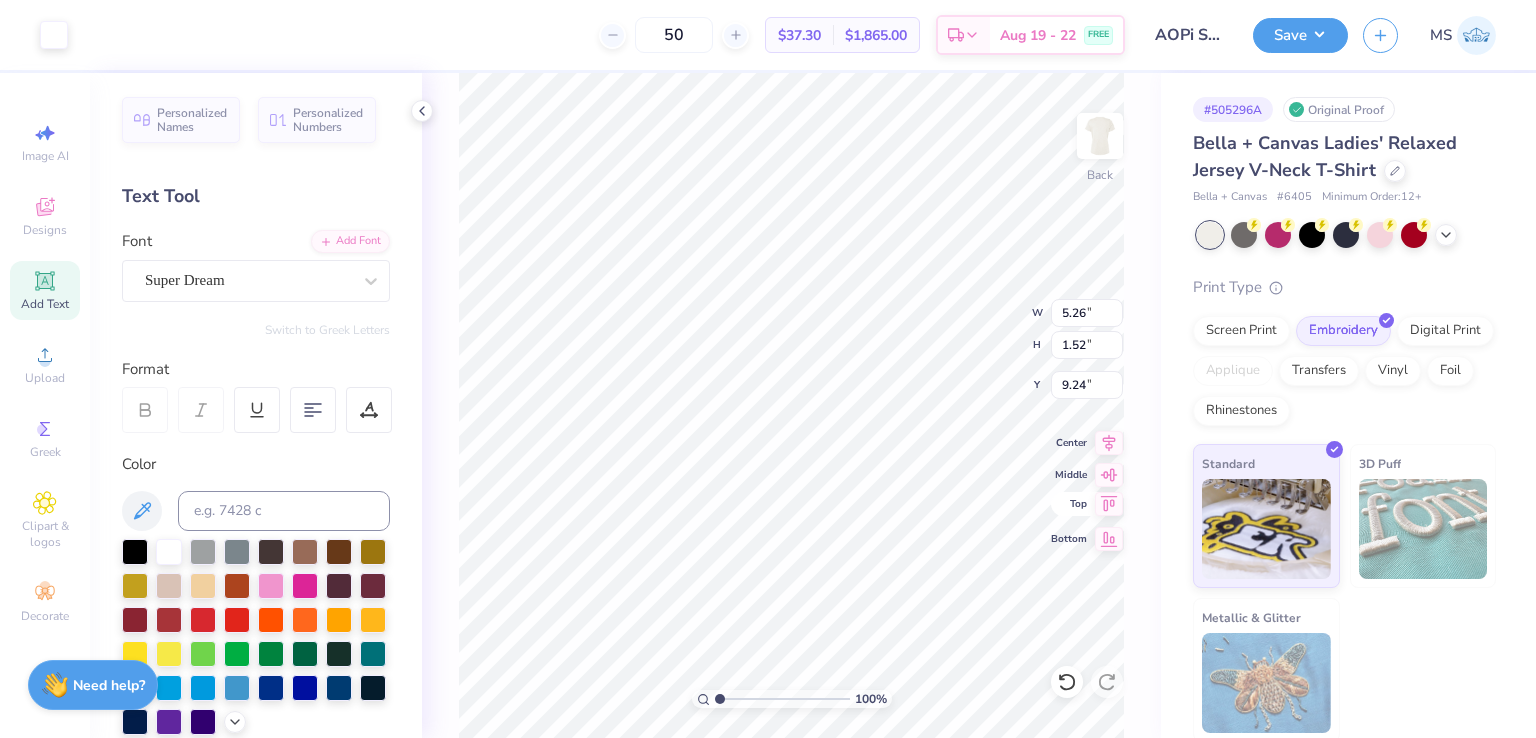 scroll, scrollTop: 16, scrollLeft: 2, axis: both 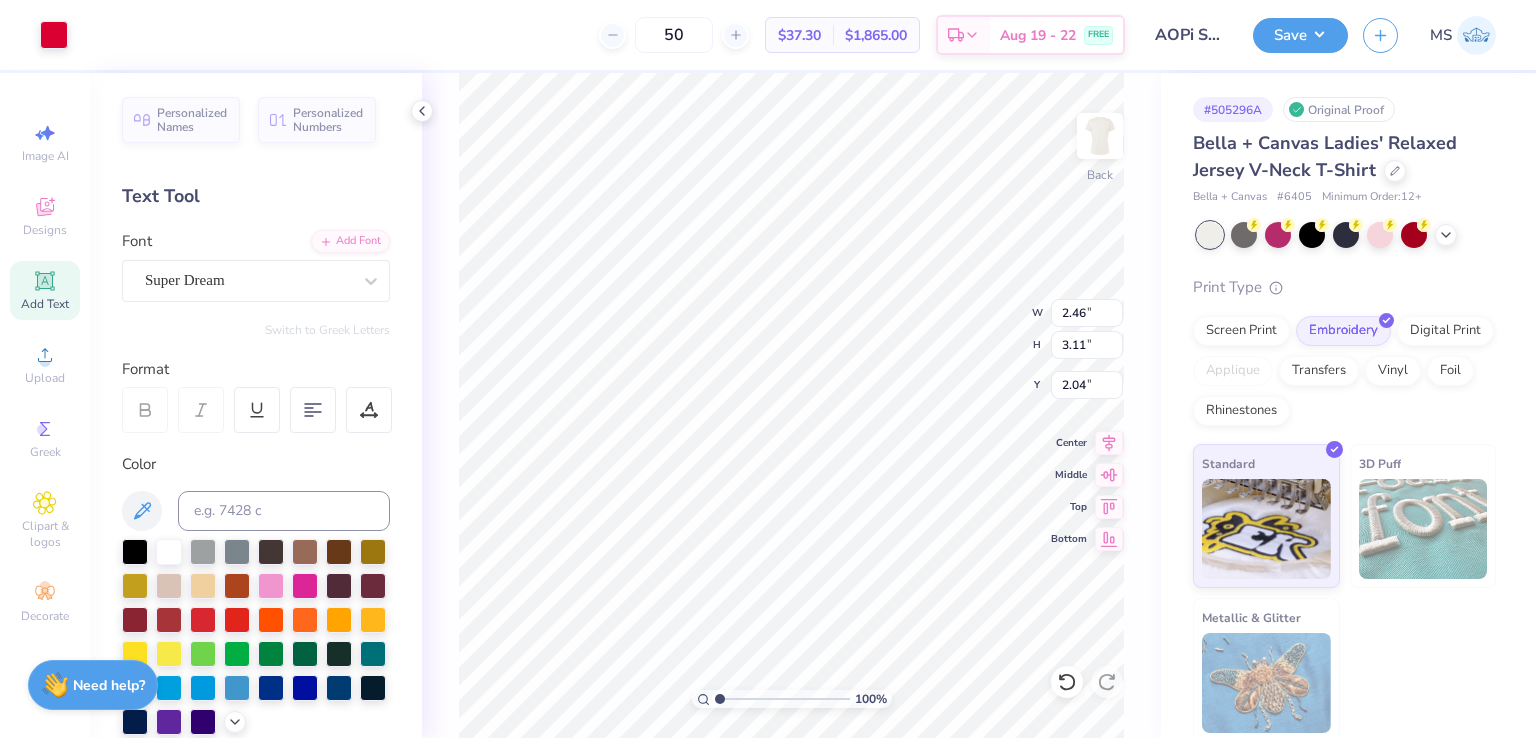 type on "5.26" 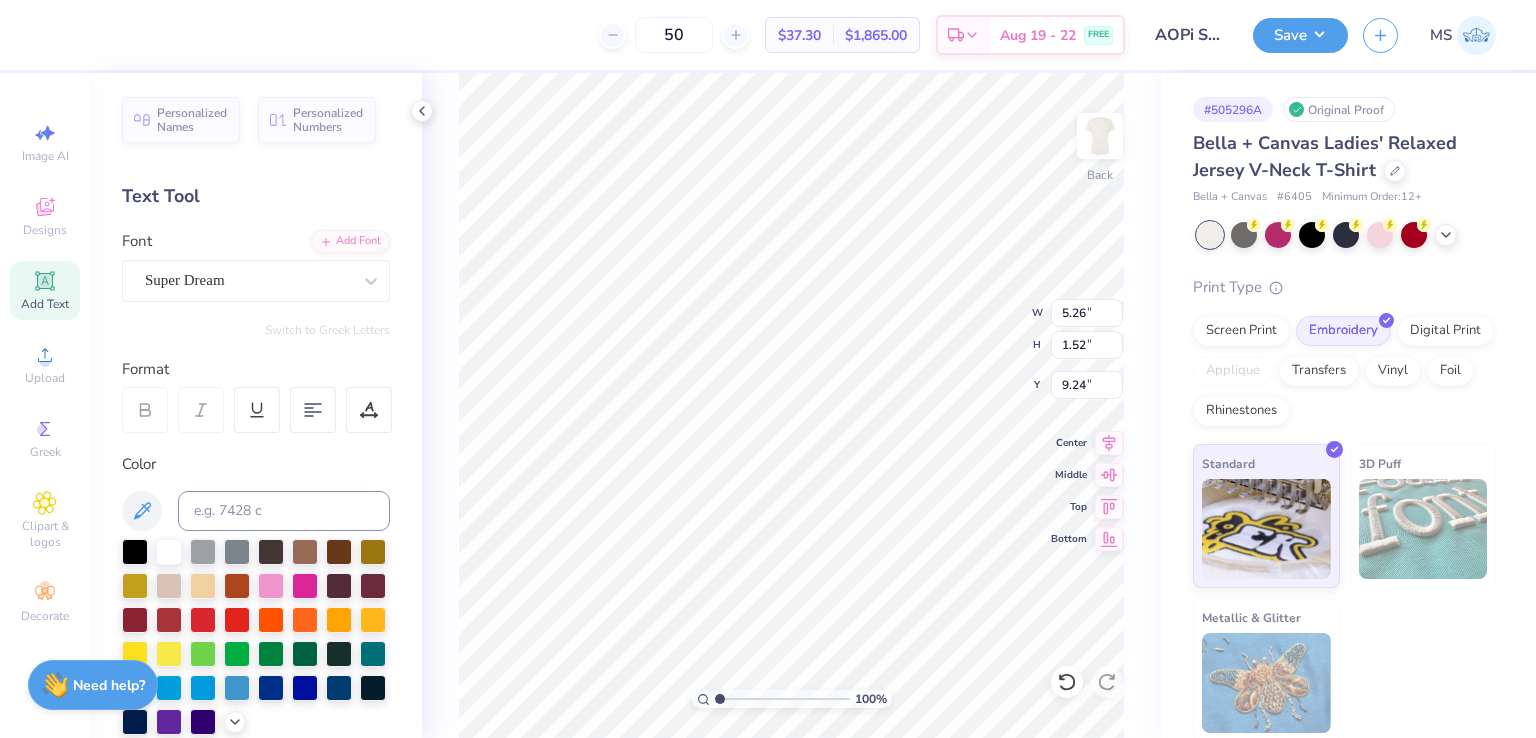 scroll, scrollTop: 16, scrollLeft: 4, axis: both 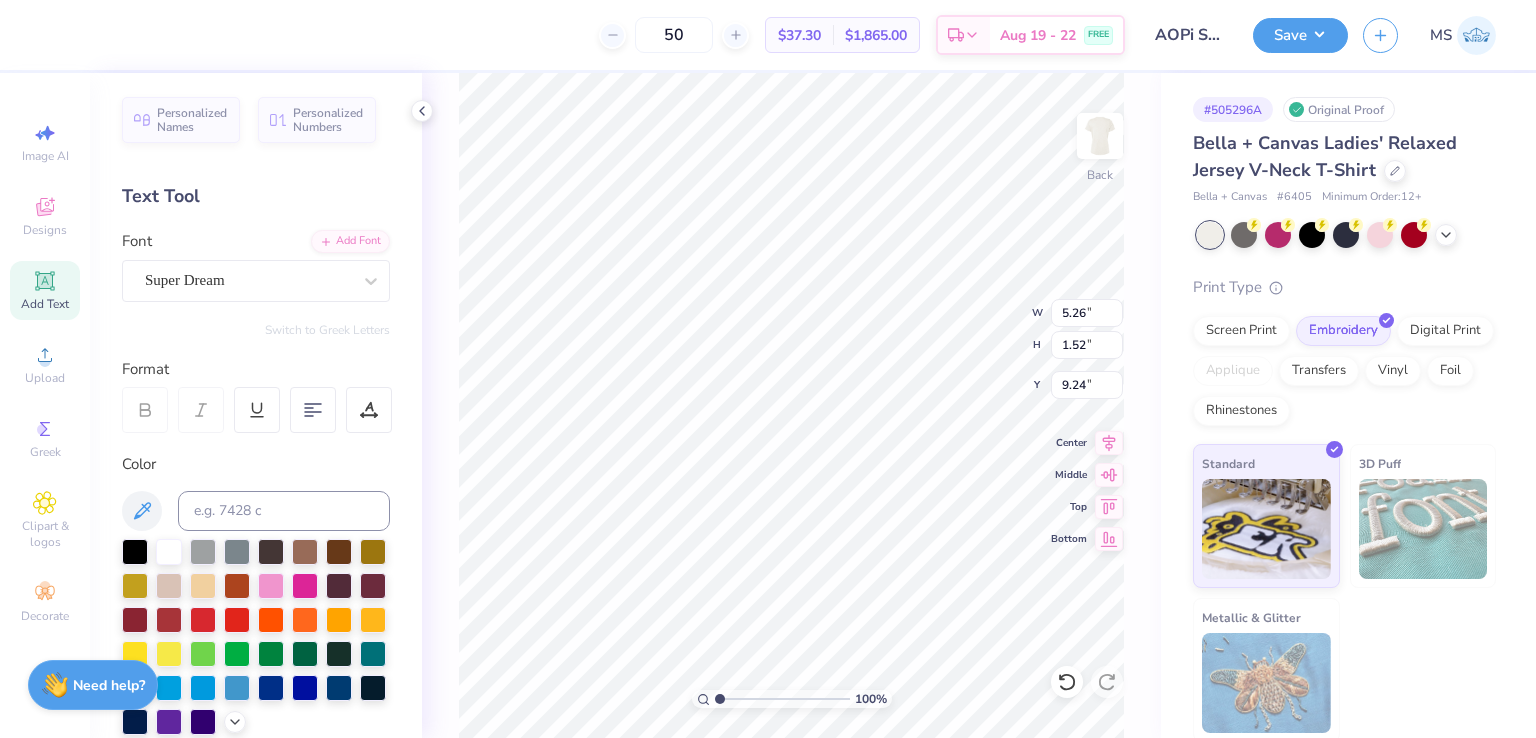 type on "505296" 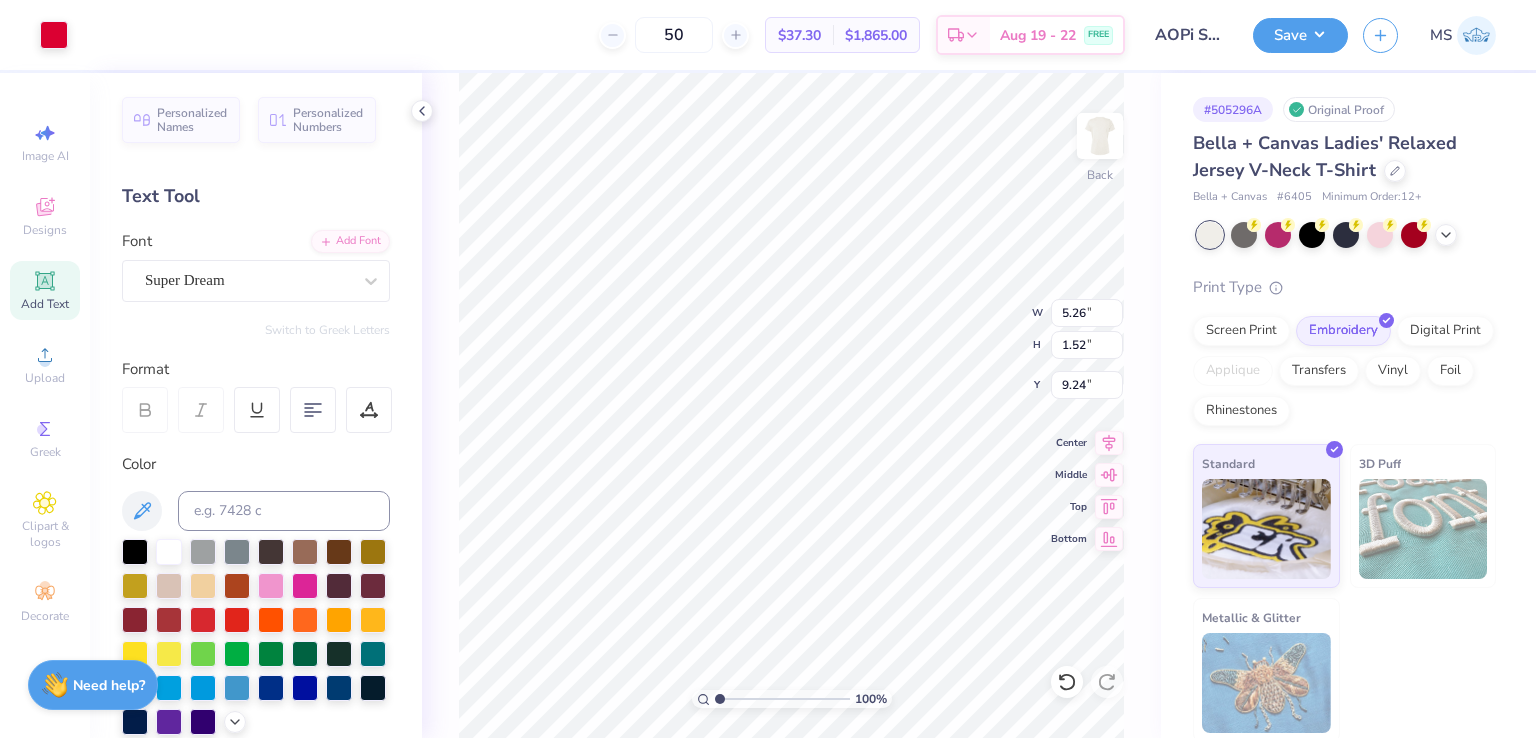 type on "2.46" 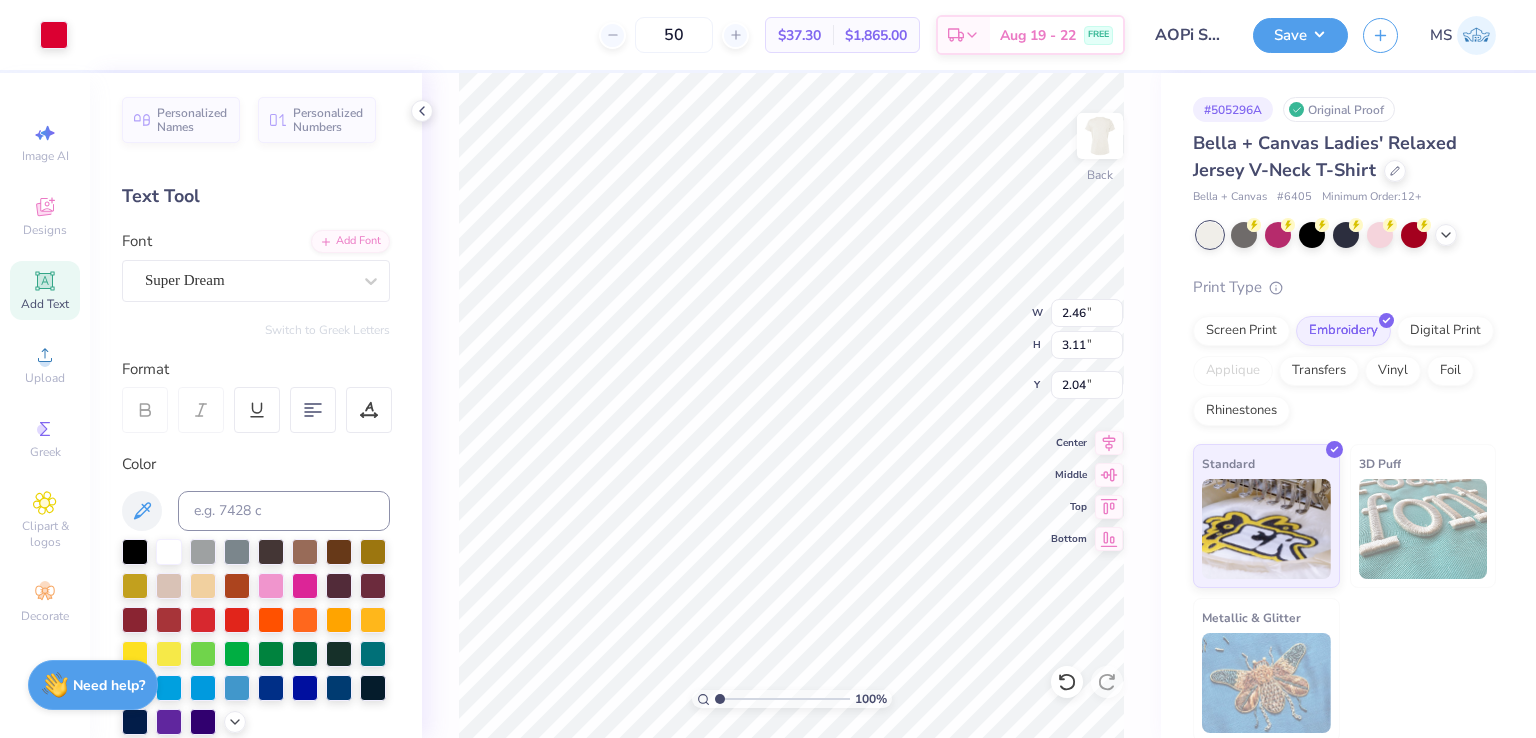 type on "7.50" 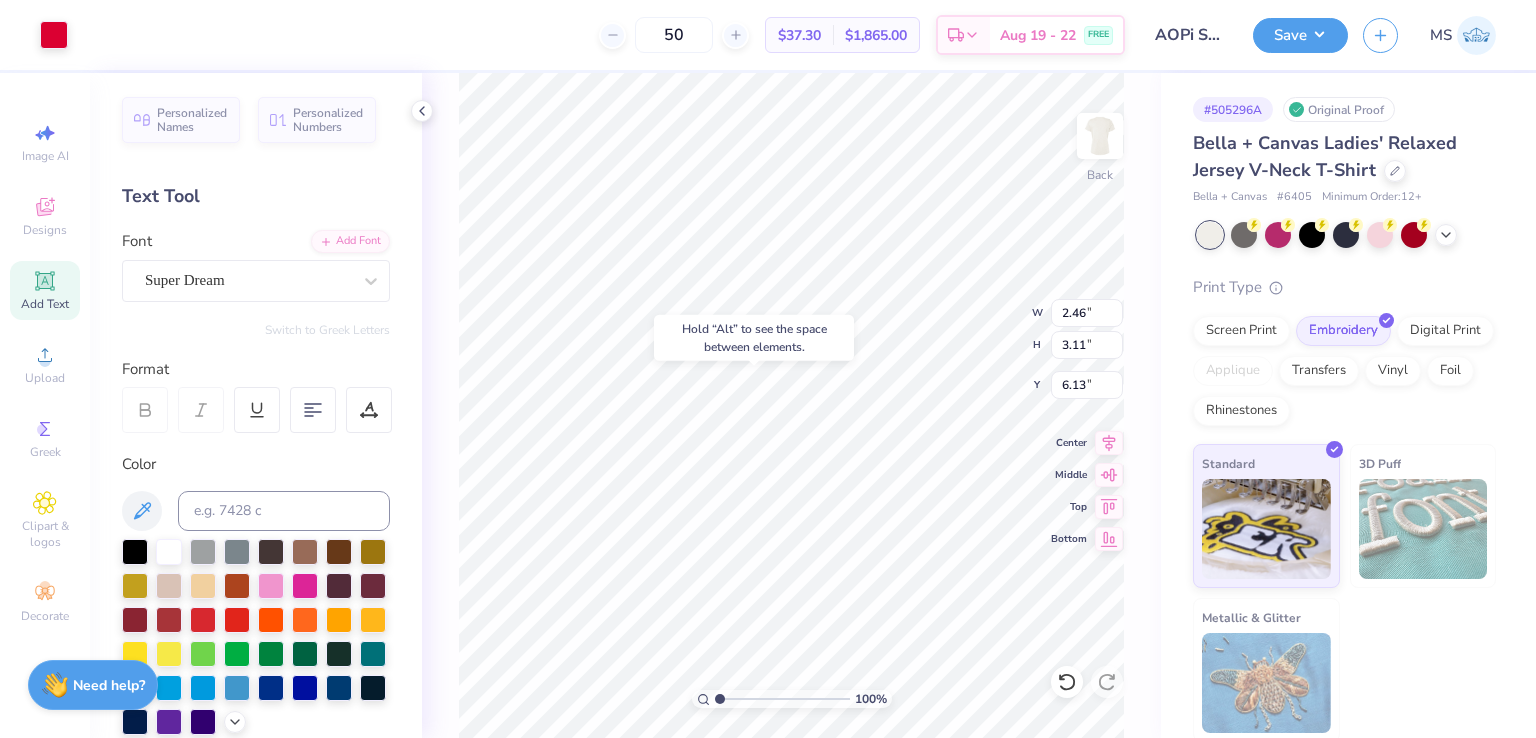 type on "6.13" 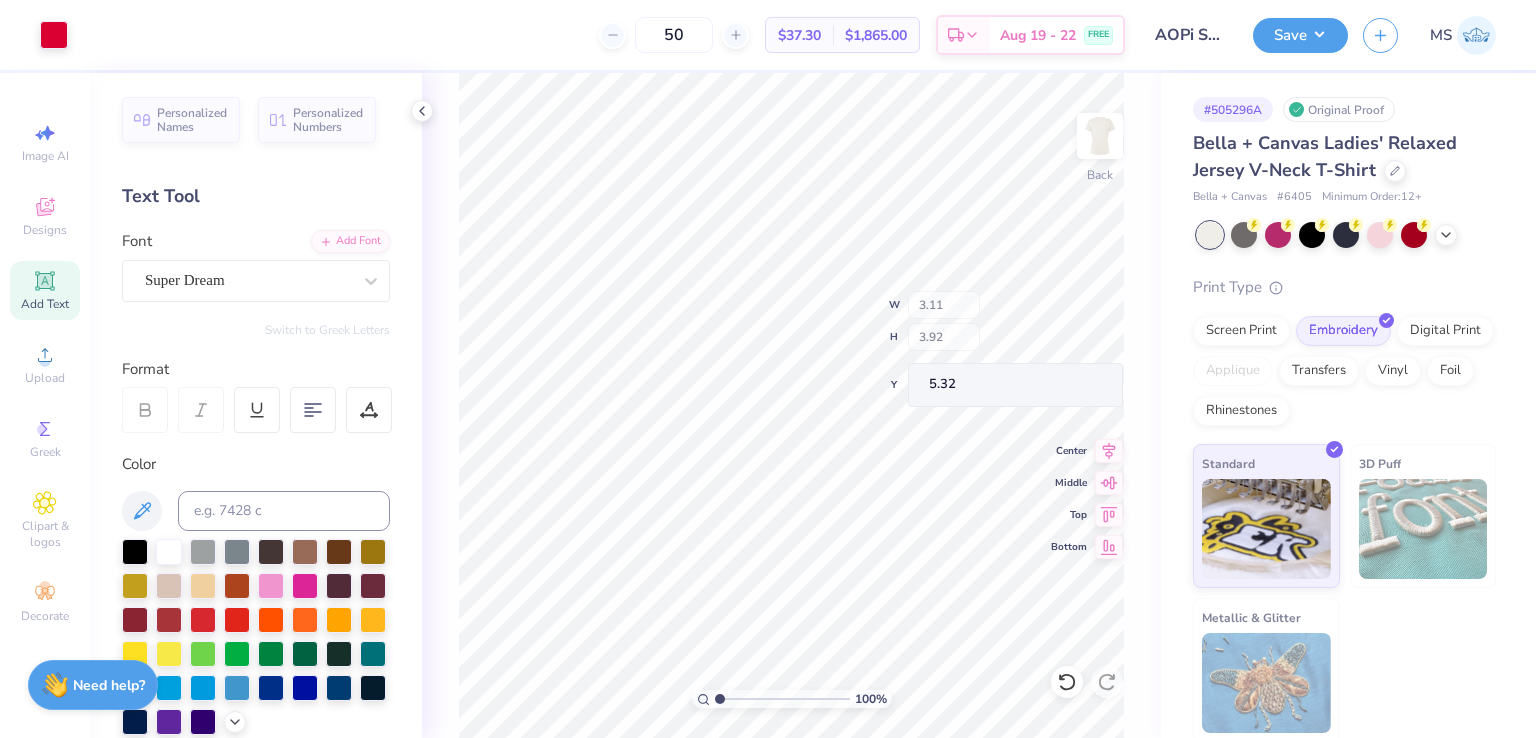 type on "3.11" 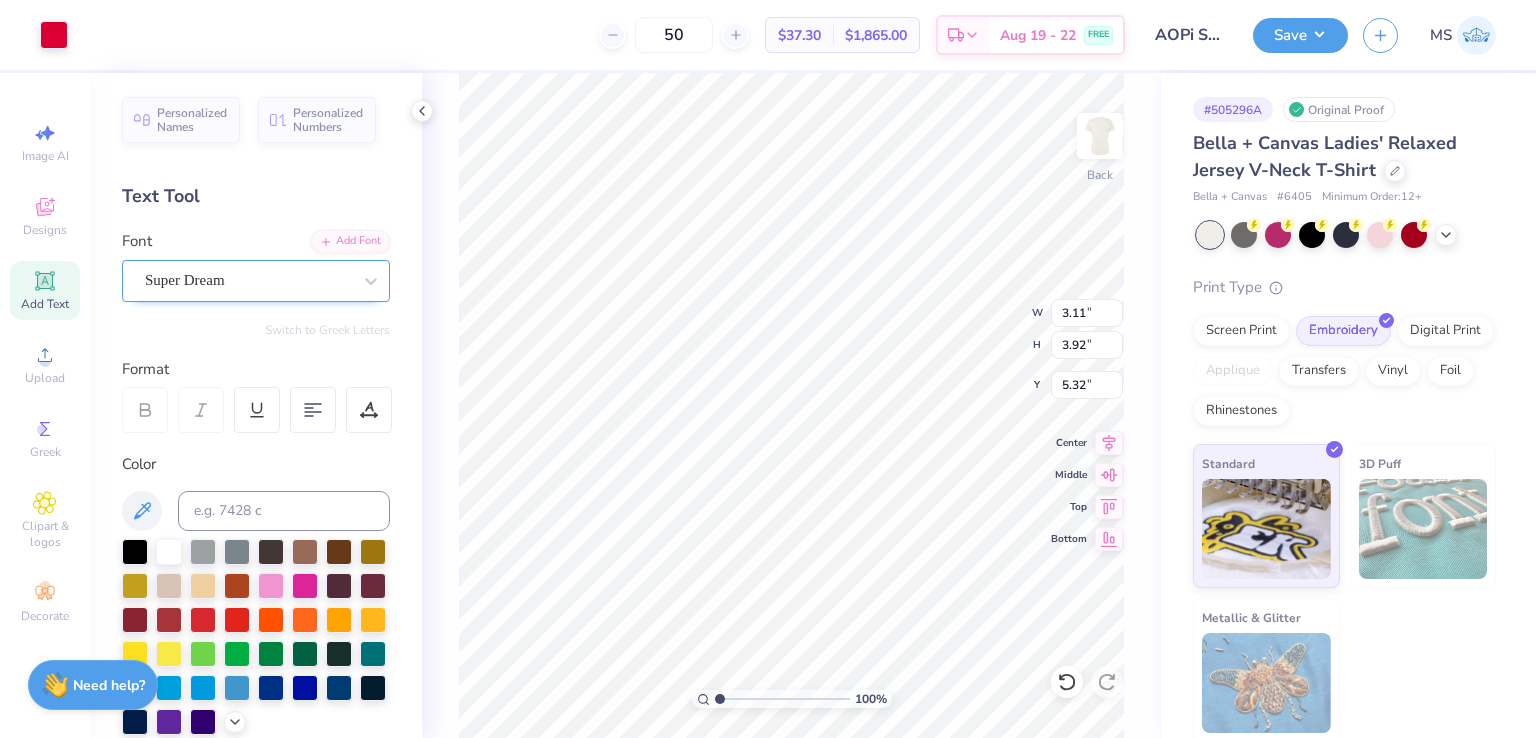 click on "Super Dream" at bounding box center (248, 280) 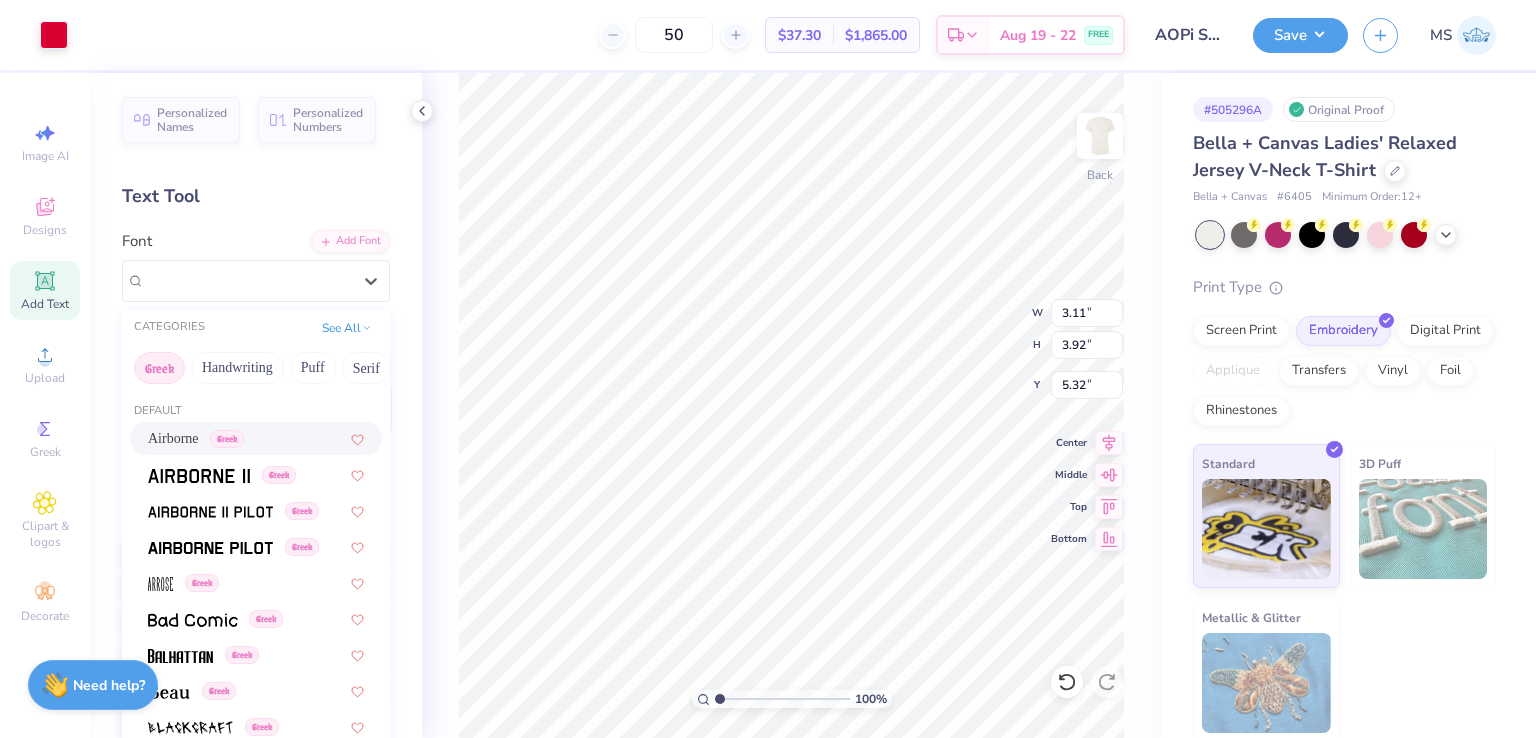 click on "Airborne Greek" at bounding box center (256, 438) 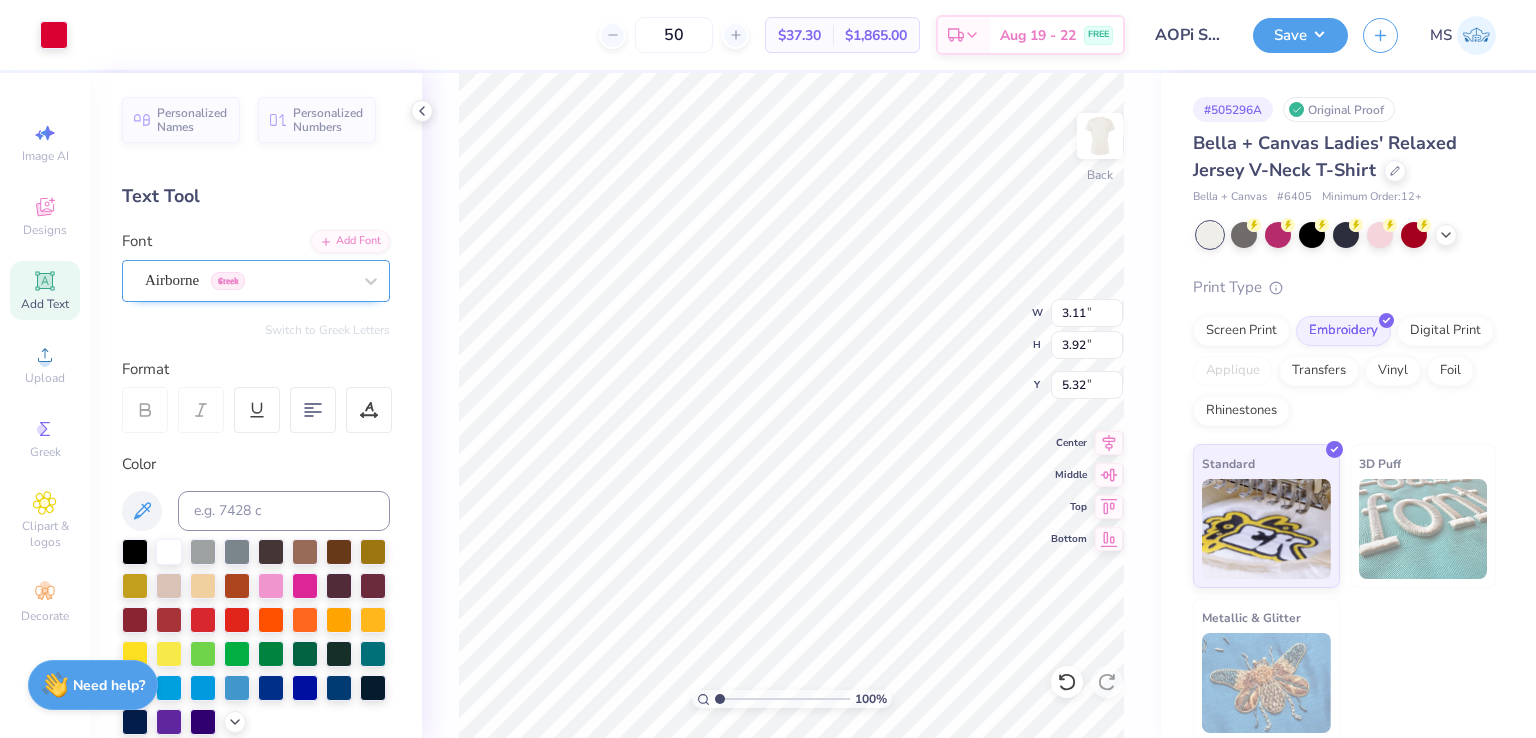 click on "Airborne Greek" at bounding box center [248, 280] 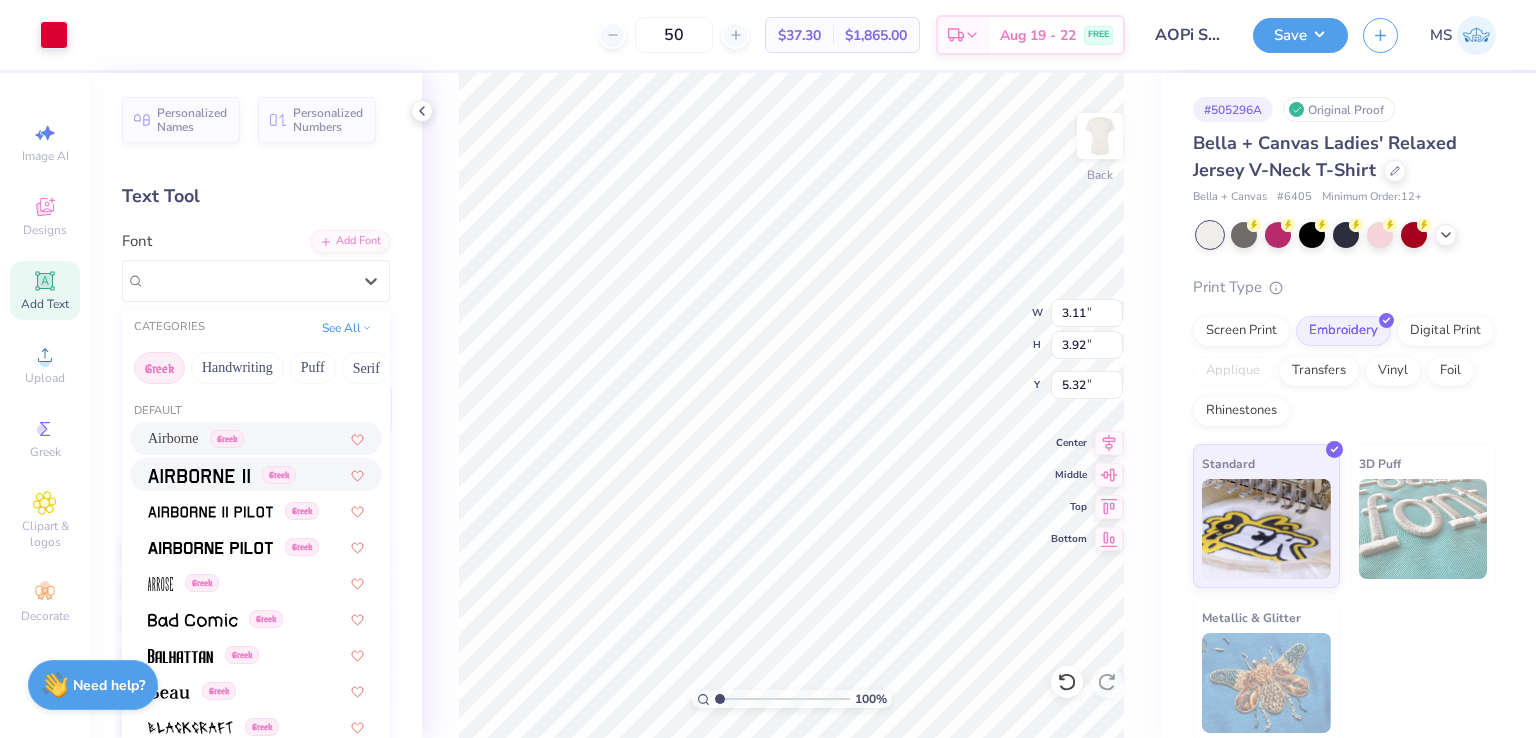 click at bounding box center [199, 476] 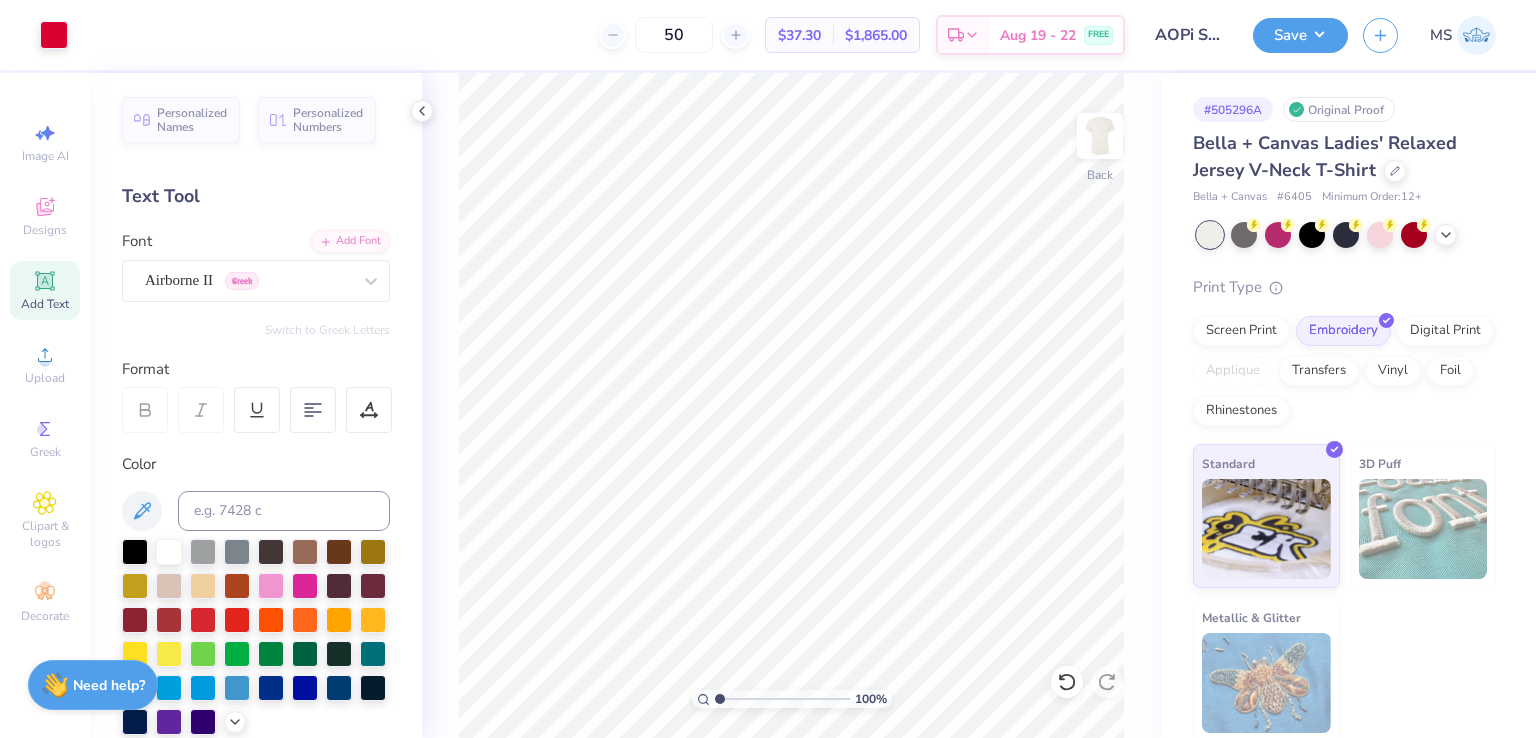 click 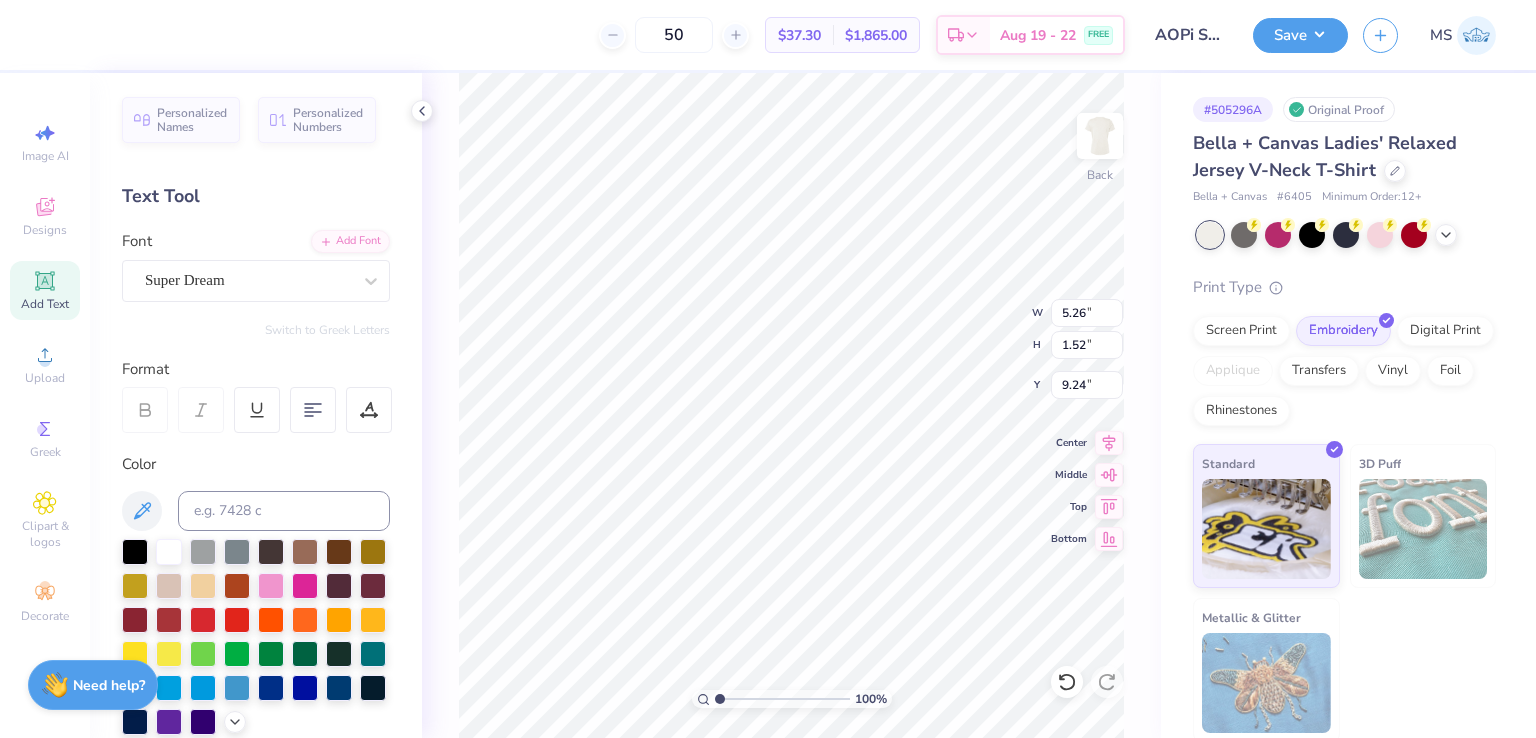 scroll, scrollTop: 16, scrollLeft: 2, axis: both 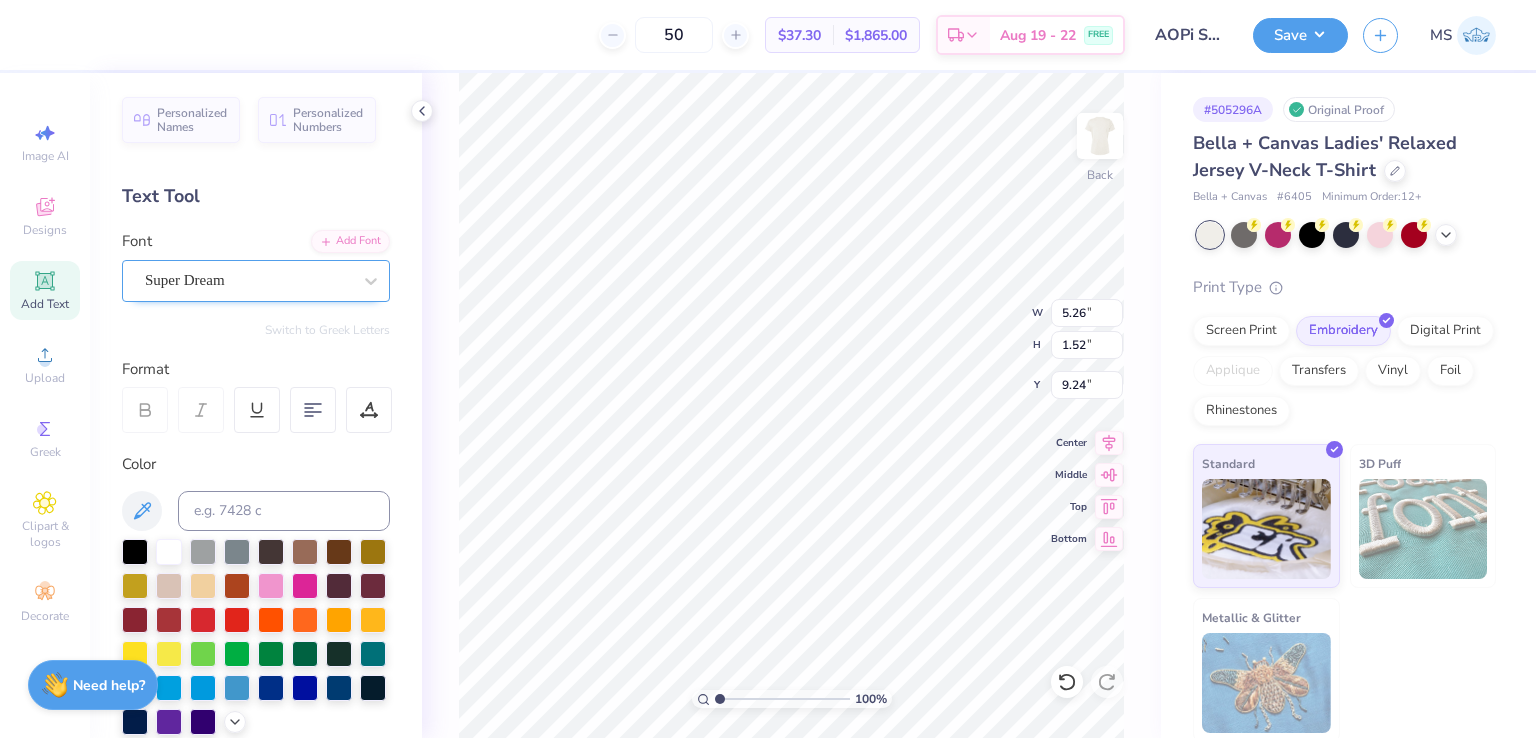 type on "AOPi" 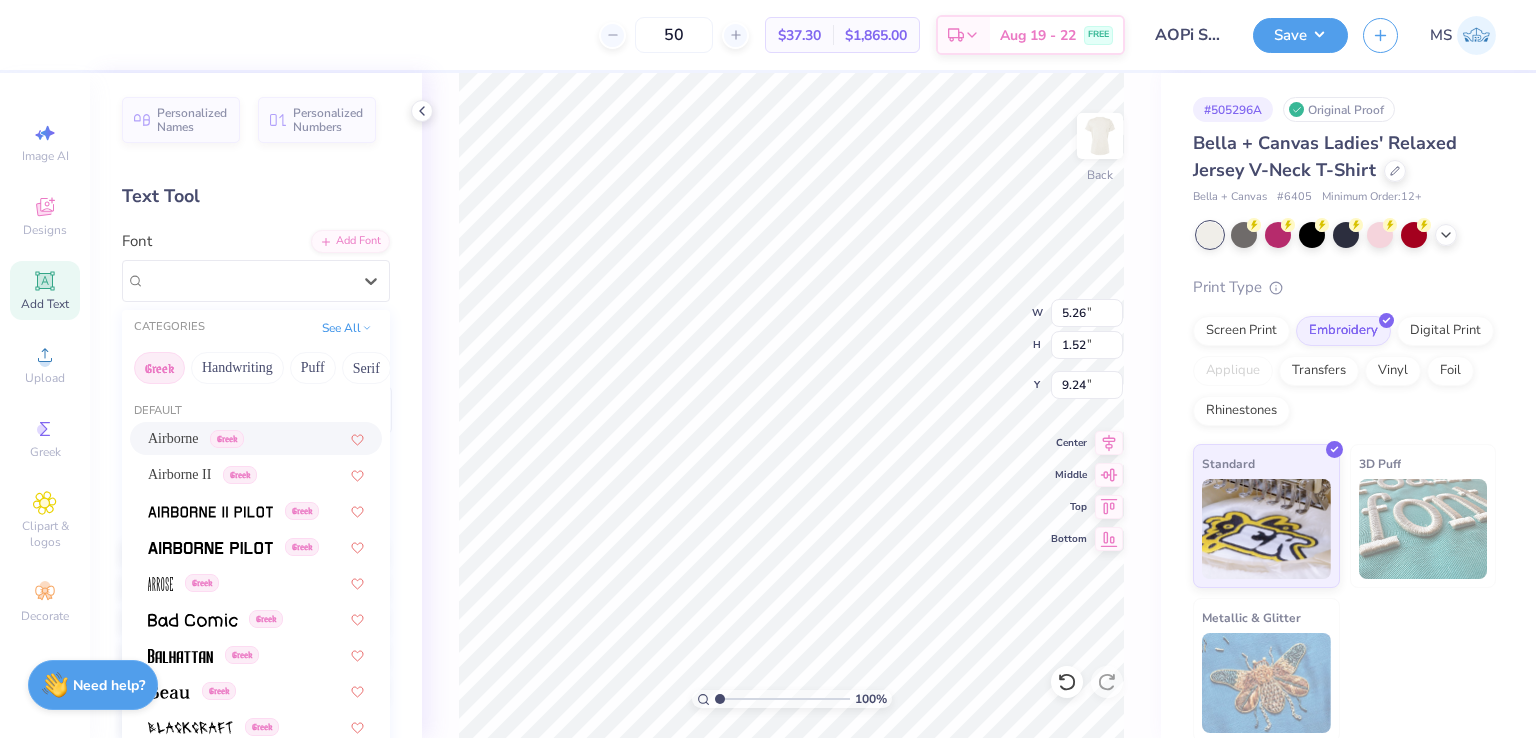 click on "Airborne" at bounding box center [173, 438] 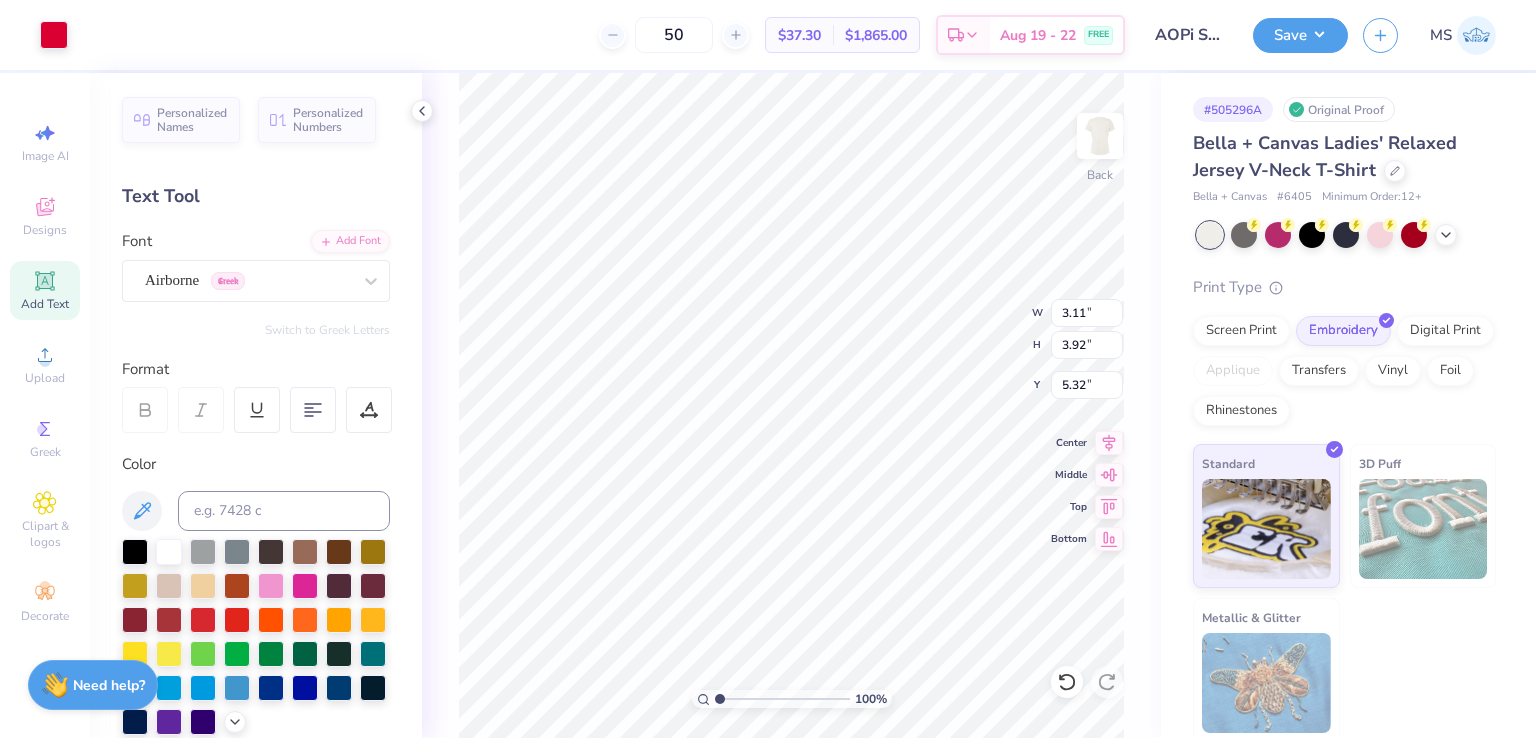 type on "3.11" 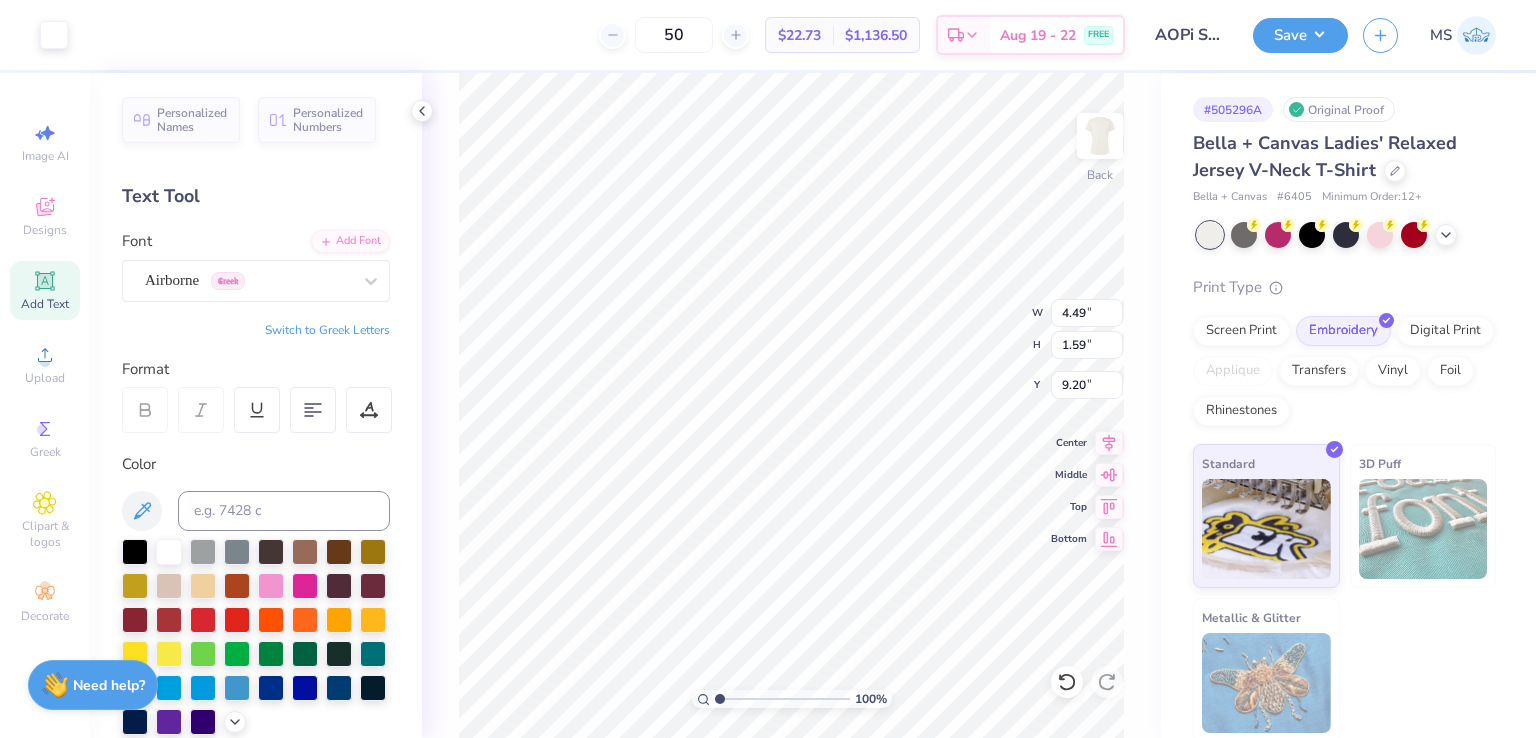 scroll, scrollTop: 16, scrollLeft: 2, axis: both 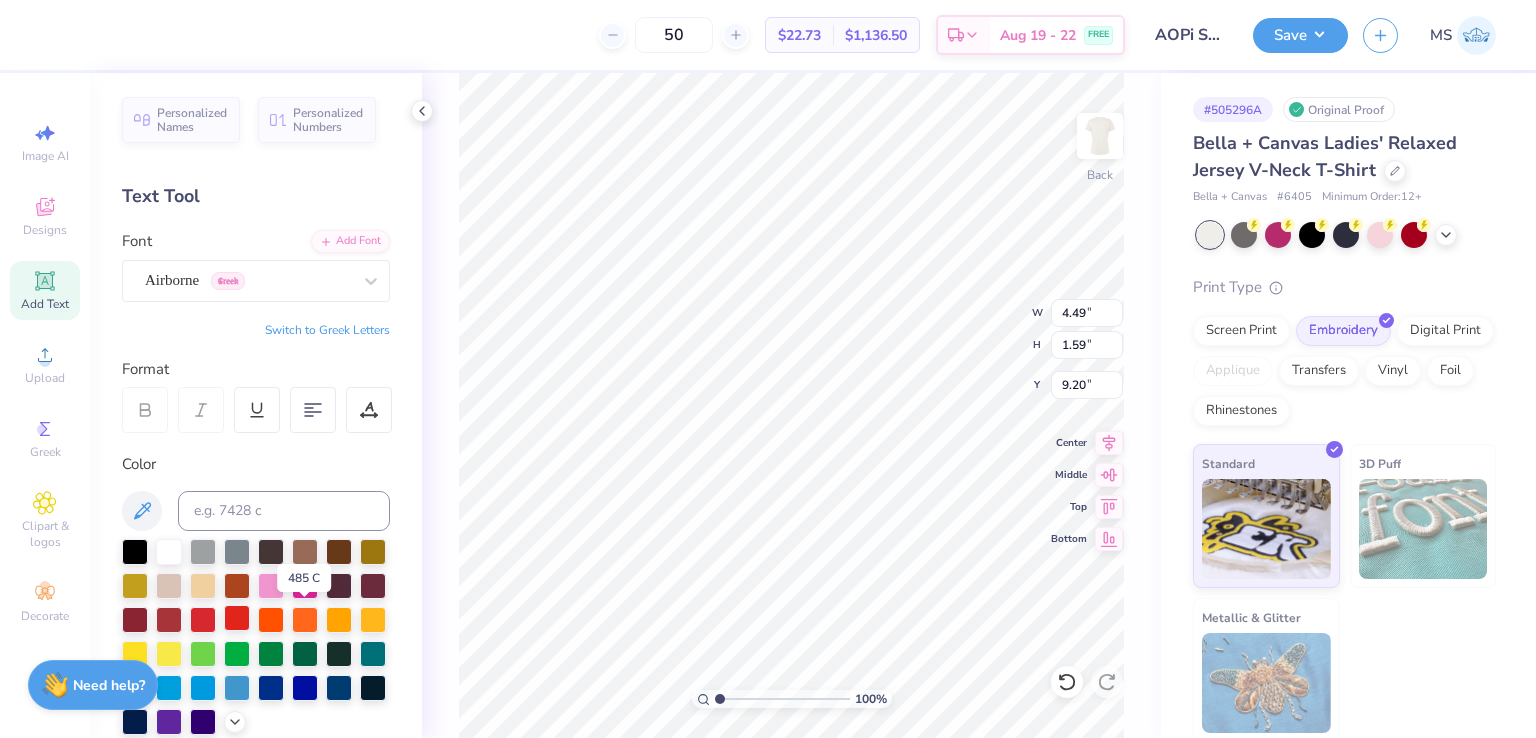 click at bounding box center [237, 618] 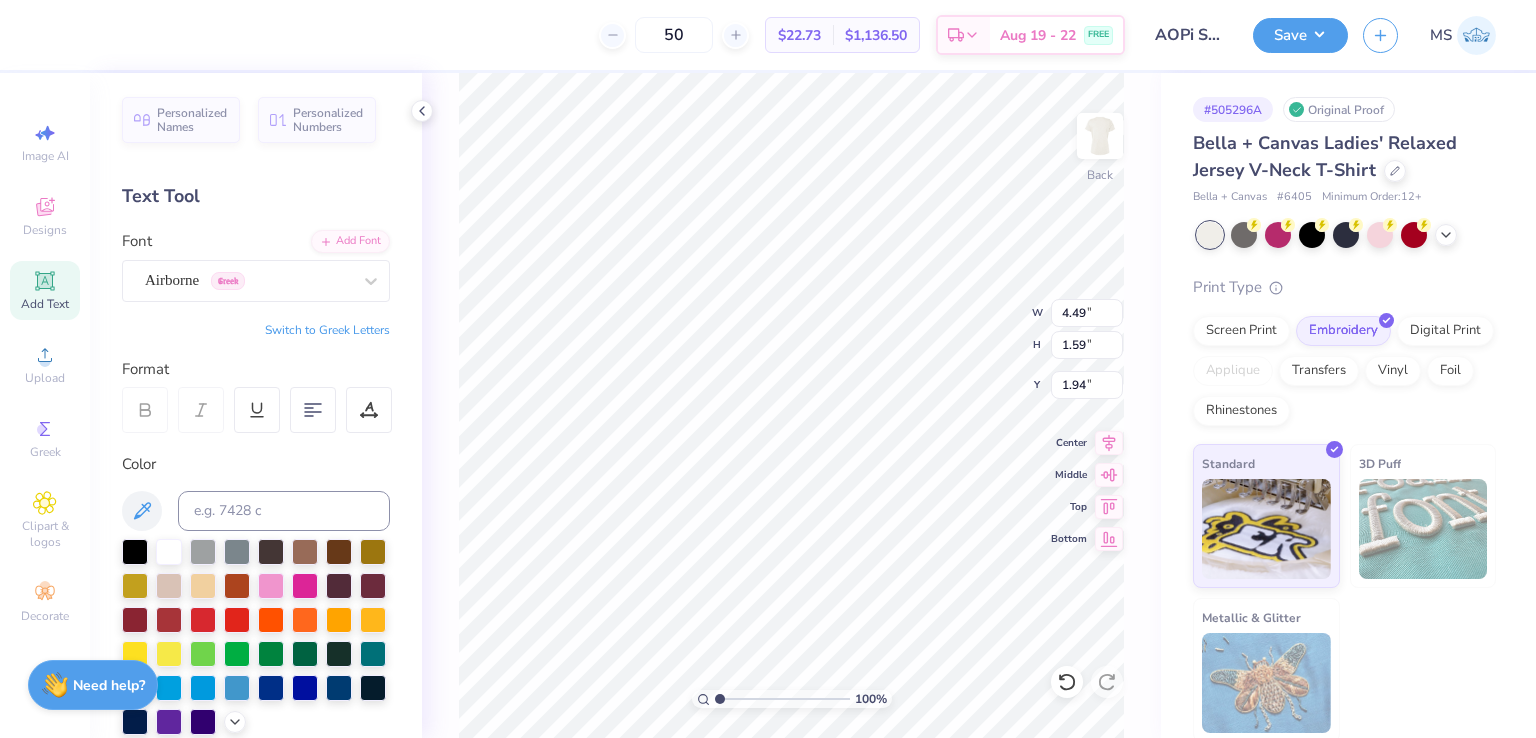 type on "1.94" 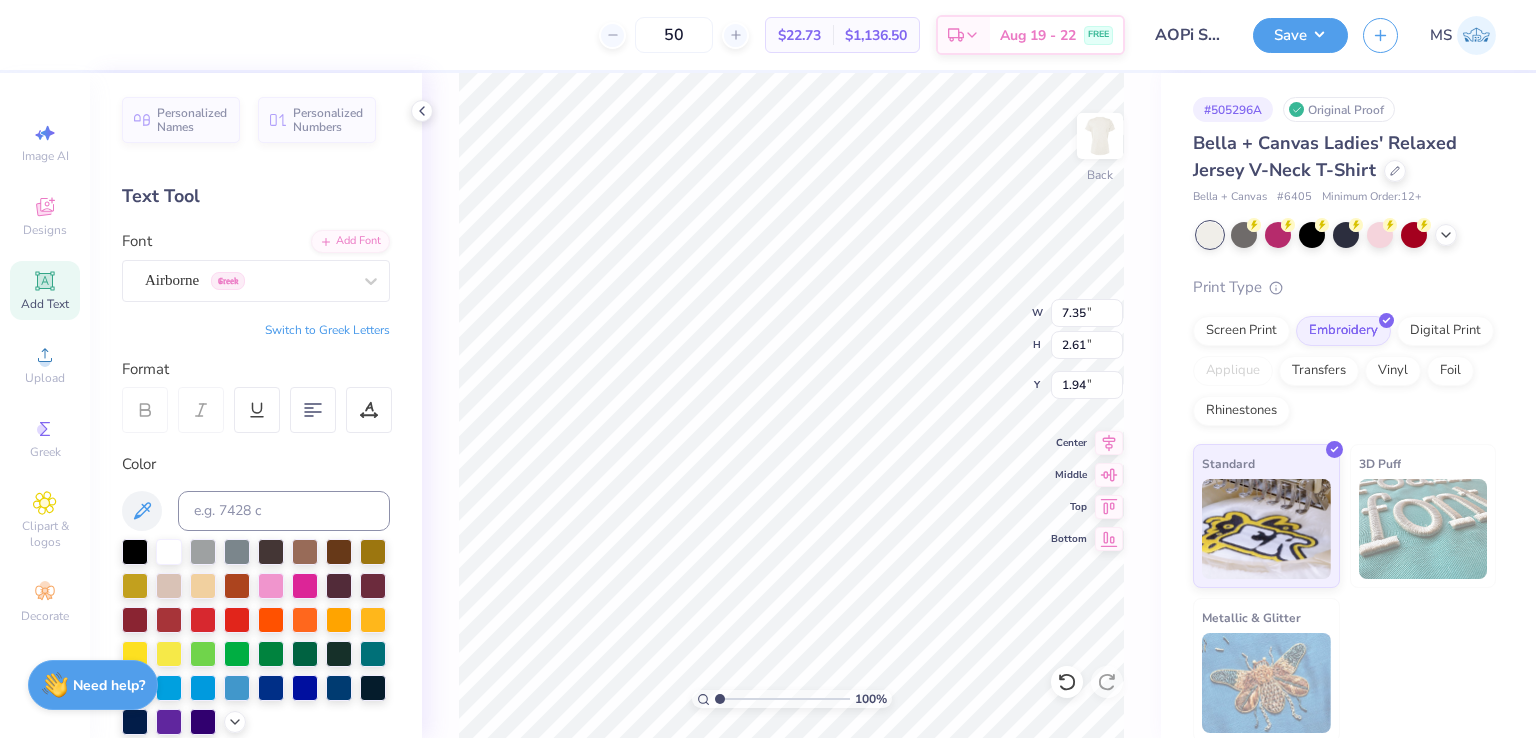 type on "7.35" 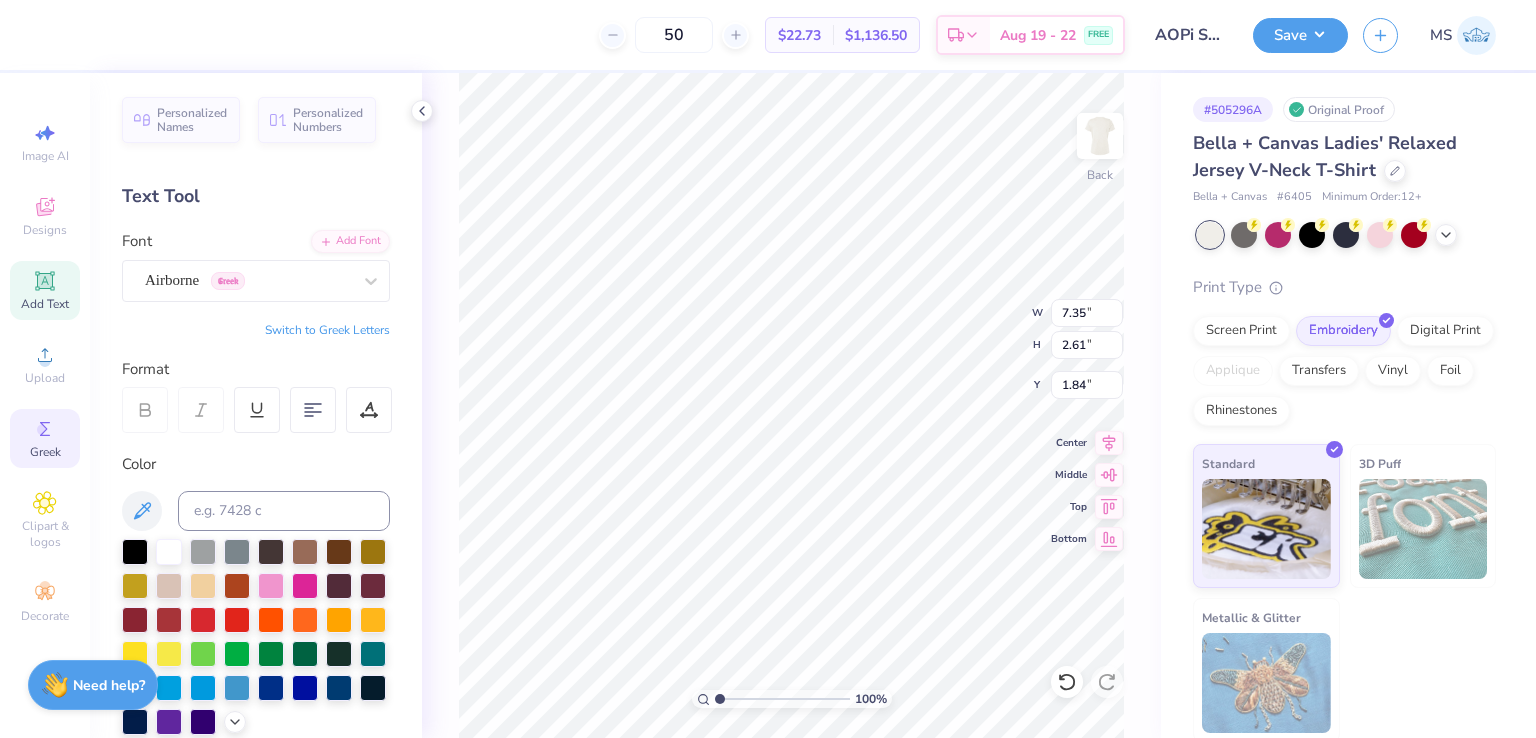 click 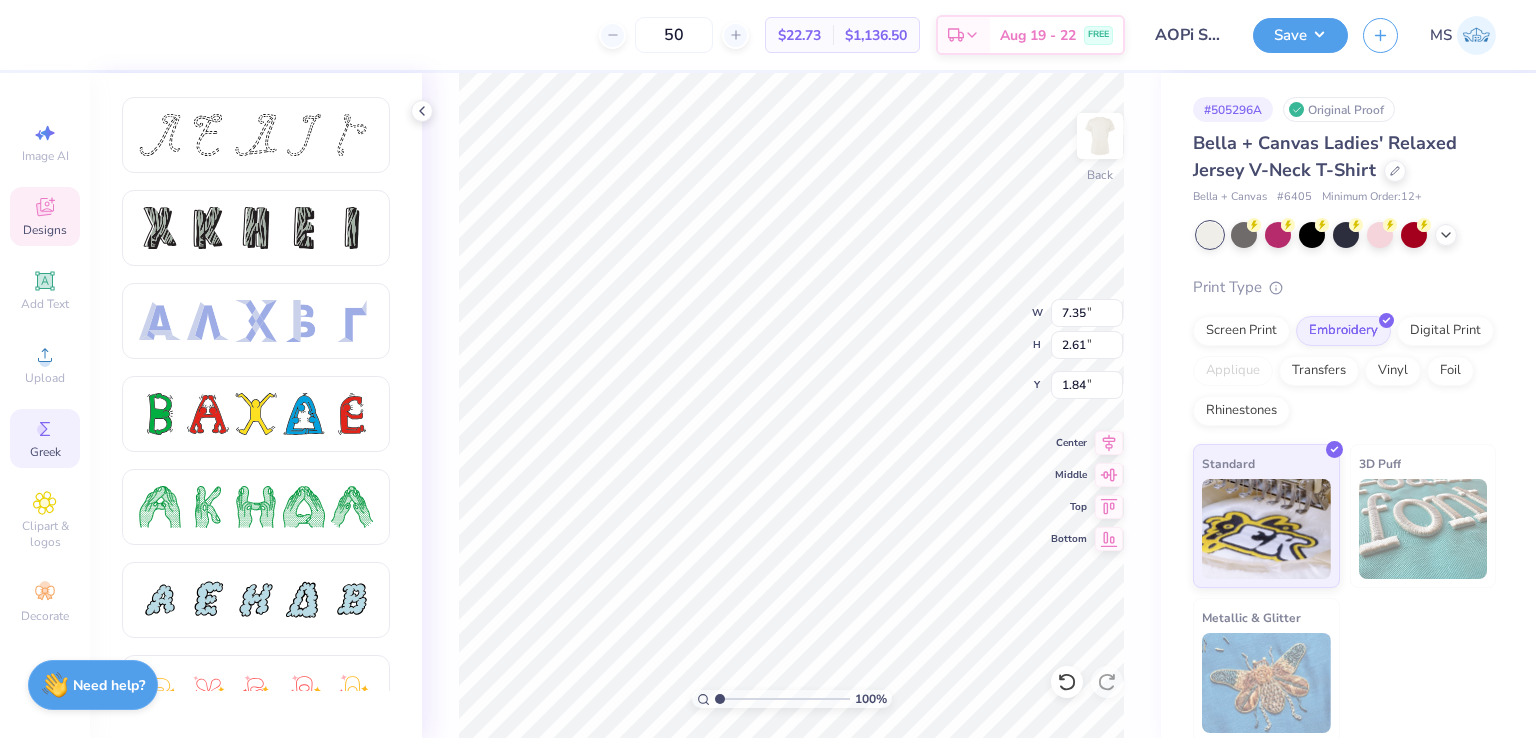 click on "Designs" at bounding box center [45, 230] 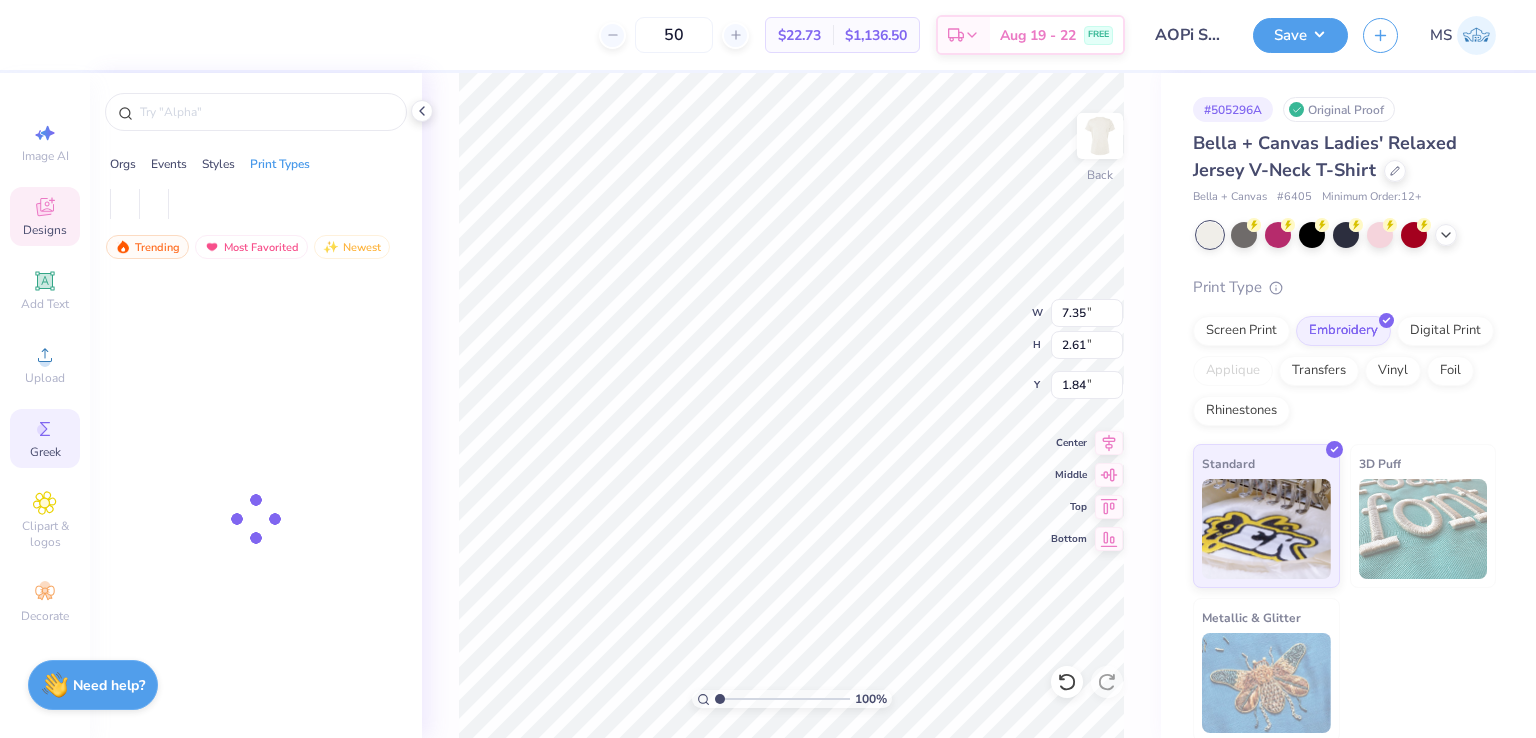 click 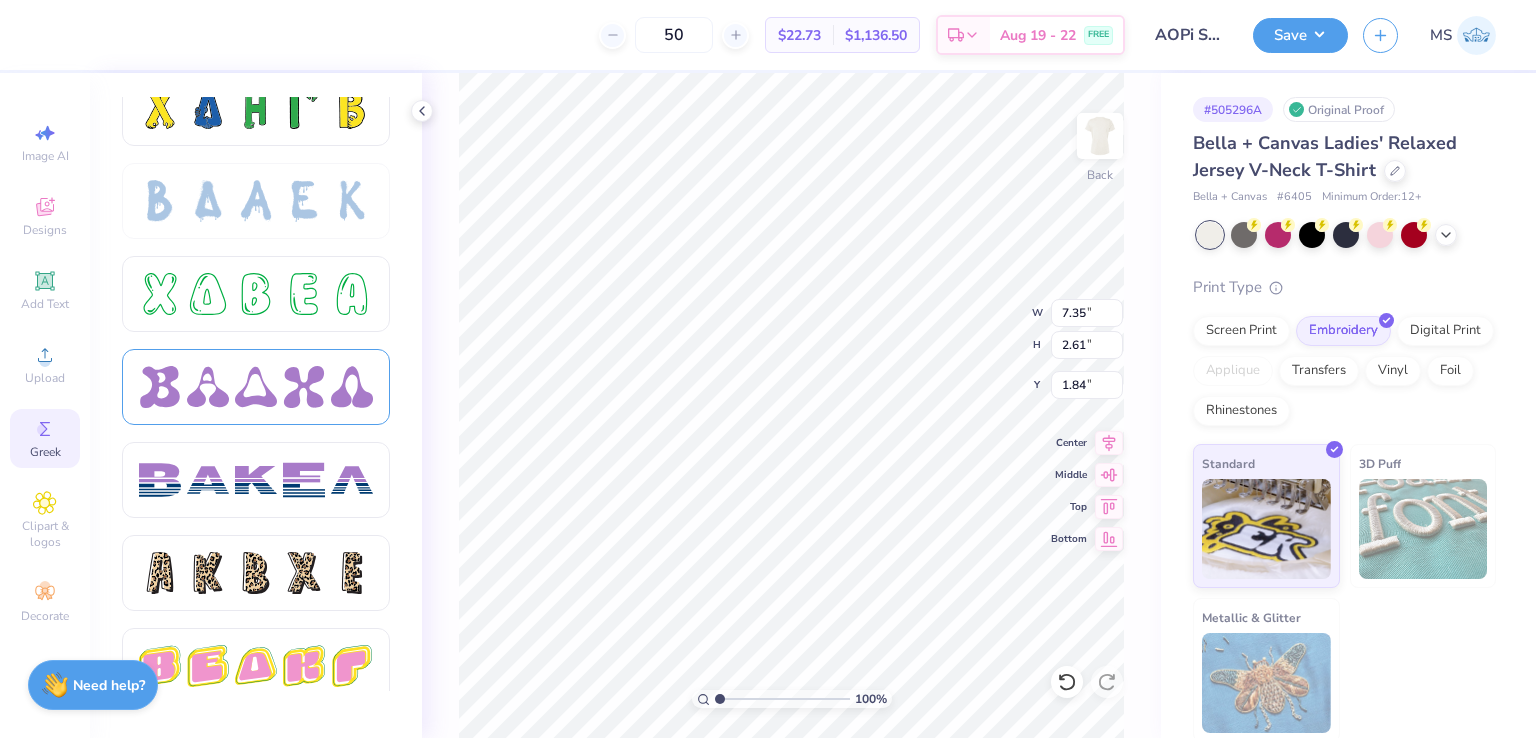 scroll, scrollTop: 2835, scrollLeft: 0, axis: vertical 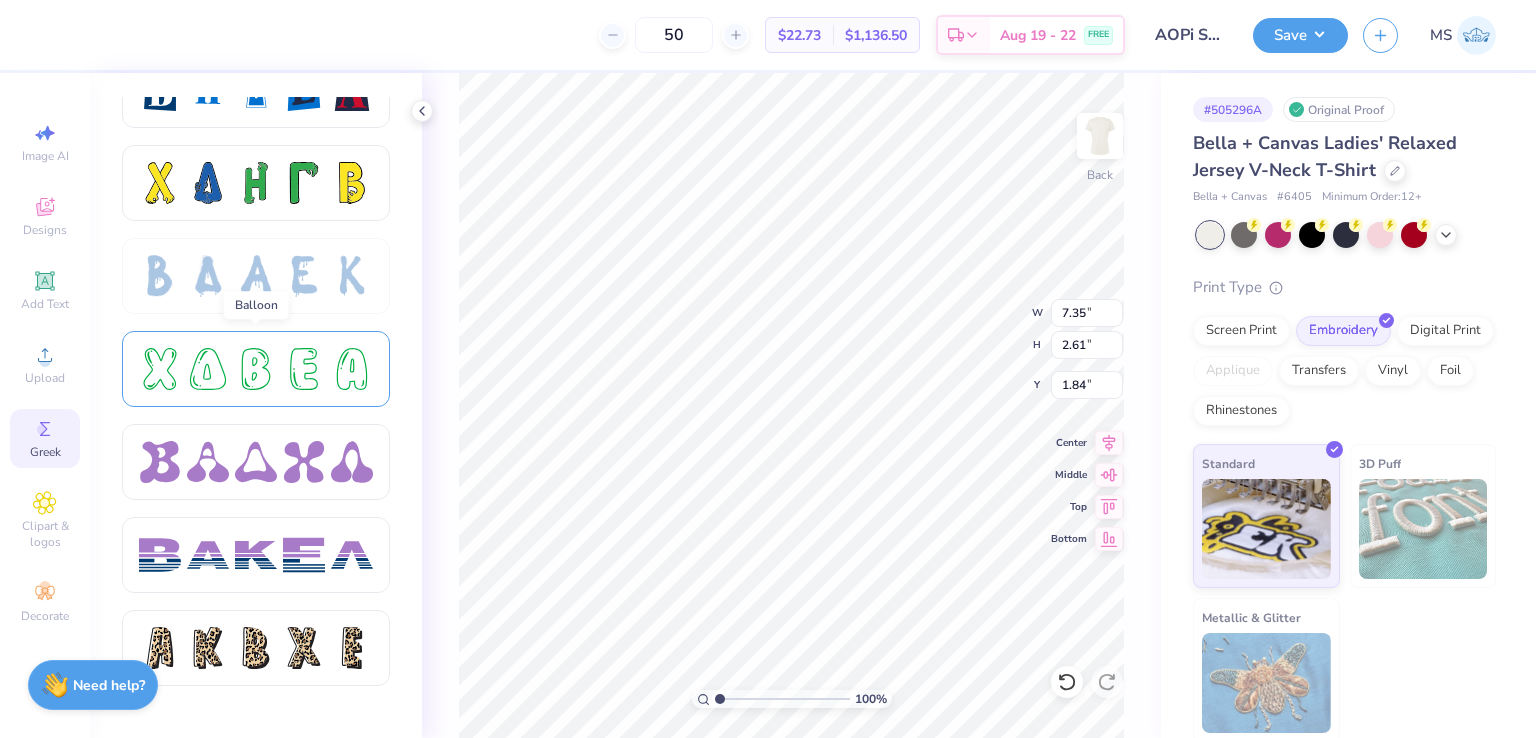 click at bounding box center [256, 369] 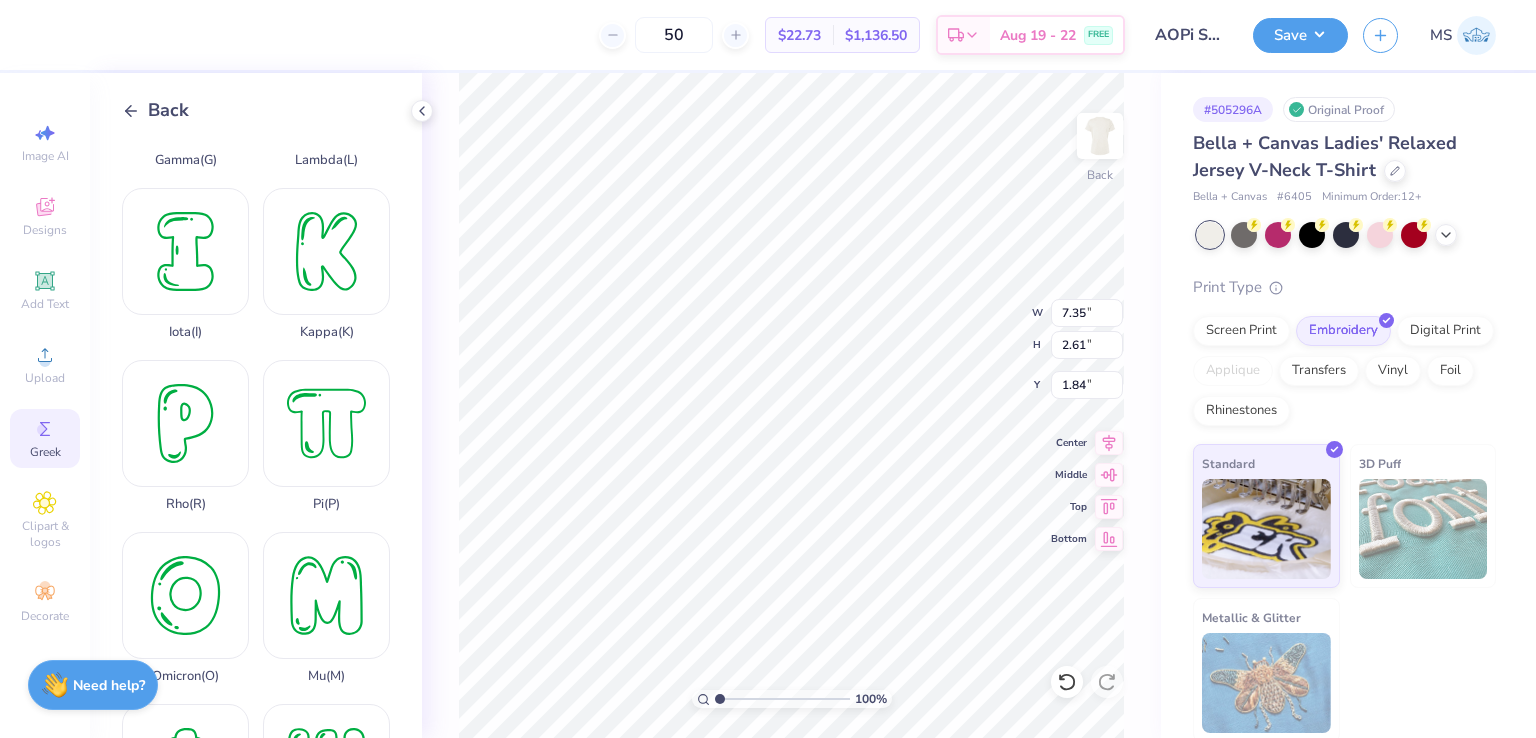 scroll, scrollTop: 716, scrollLeft: 0, axis: vertical 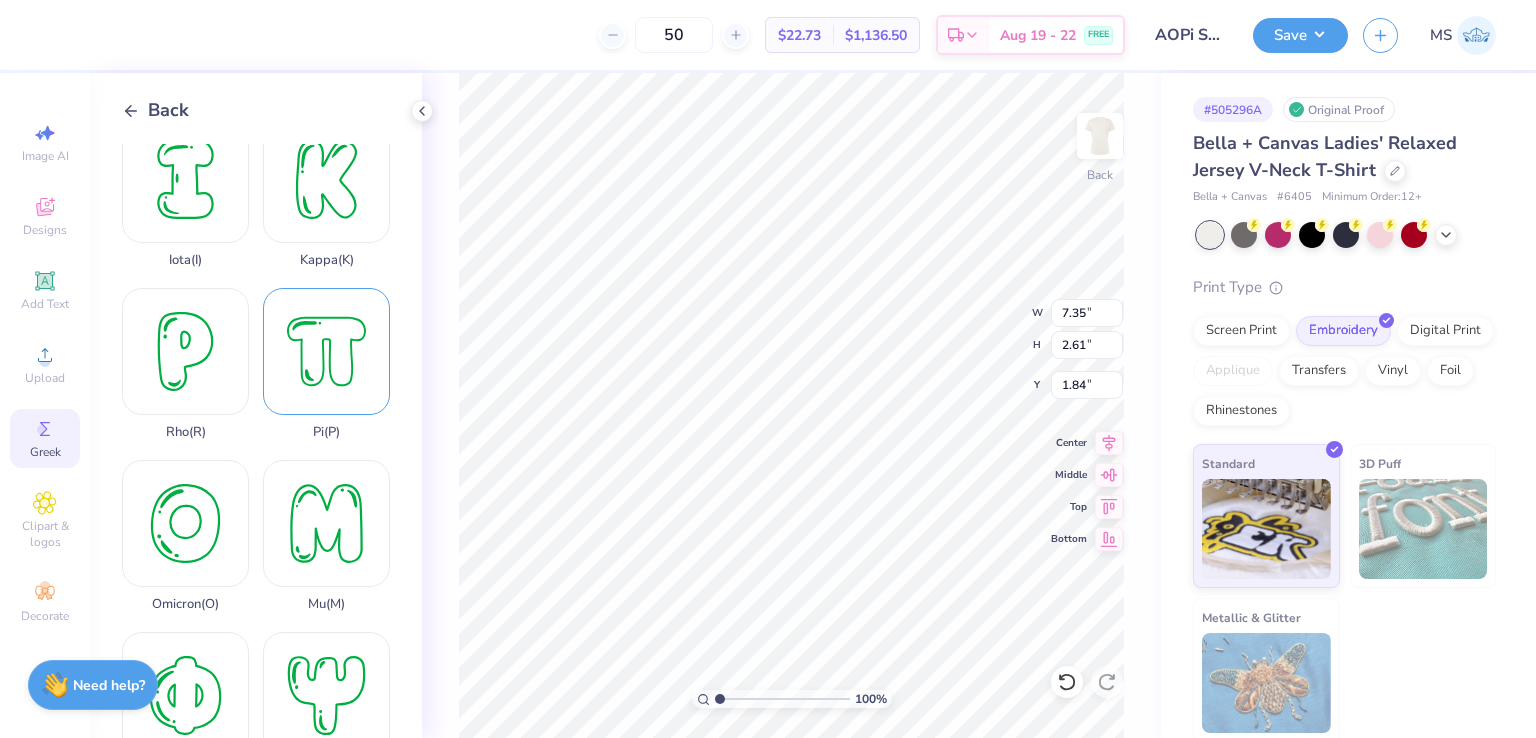 click on "Pi  ( P )" at bounding box center [326, 364] 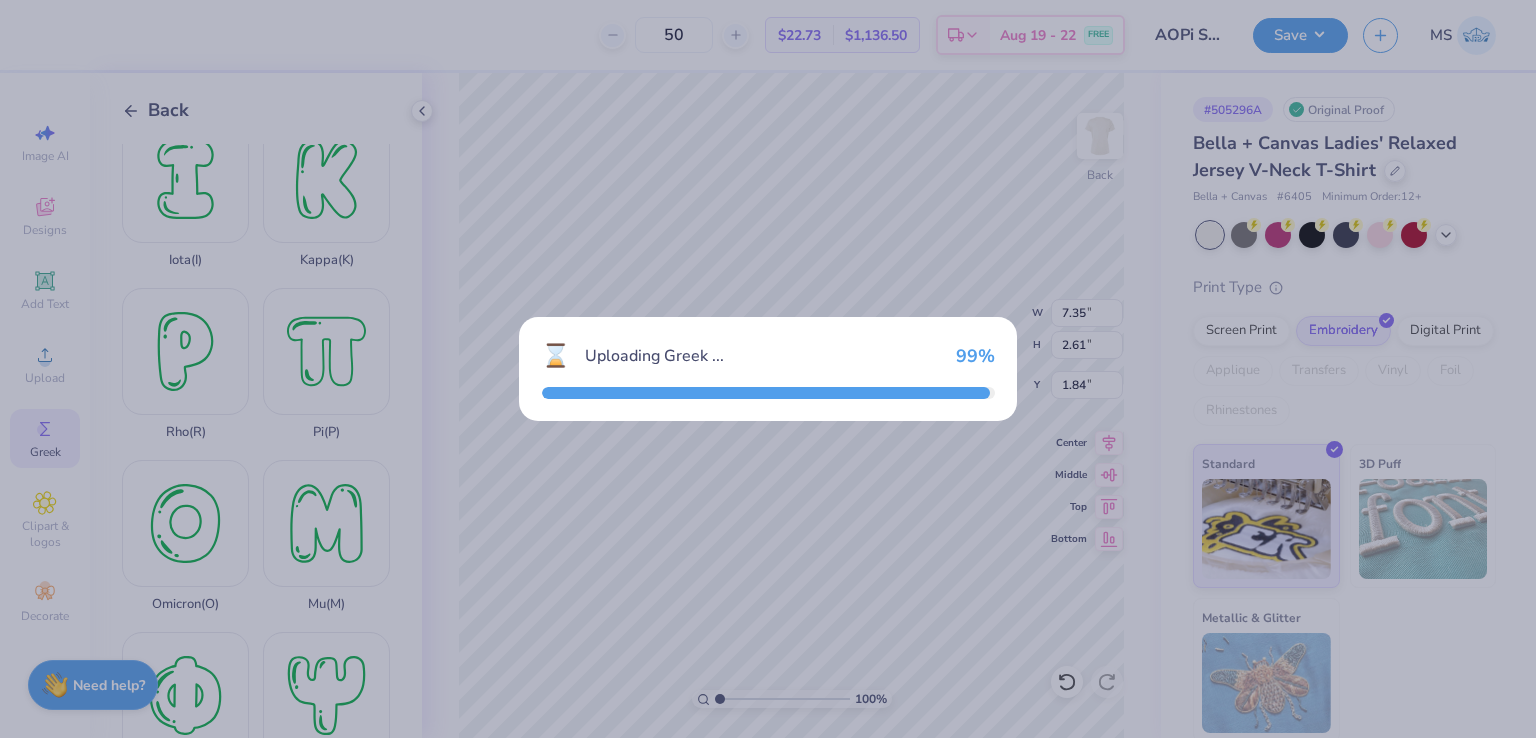type on "10.45" 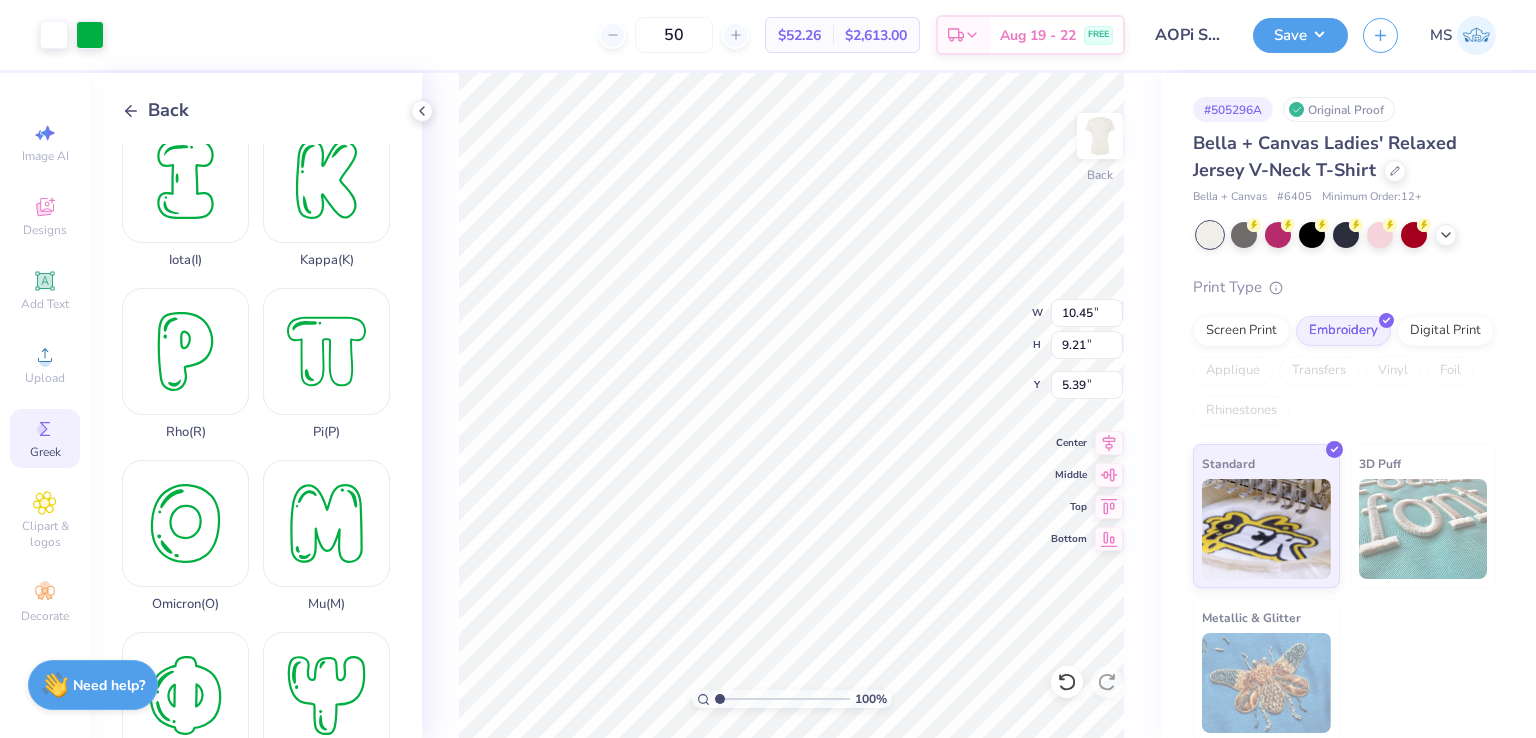 type on "4.64" 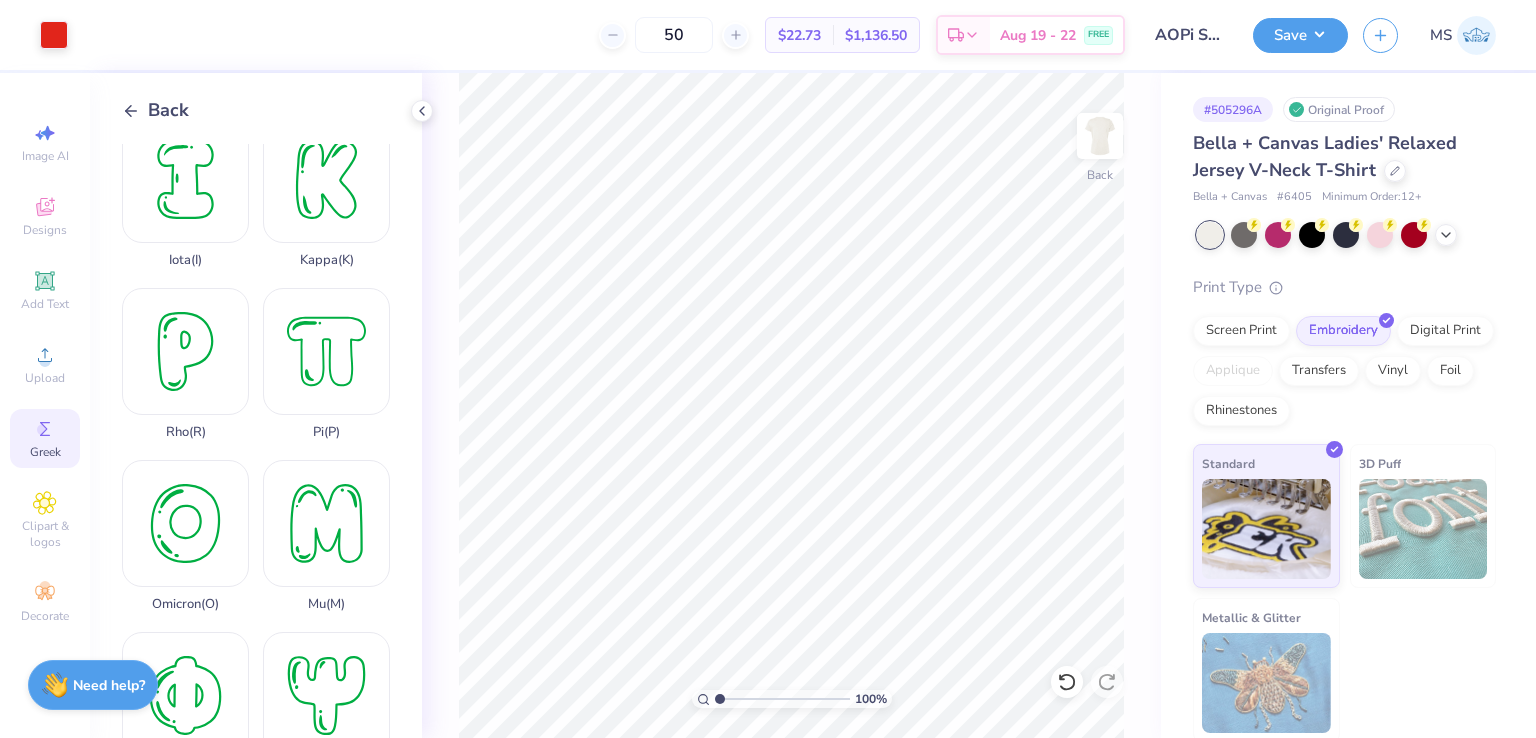 click 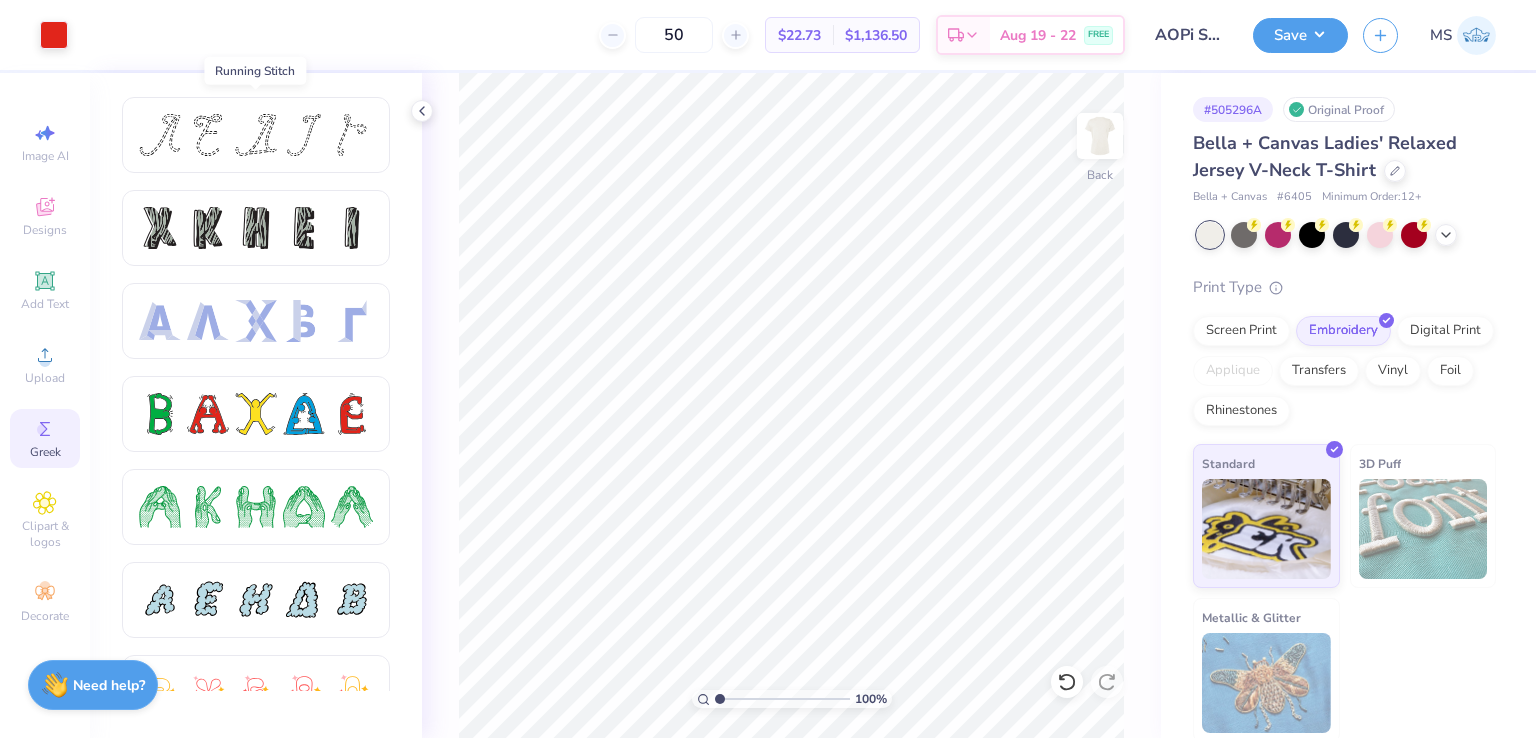 click at bounding box center [256, 135] 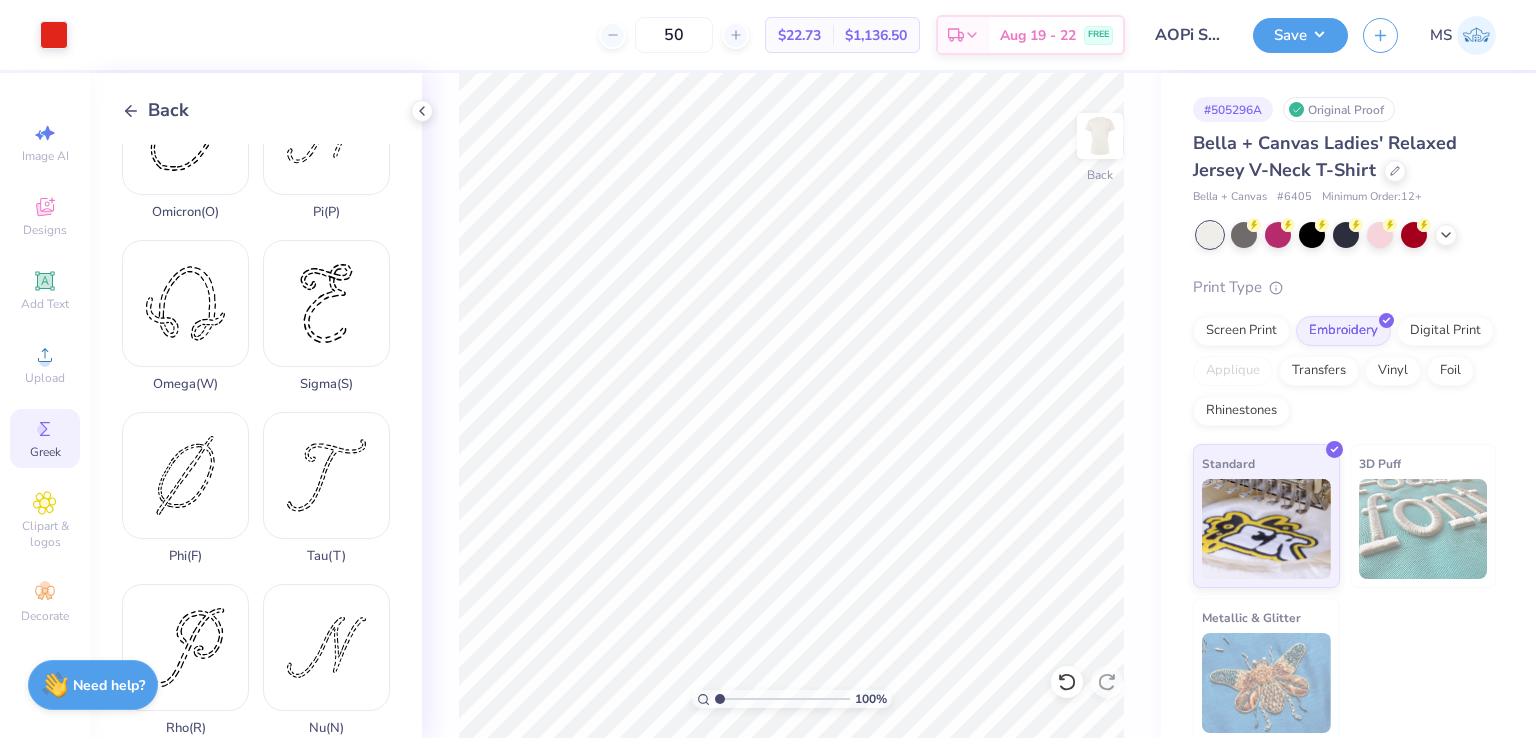 scroll, scrollTop: 1383, scrollLeft: 0, axis: vertical 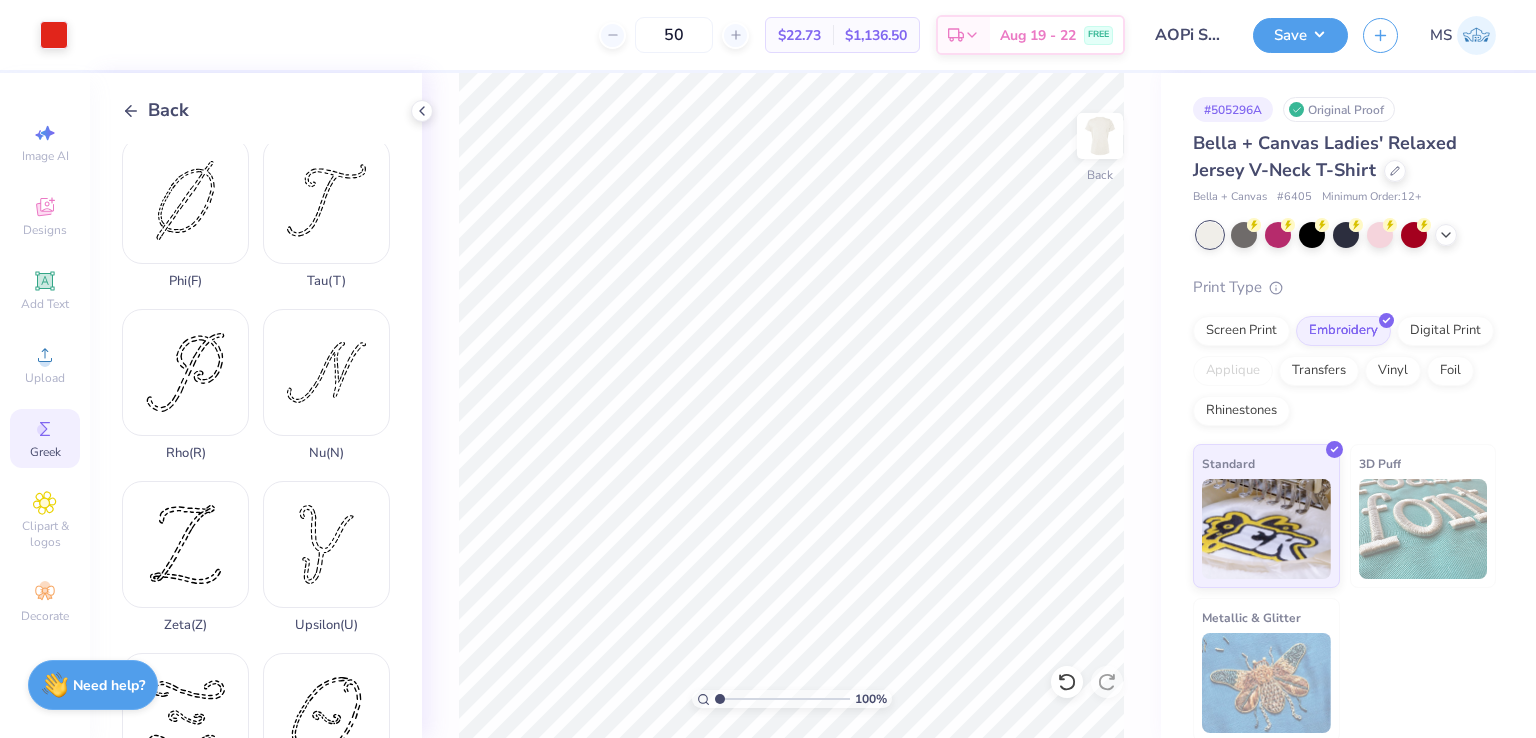click on "Greek" at bounding box center (45, 438) 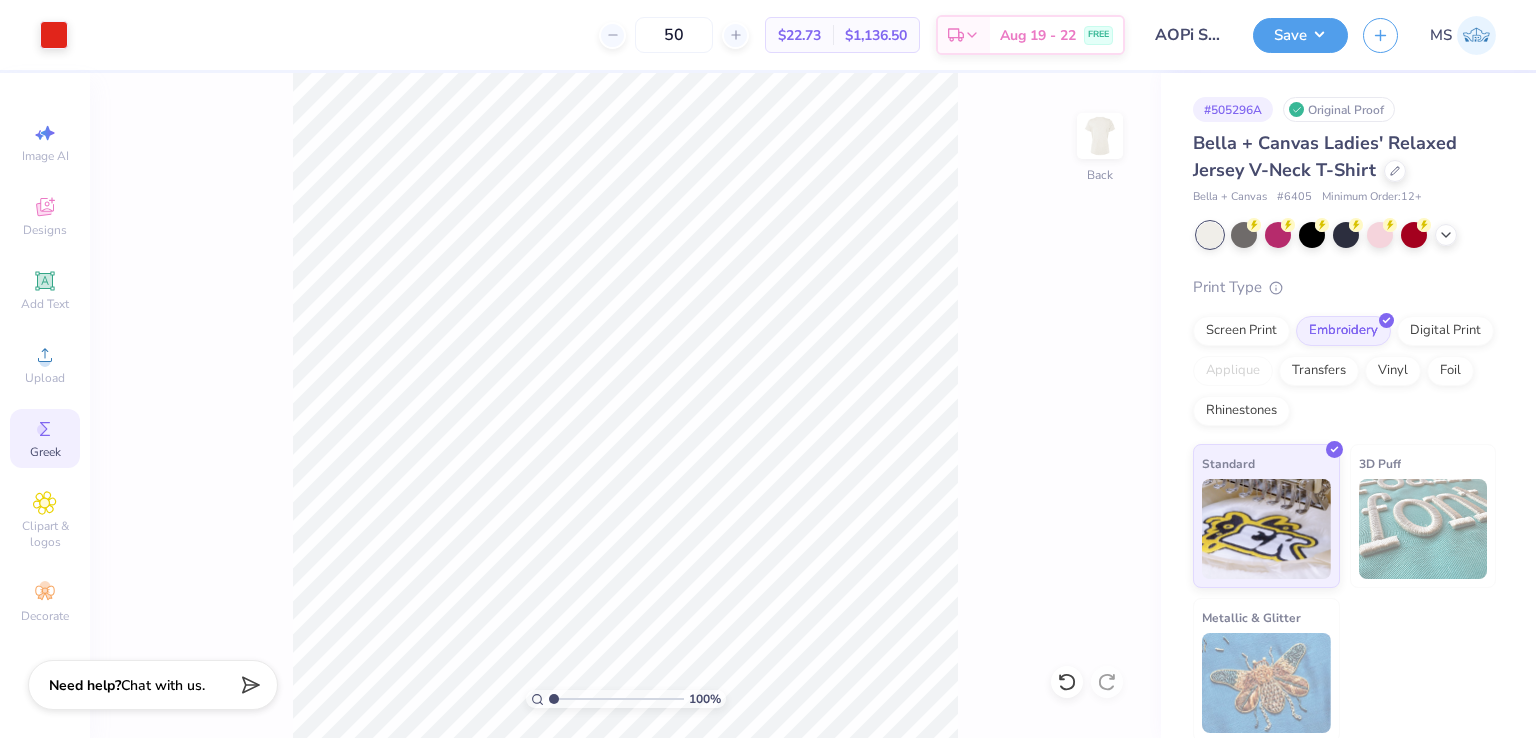 click on "Greek" at bounding box center (45, 452) 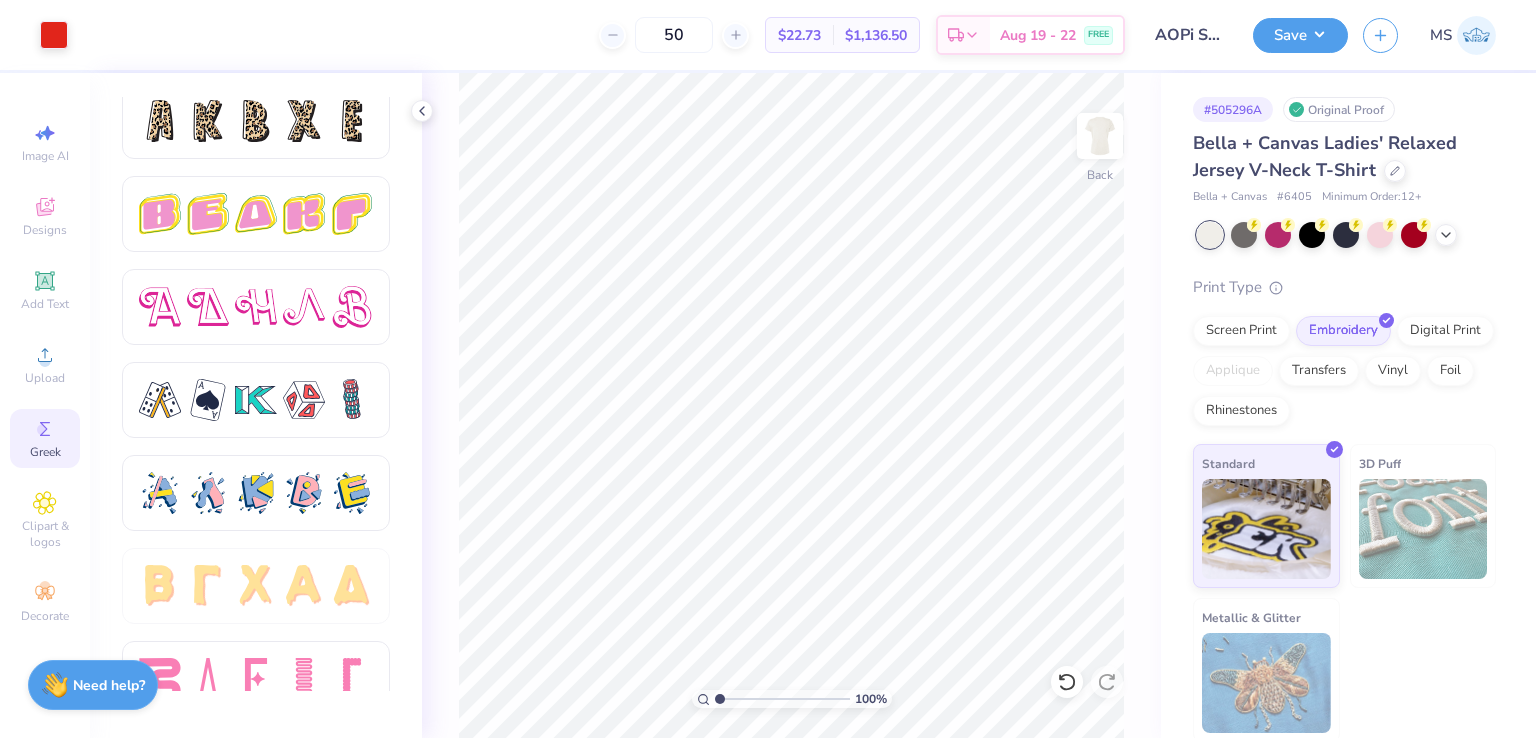 scroll, scrollTop: 3404, scrollLeft: 0, axis: vertical 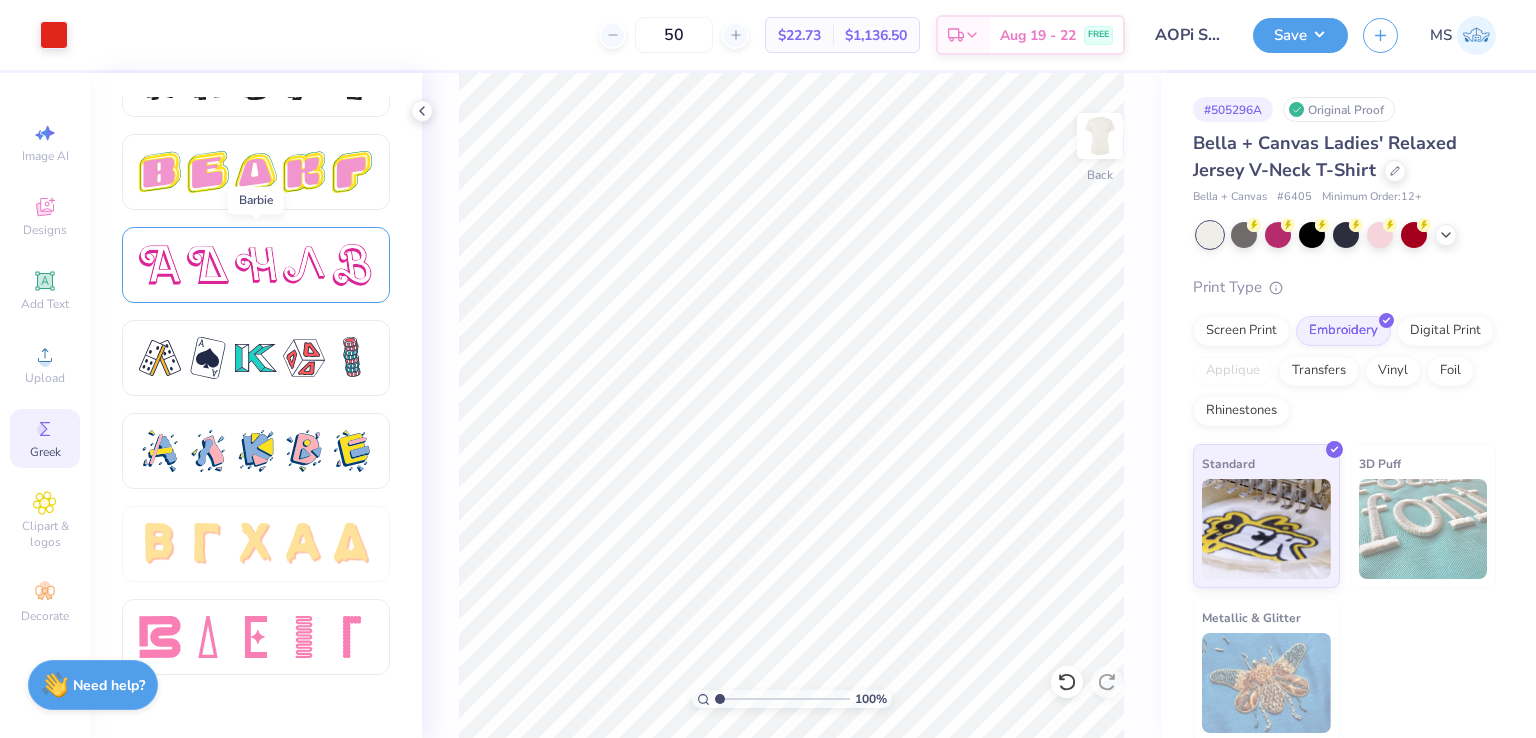 click at bounding box center [352, 265] 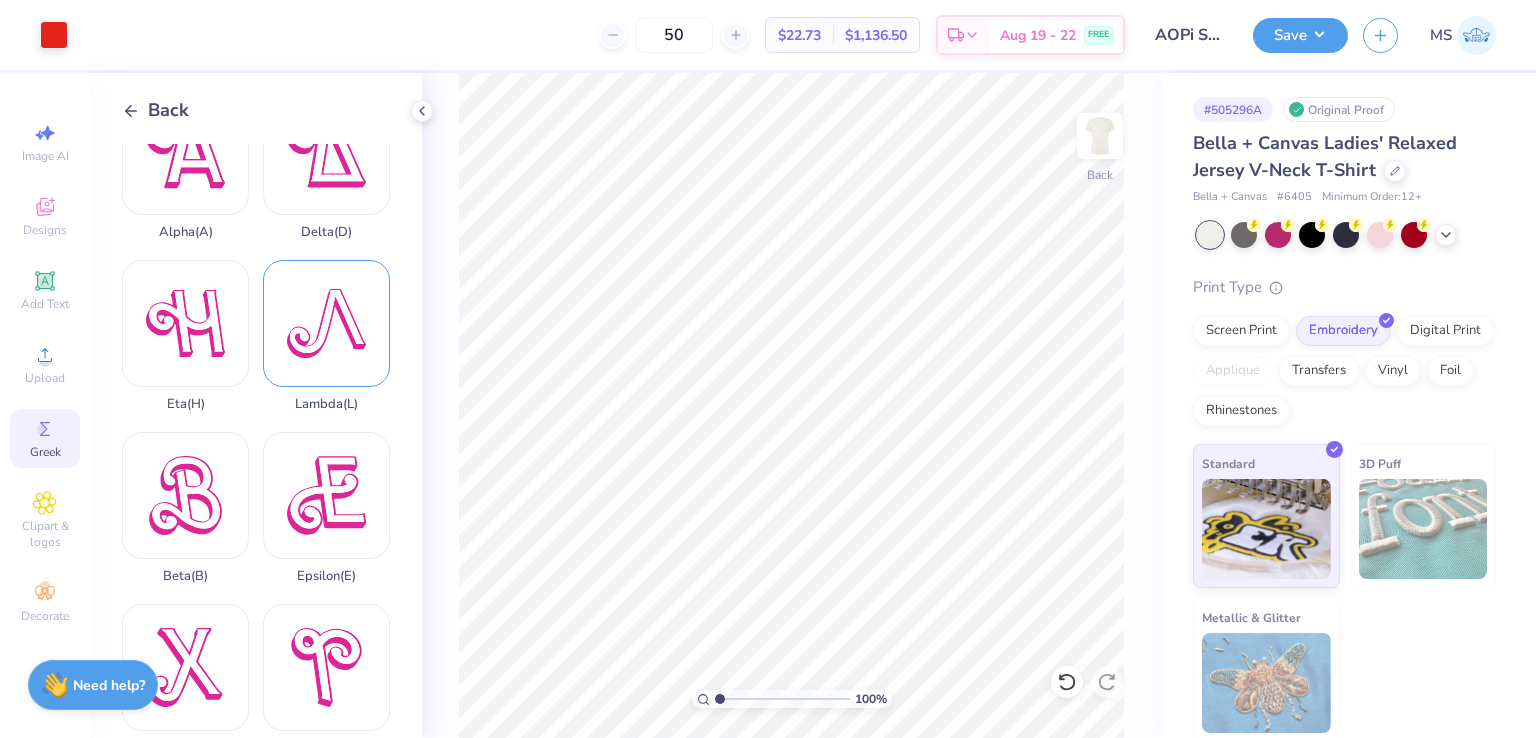 scroll, scrollTop: 0, scrollLeft: 0, axis: both 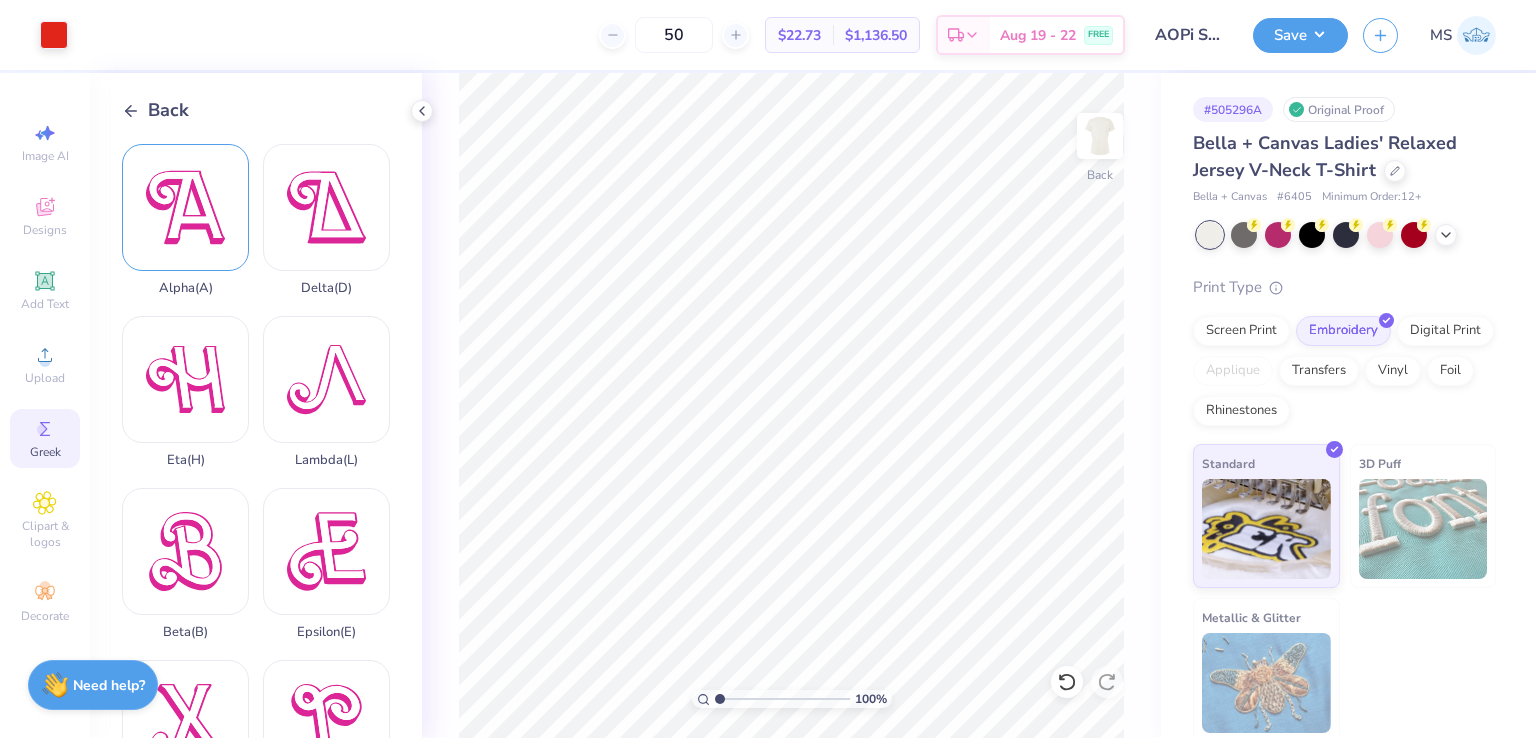 click on "Alpha  ( A )" at bounding box center (185, 220) 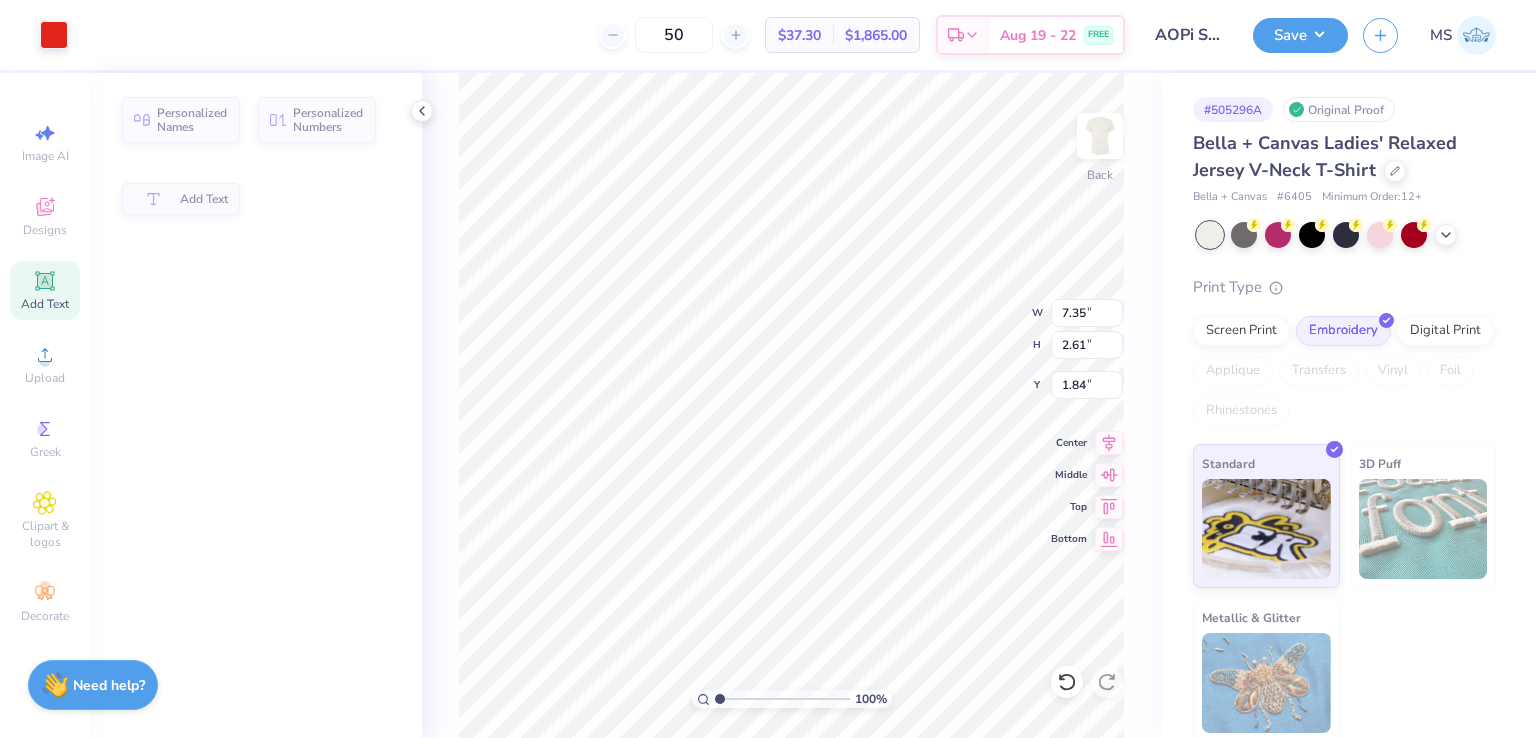 type on "7.35" 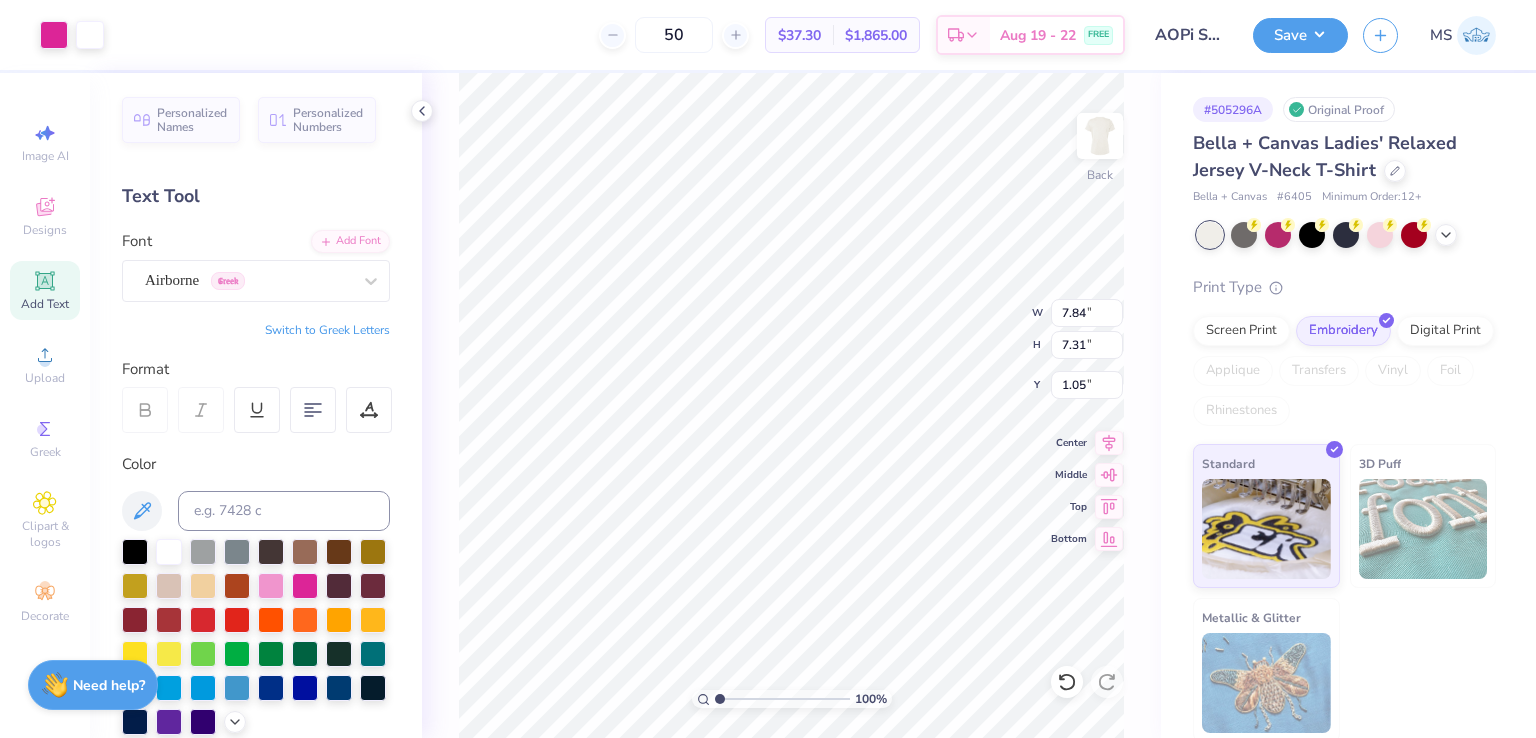 type on "1.05" 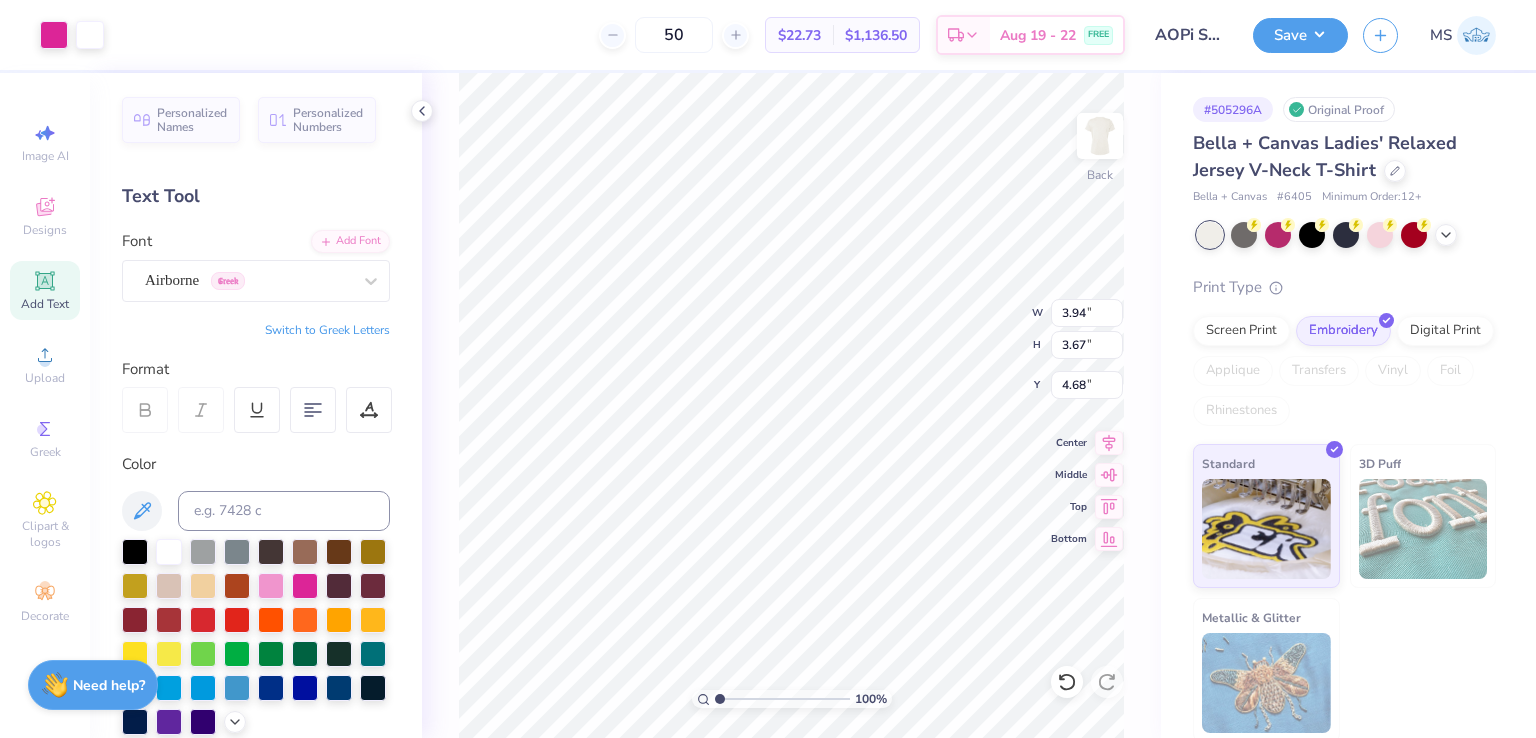 type on "1.50" 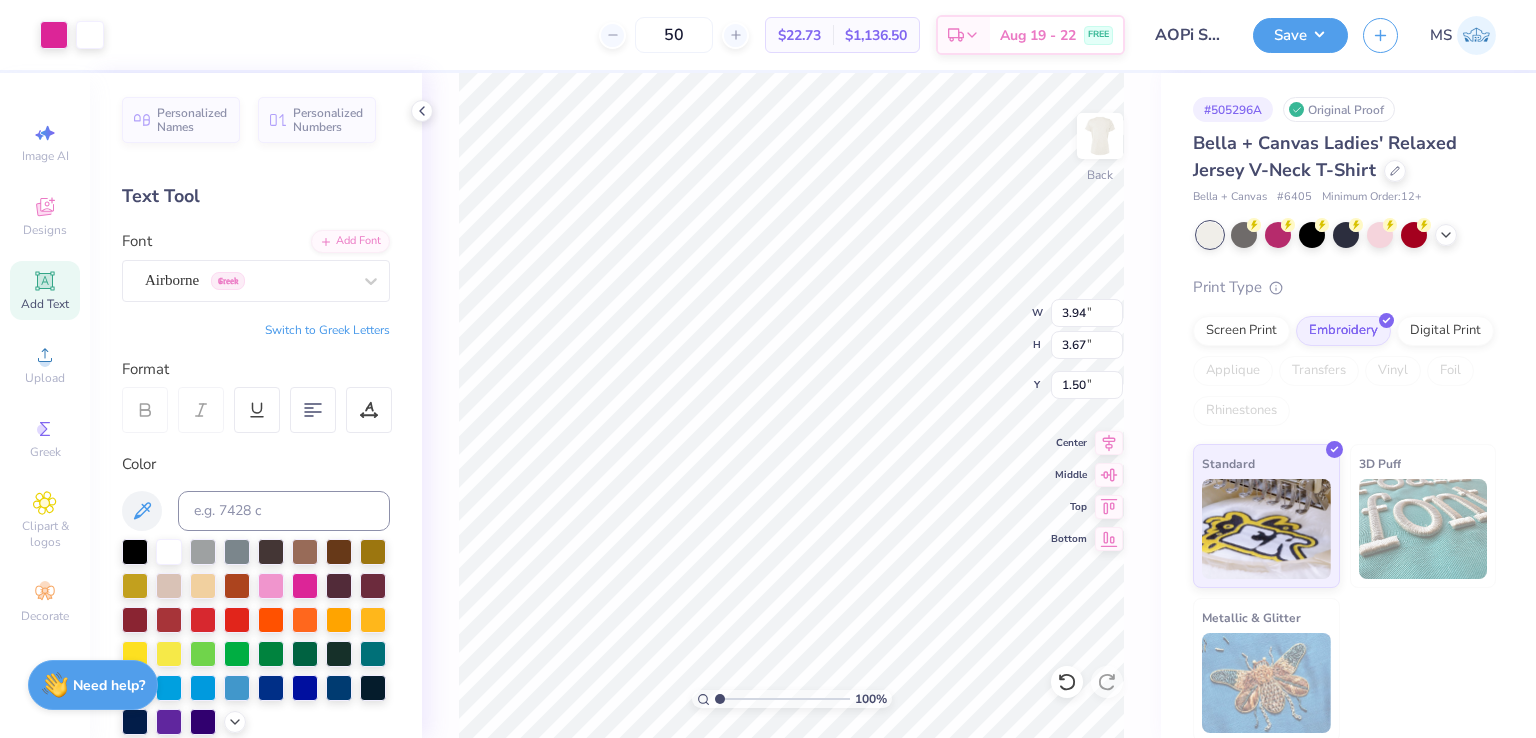 type on "3.18" 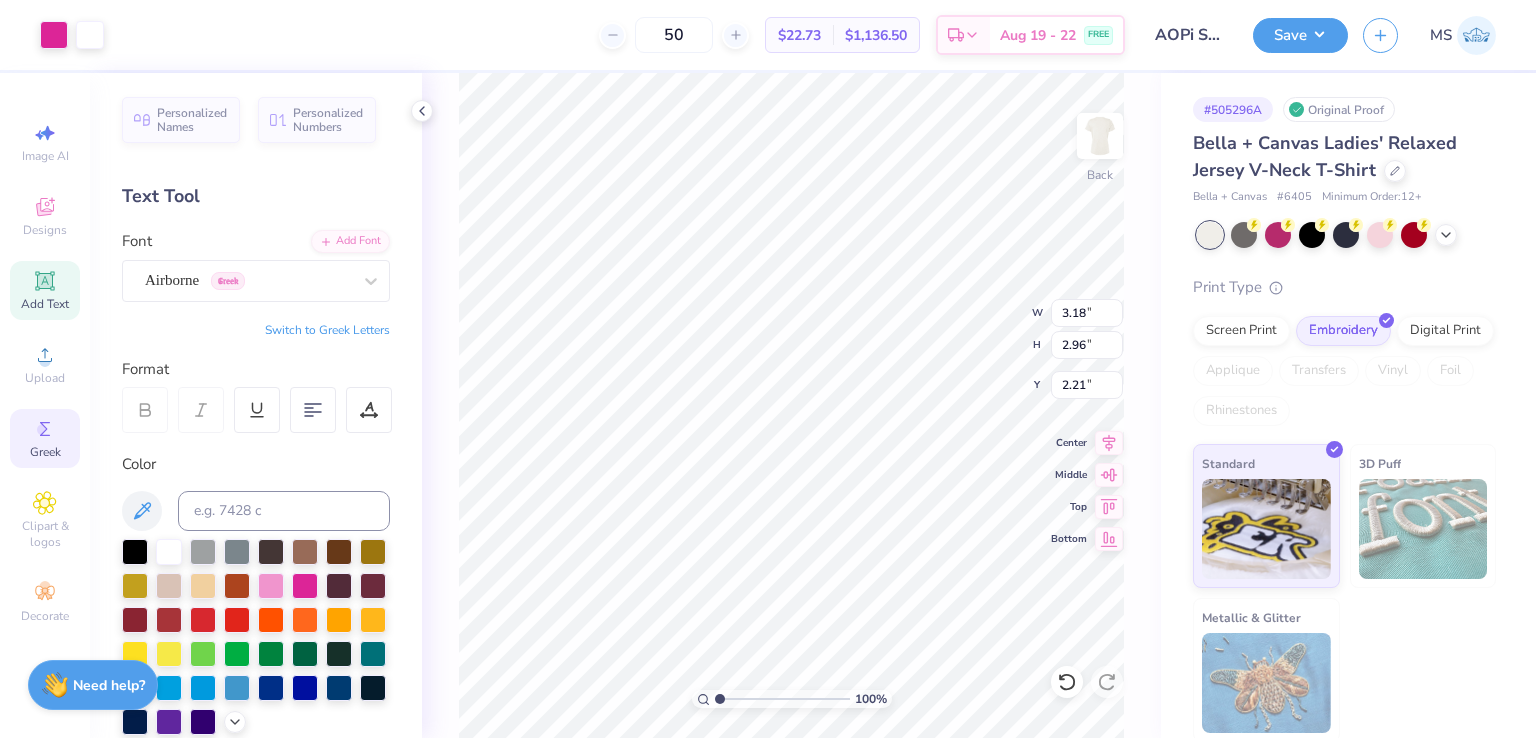 click 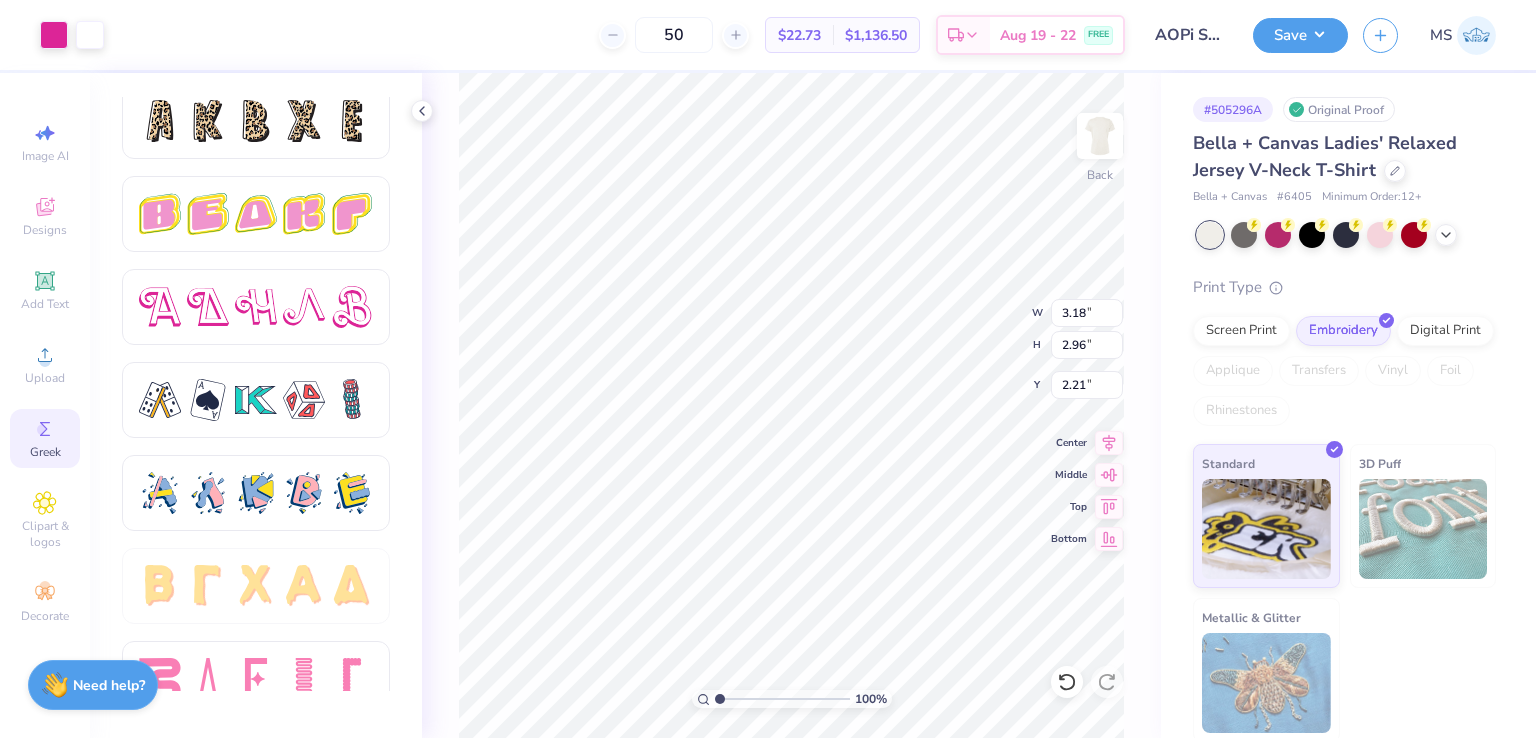 scroll, scrollTop: 3404, scrollLeft: 0, axis: vertical 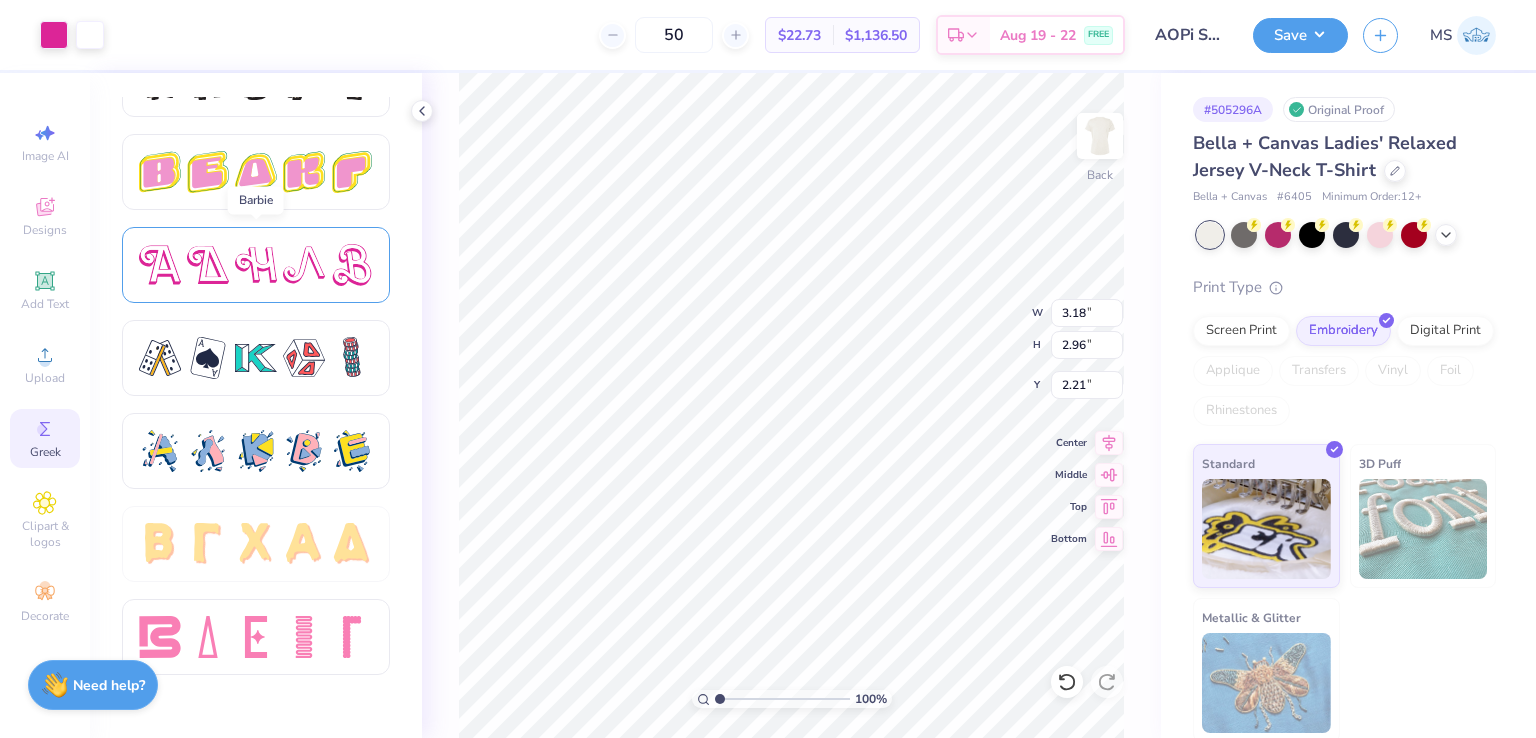 click at bounding box center [256, 265] 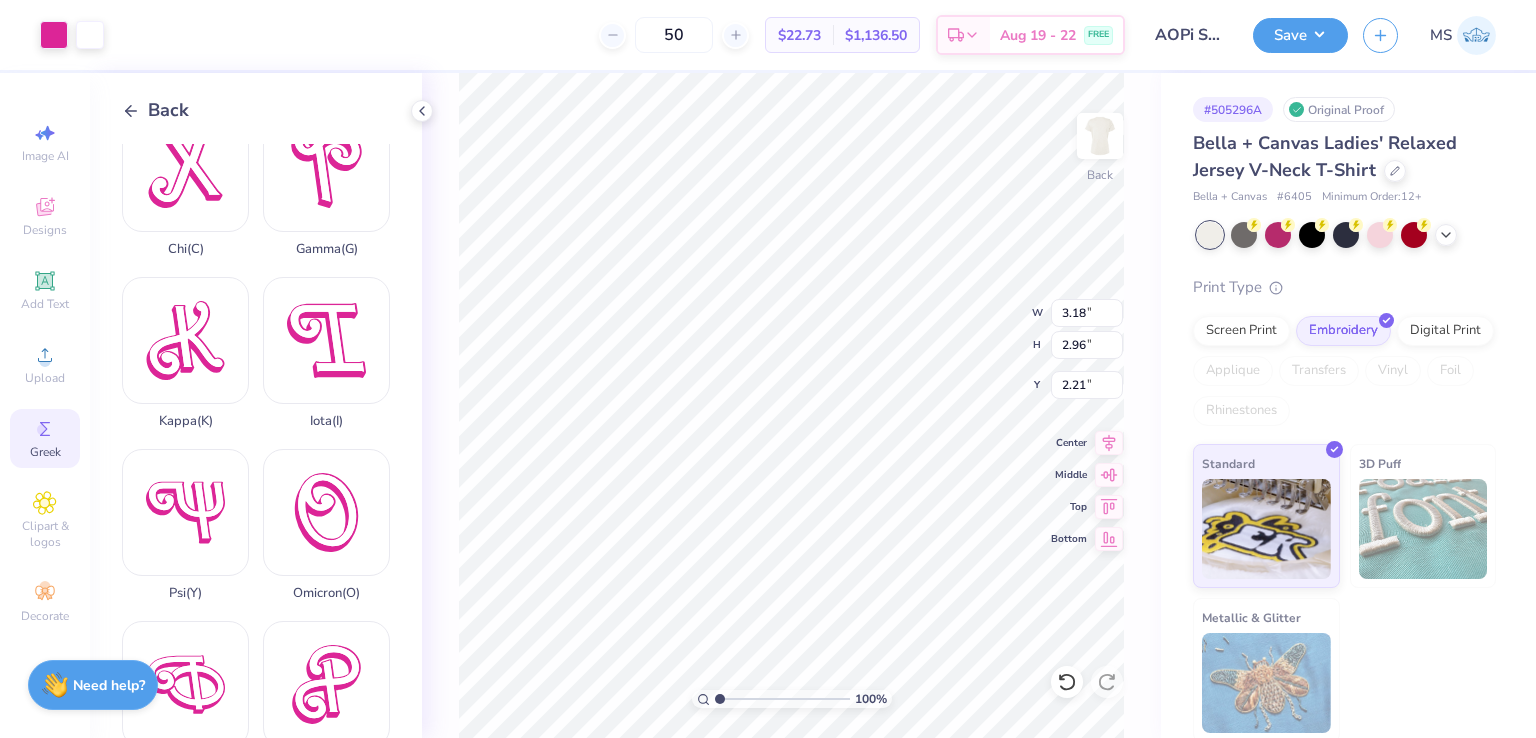 scroll, scrollTop: 559, scrollLeft: 0, axis: vertical 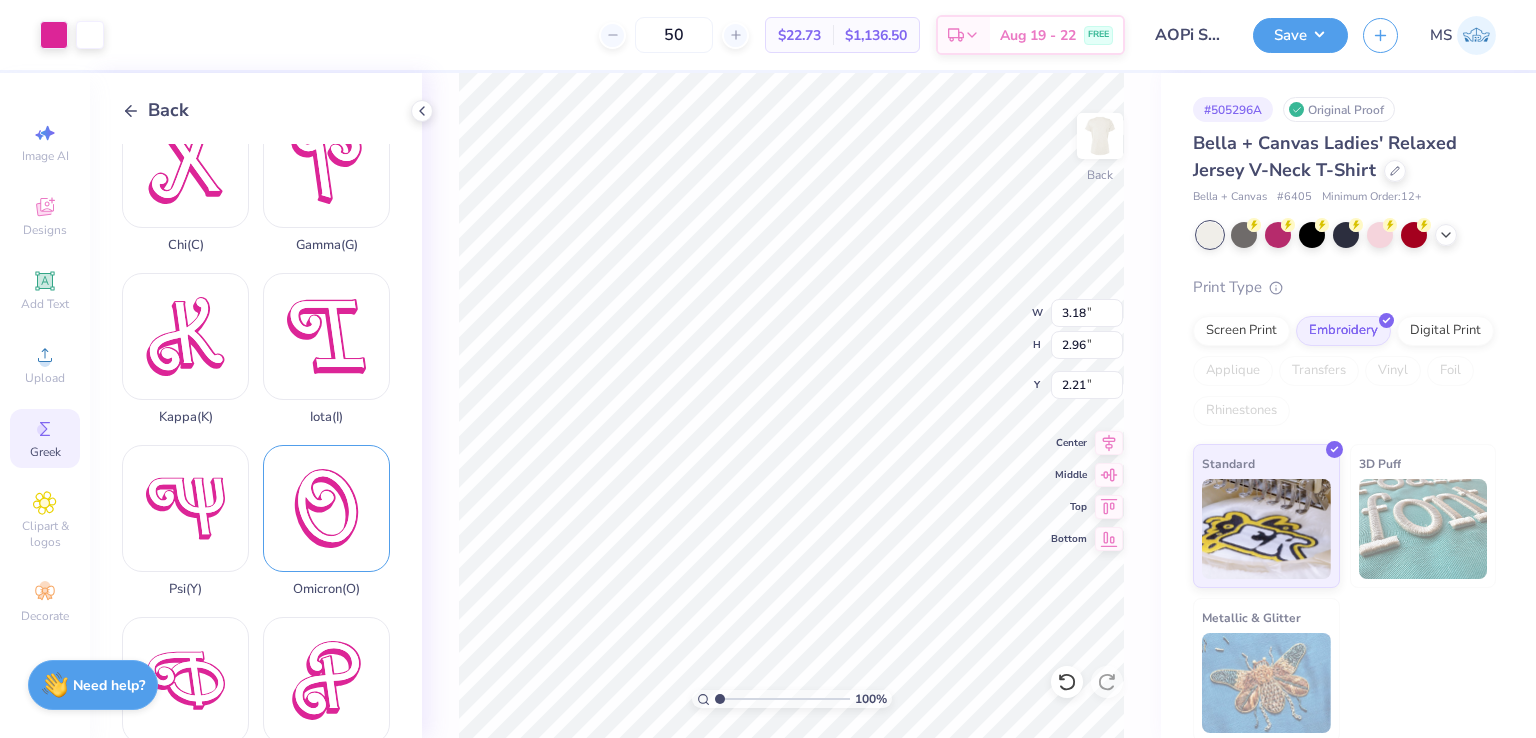 click on "Omicron  ( O )" at bounding box center [326, 521] 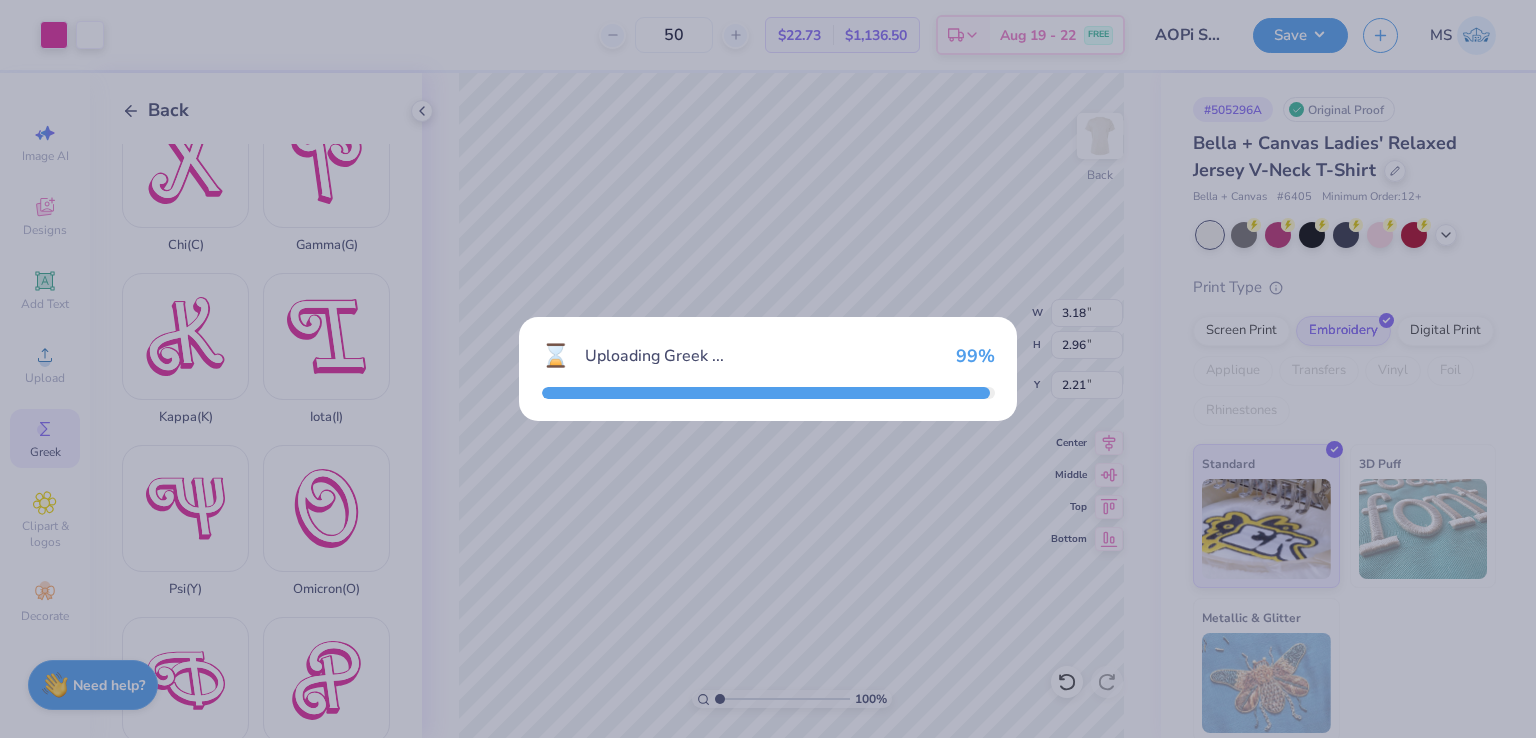 type on "6.66" 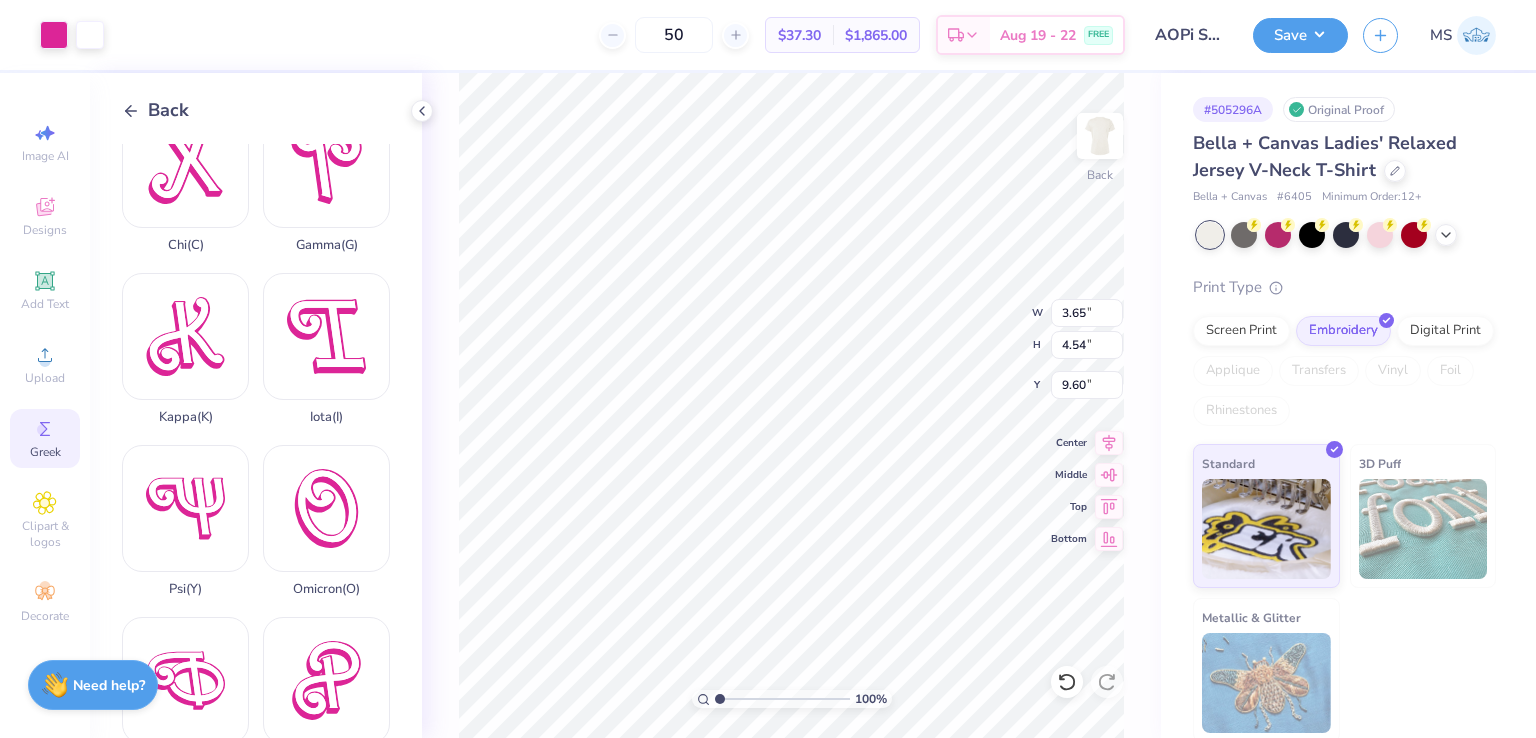 type on "3.65" 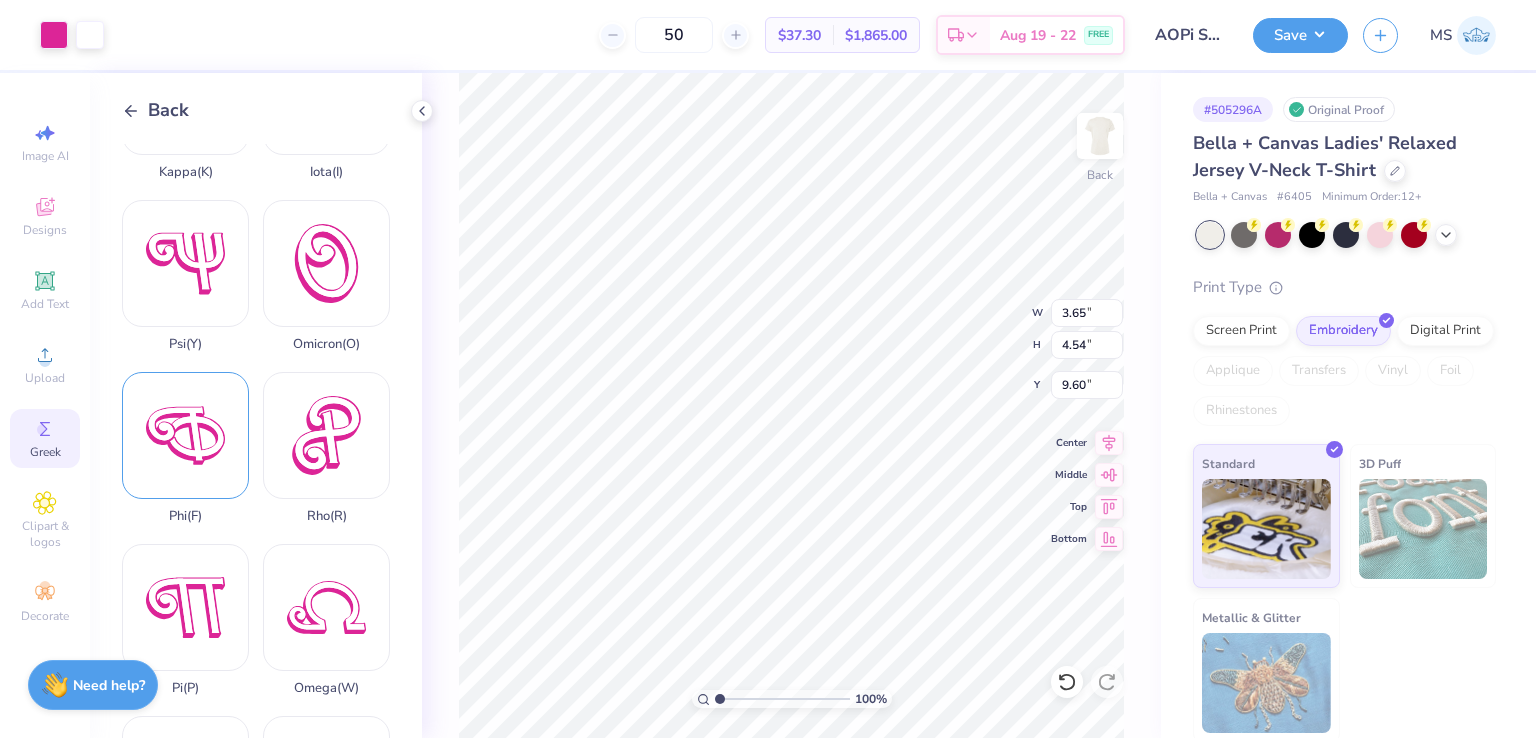 scroll, scrollTop: 806, scrollLeft: 0, axis: vertical 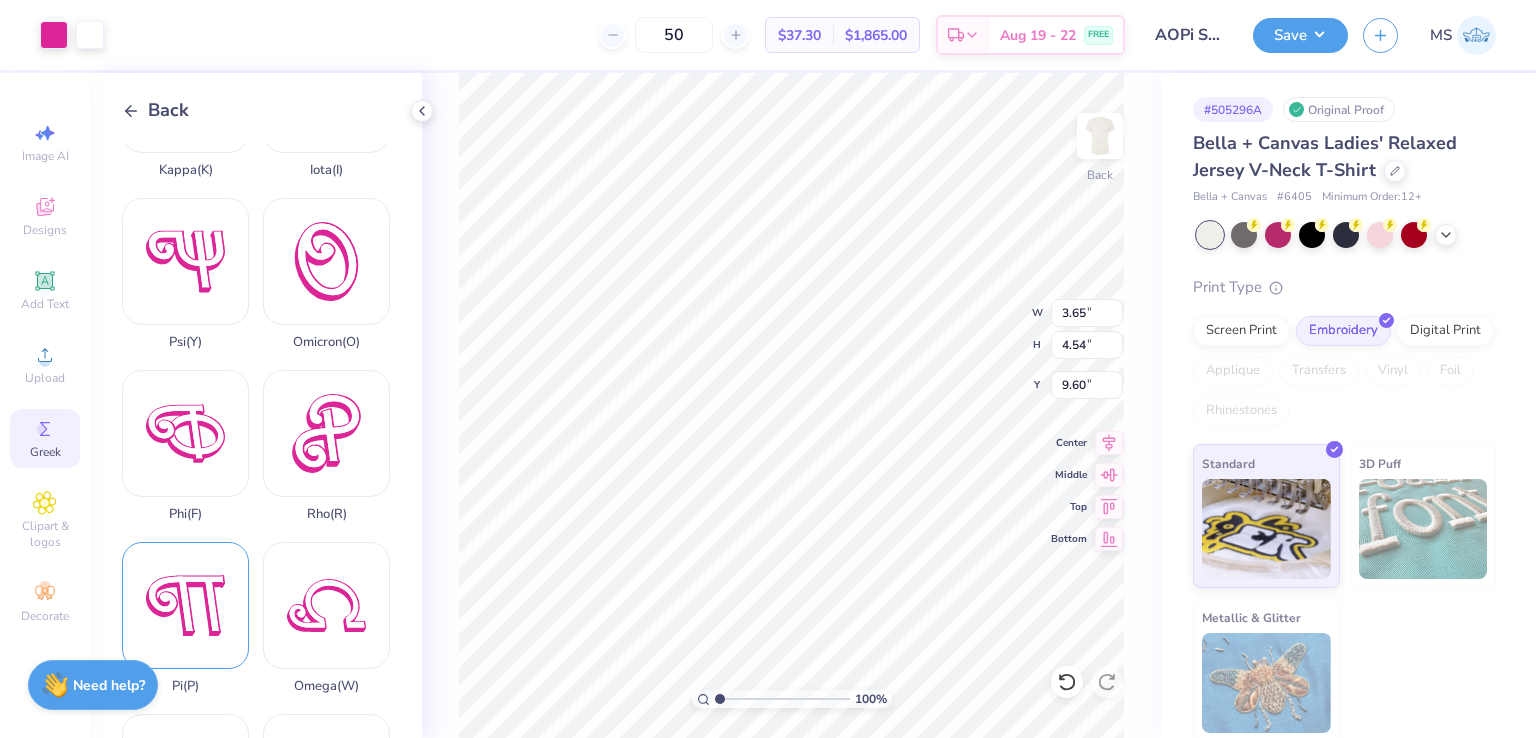 click on "Pi  ( P )" at bounding box center [185, 618] 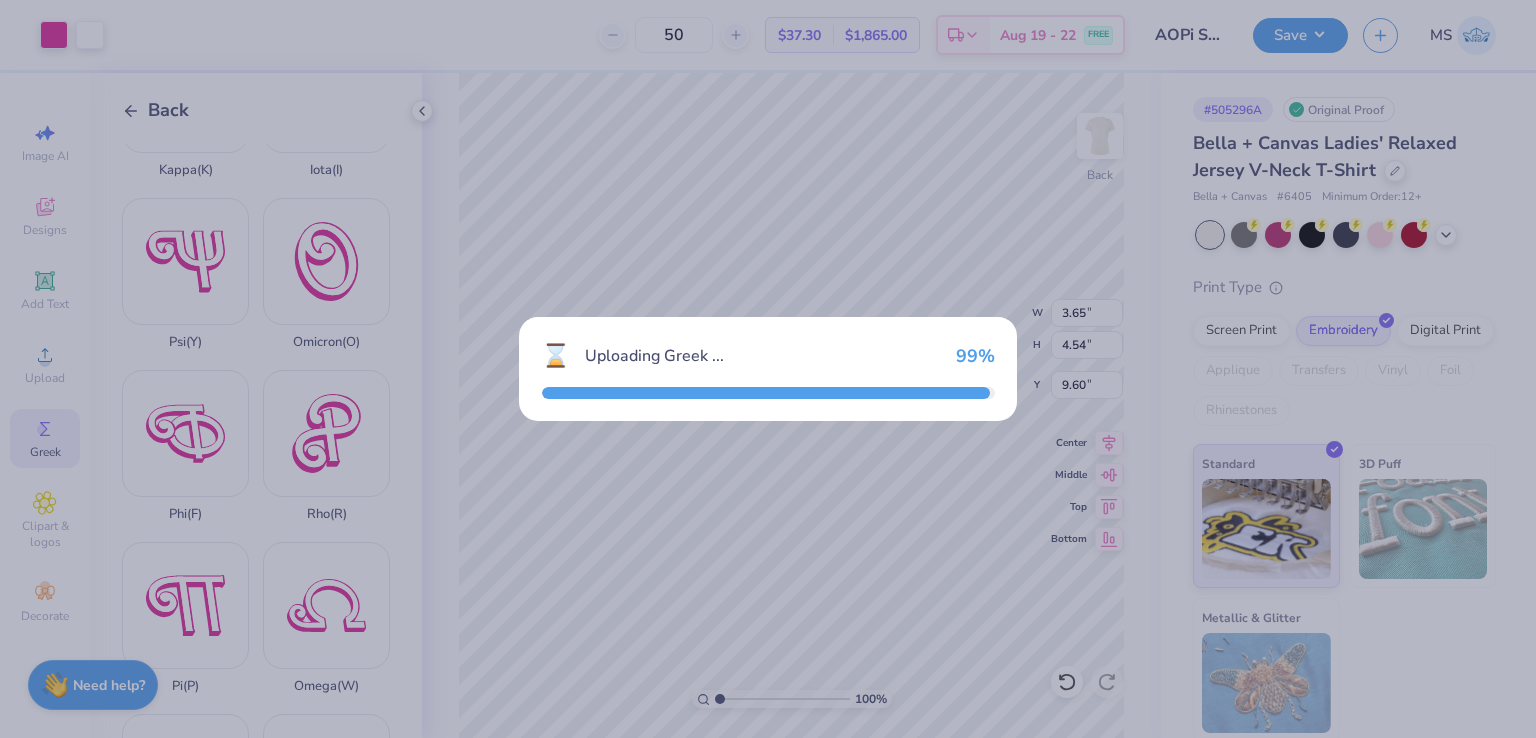 type on "9.50" 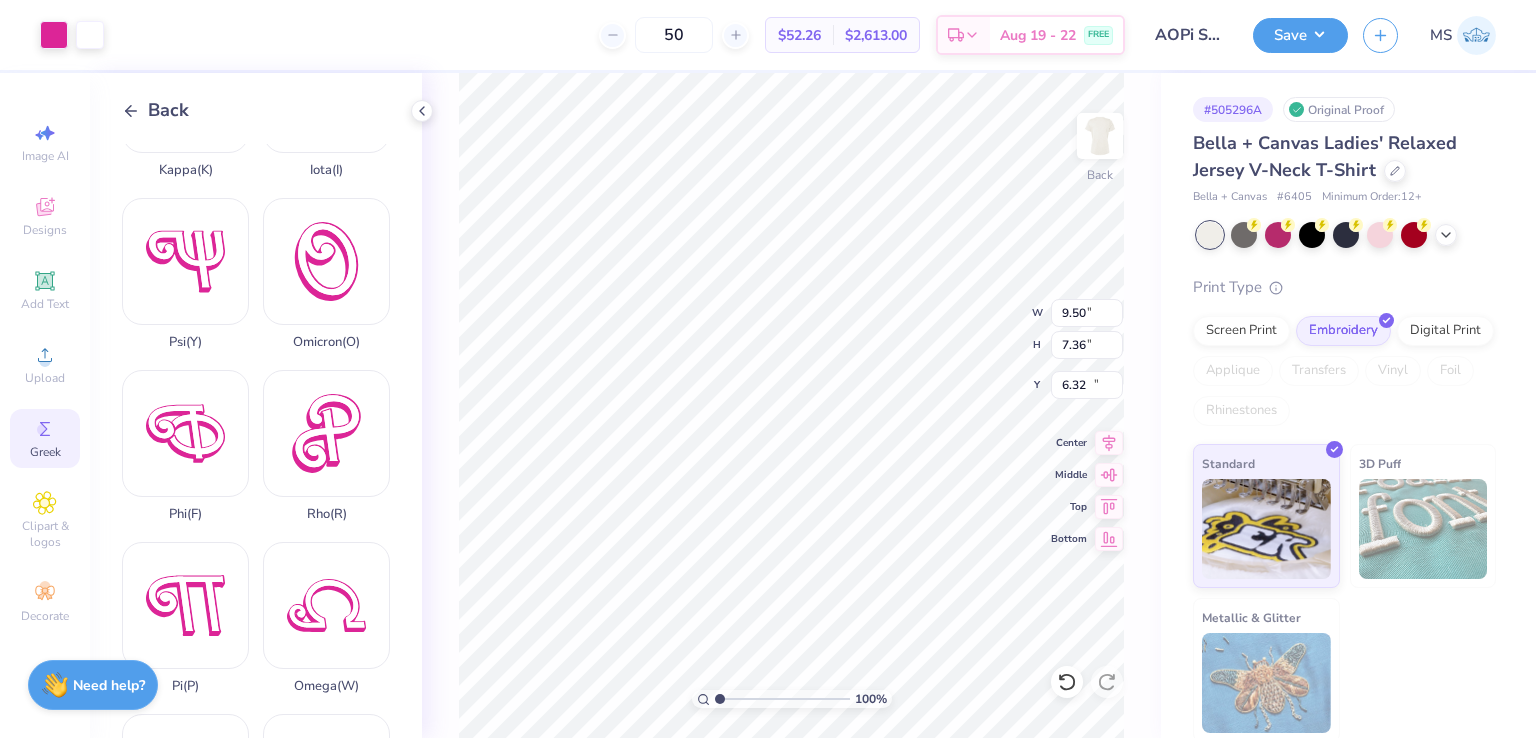 type on "2.91" 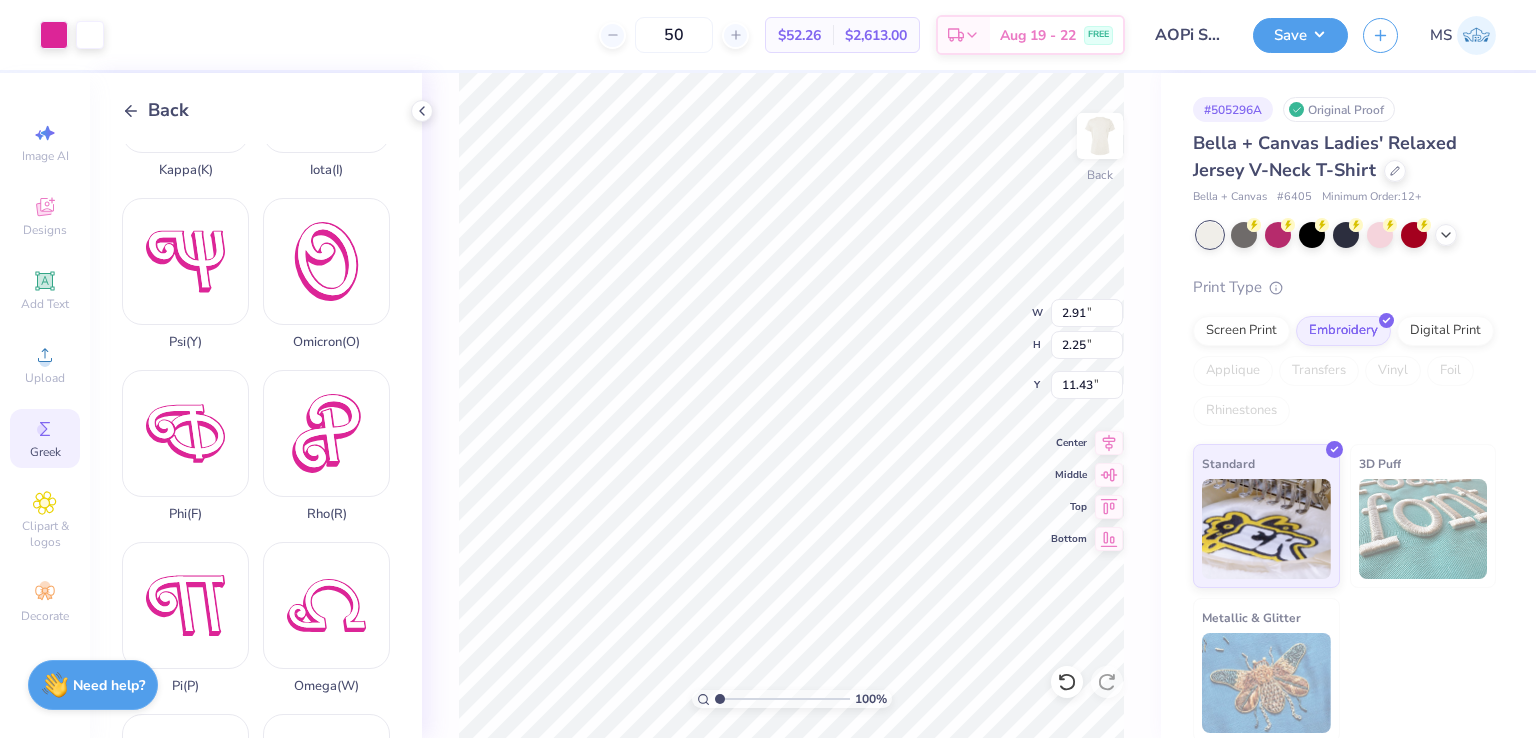type on "3.65" 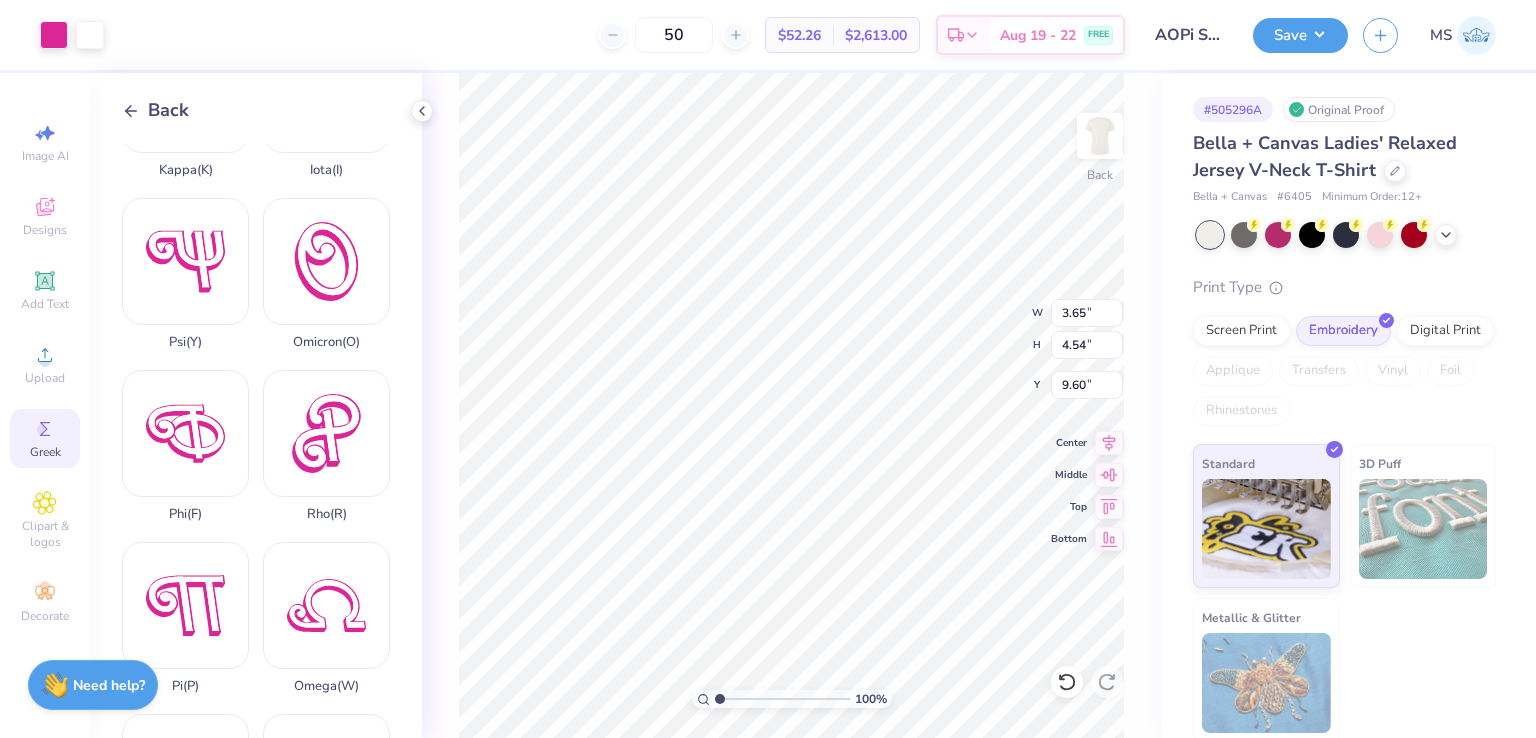 type on "1.50" 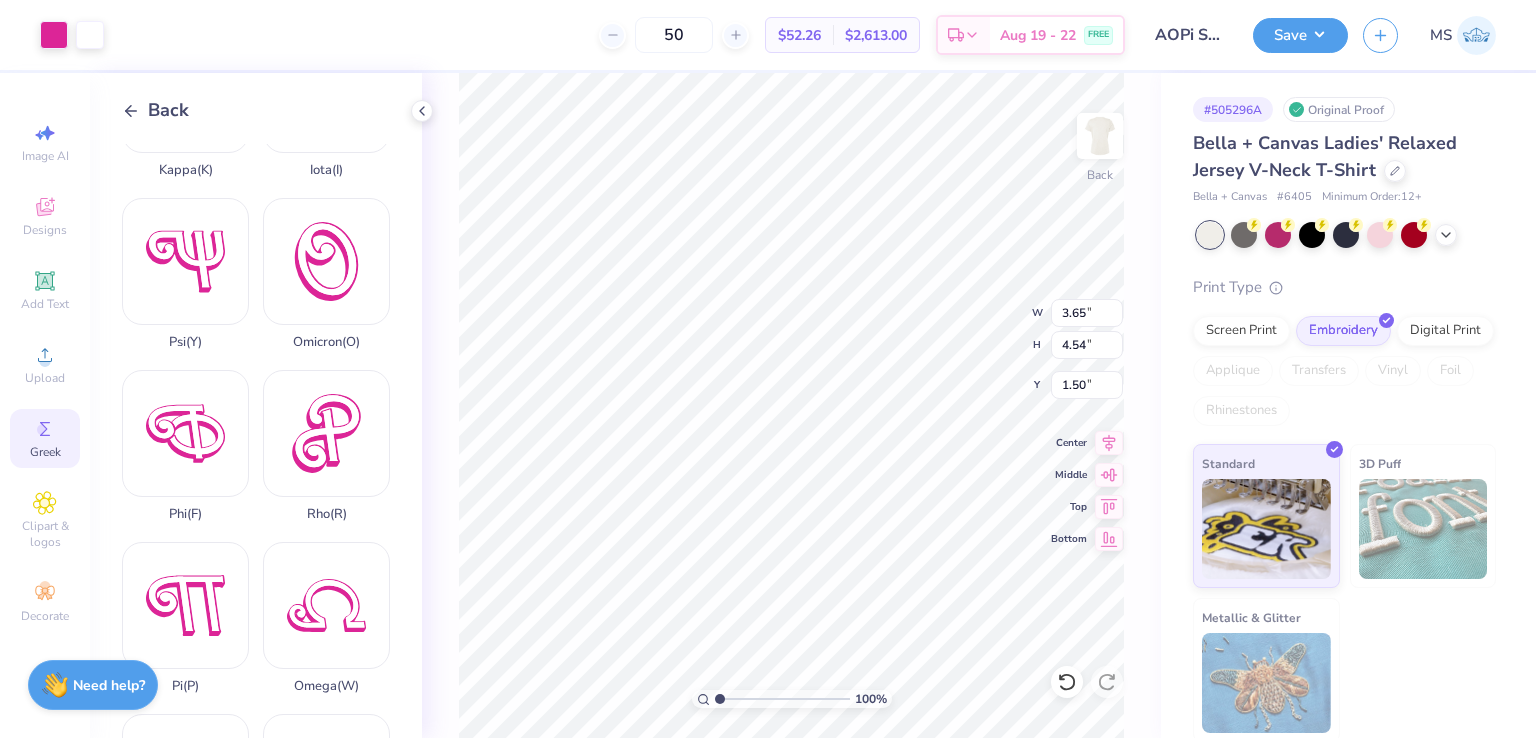type on "1.70" 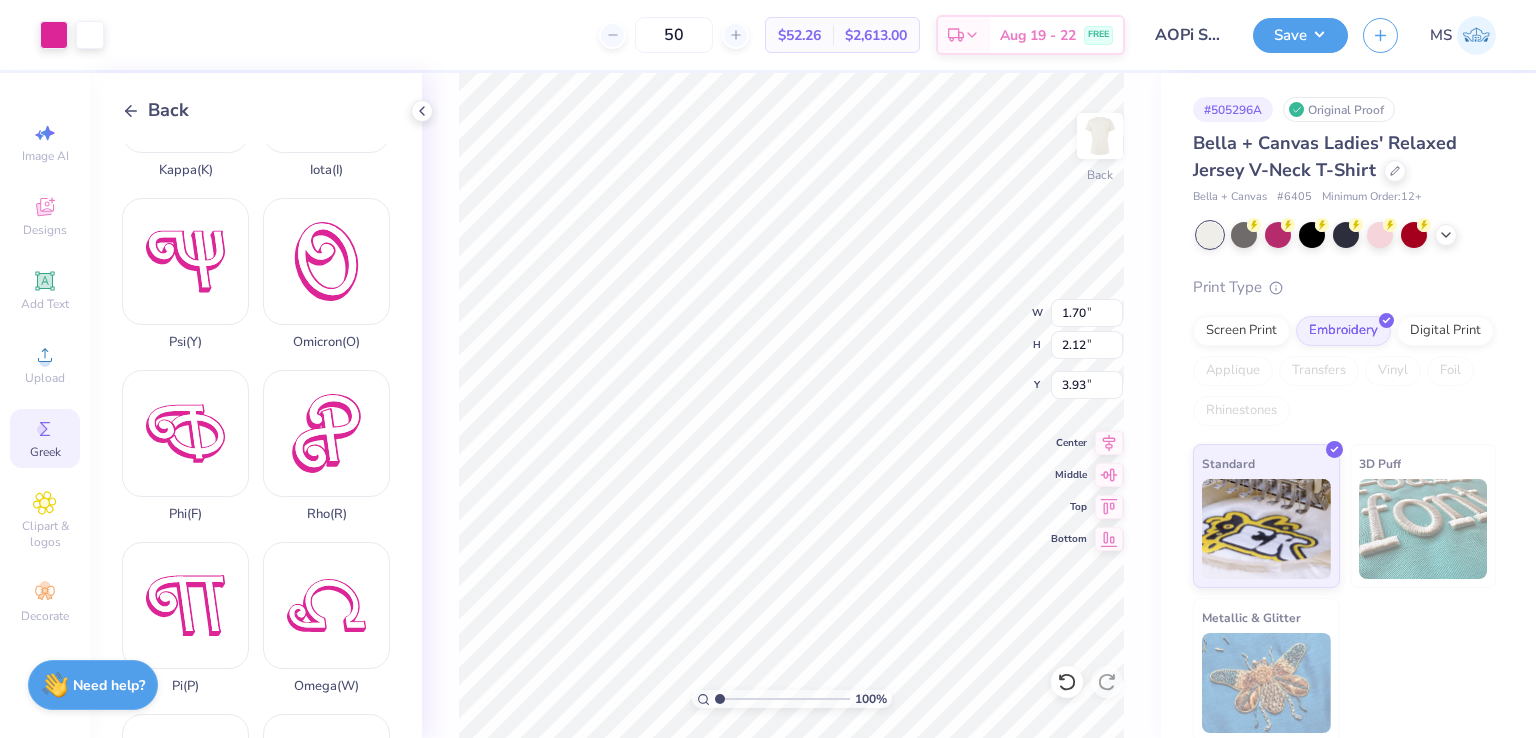 type on "3.18" 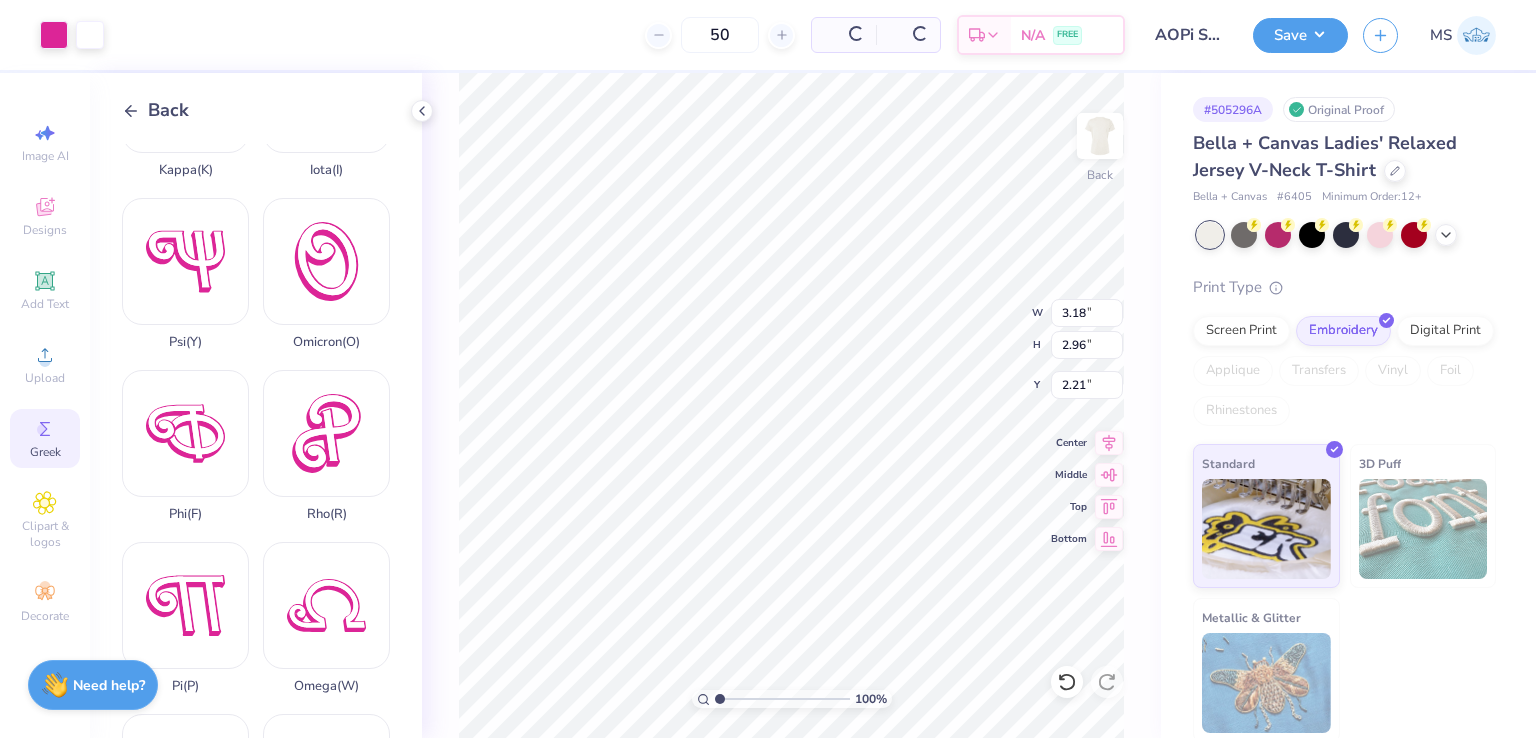 type on "2.63" 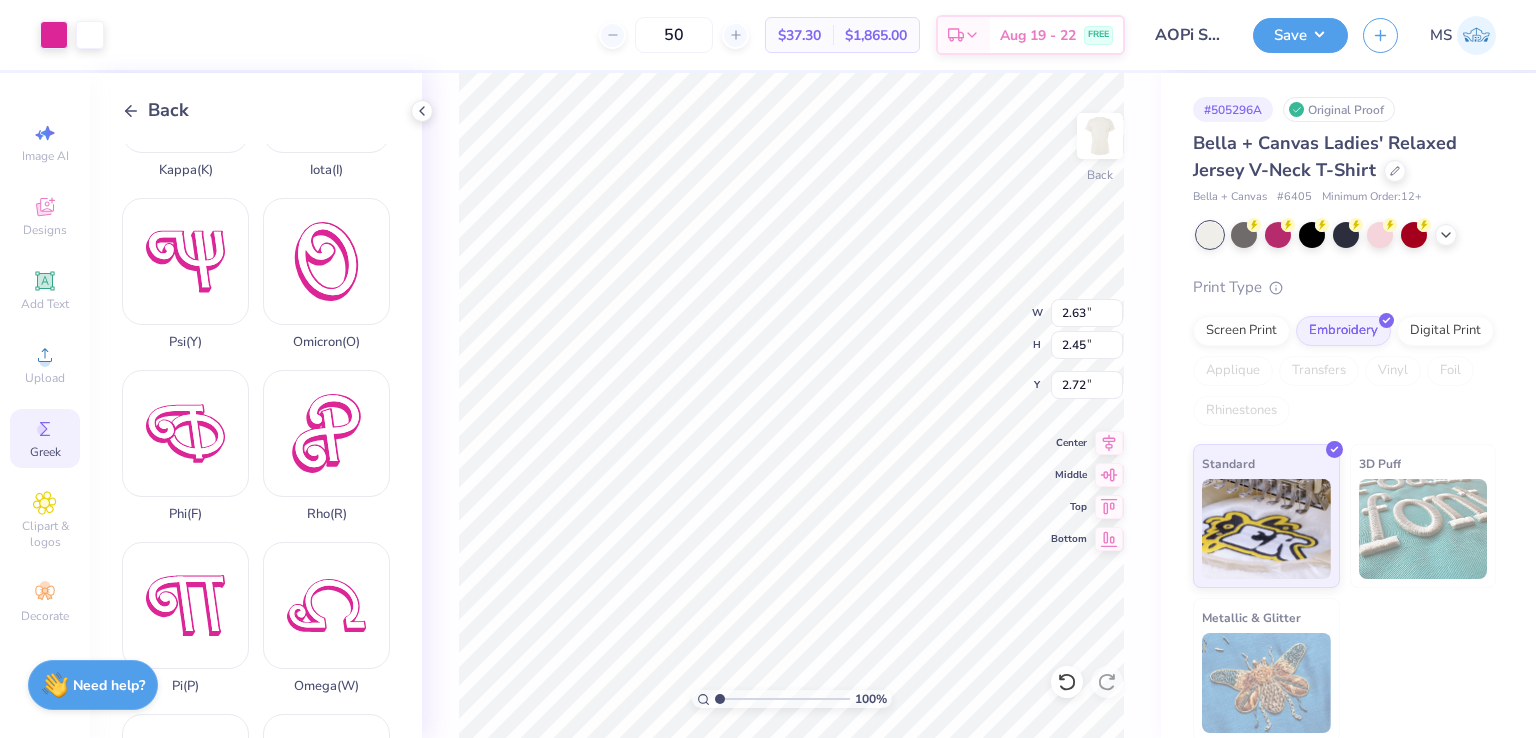type on "1.70" 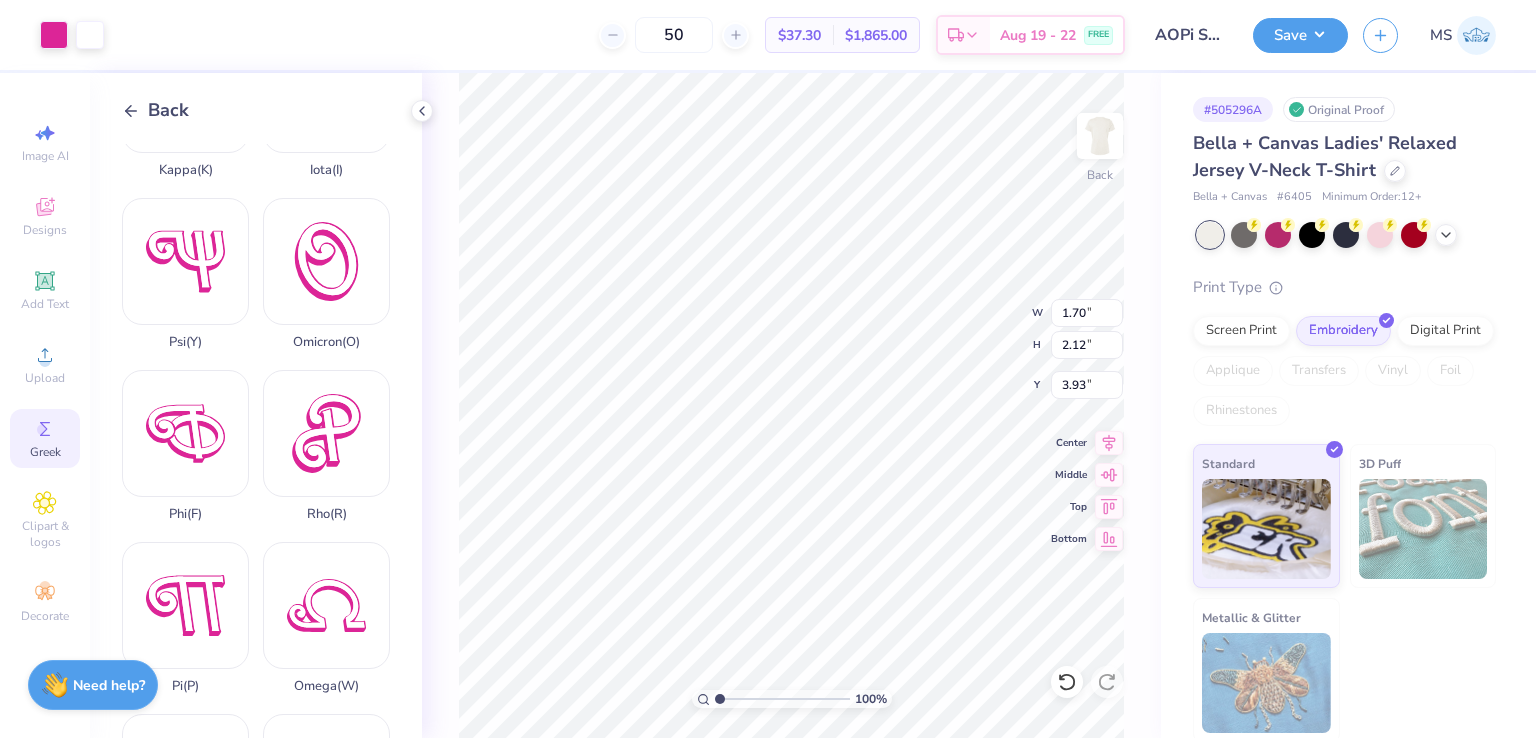 type on "2.89" 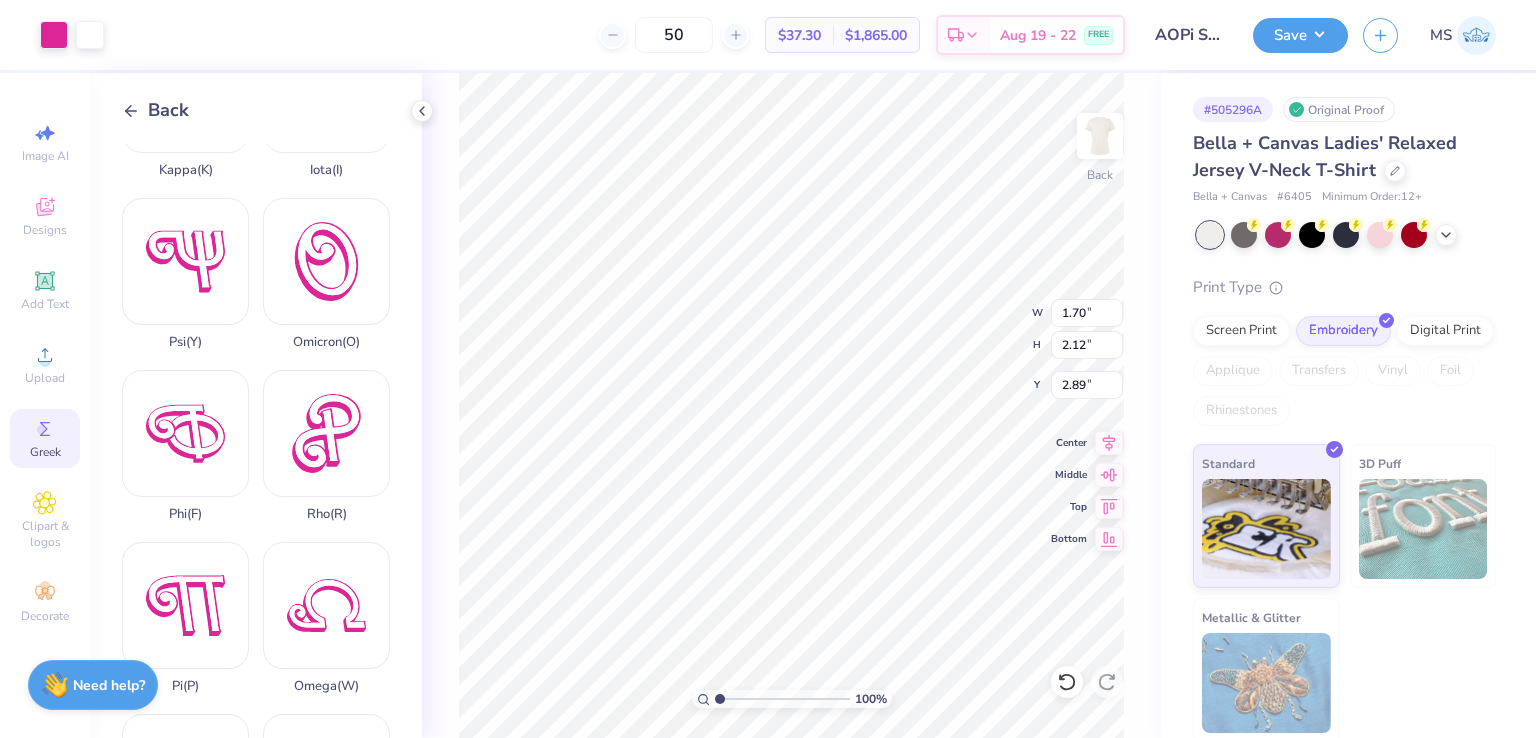 type on "1.97" 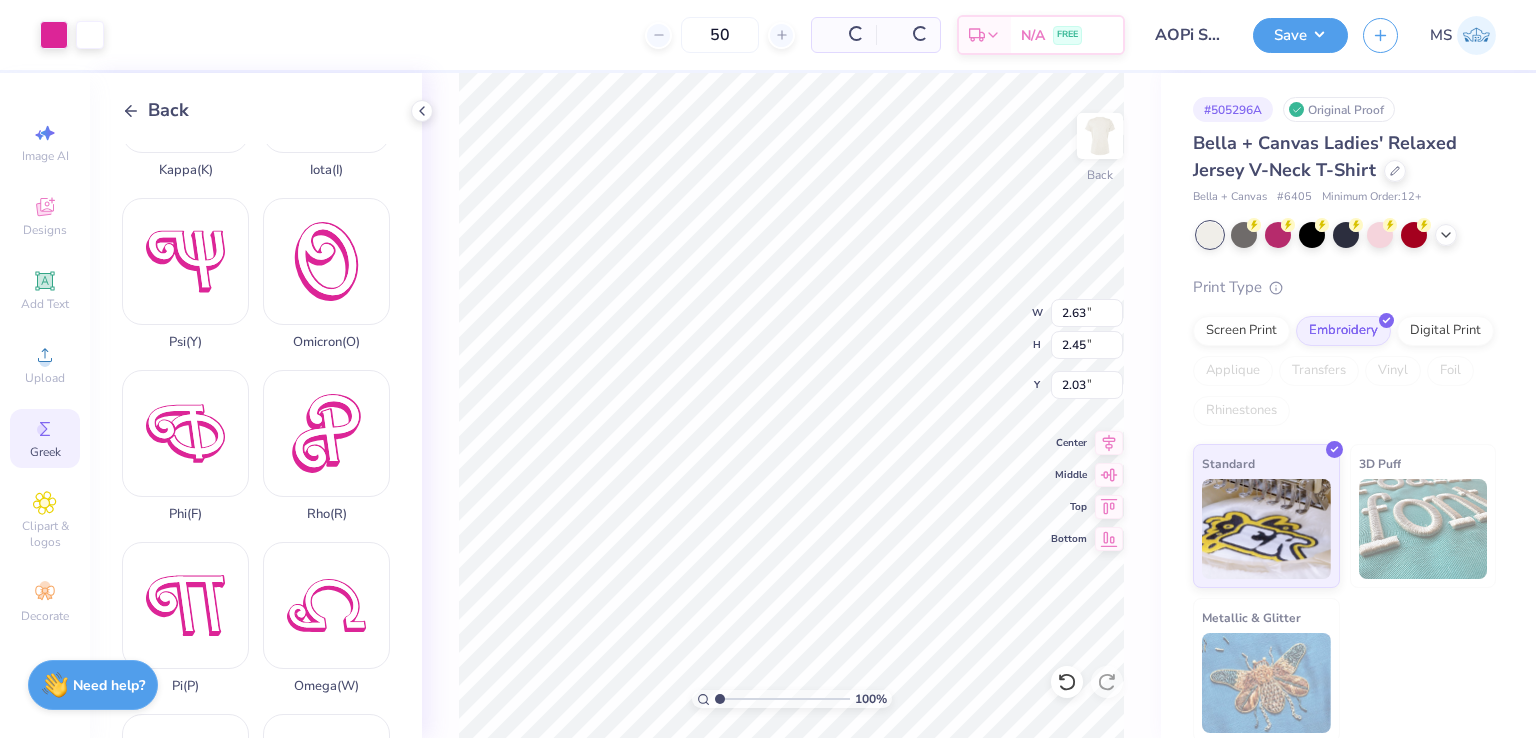 type on "2.03" 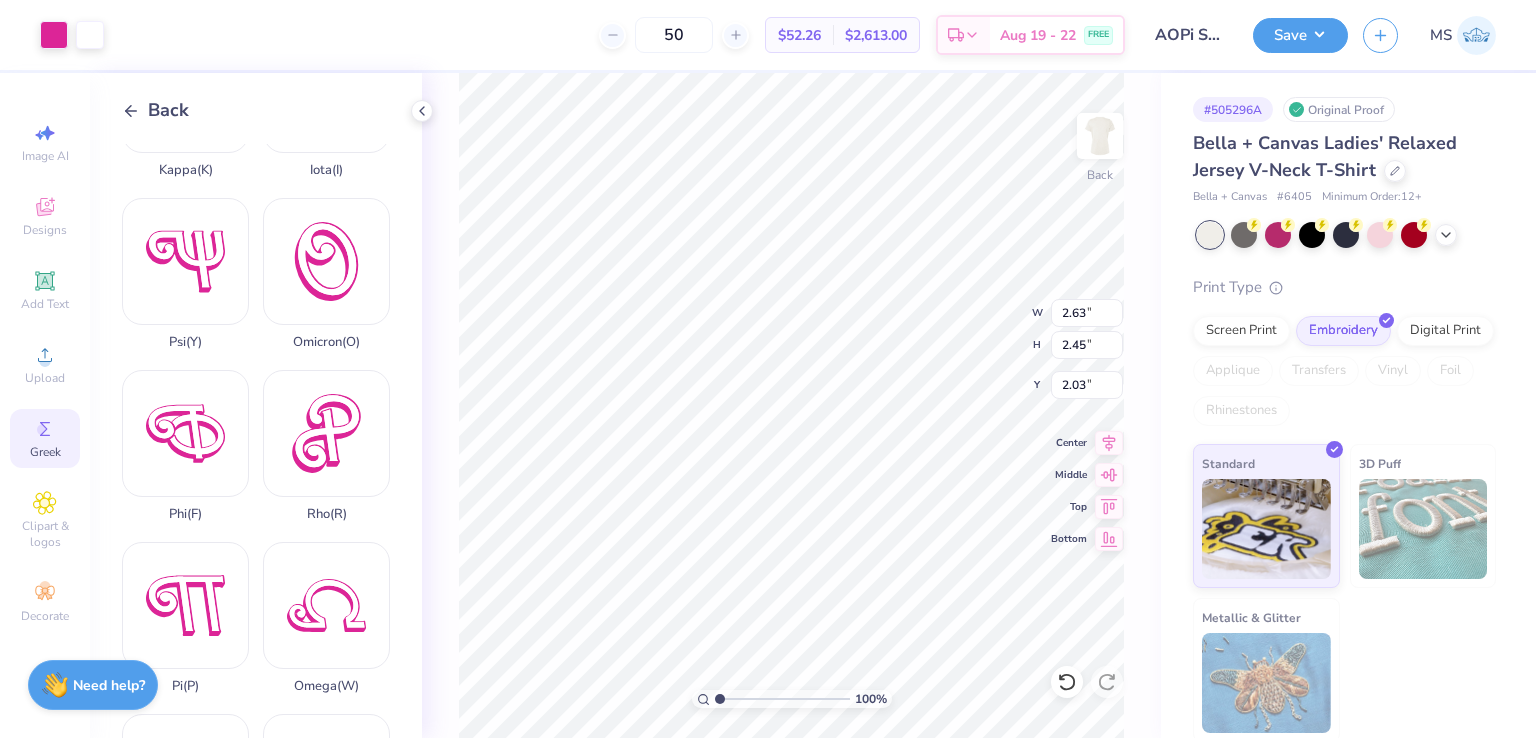 type on "1.97" 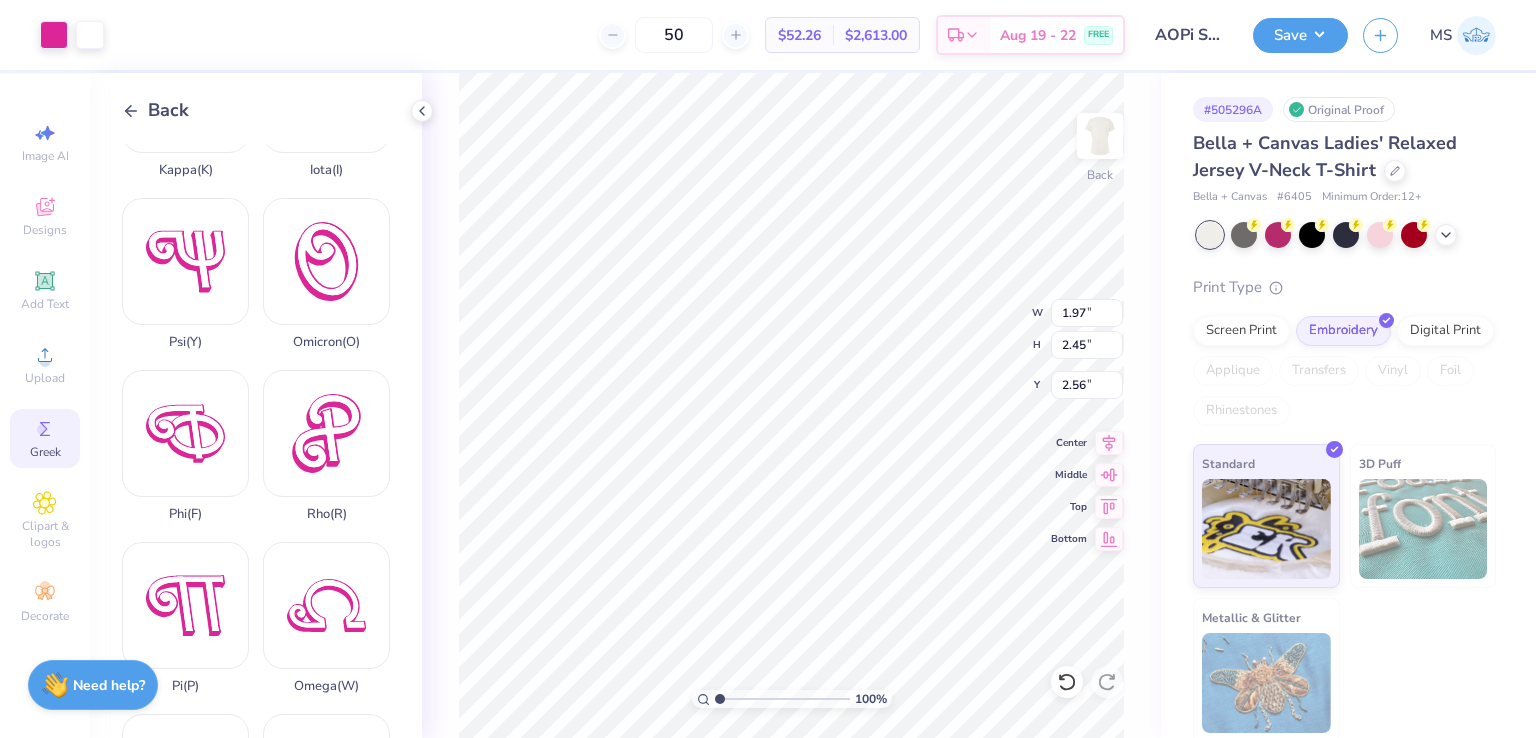 type on "2.03" 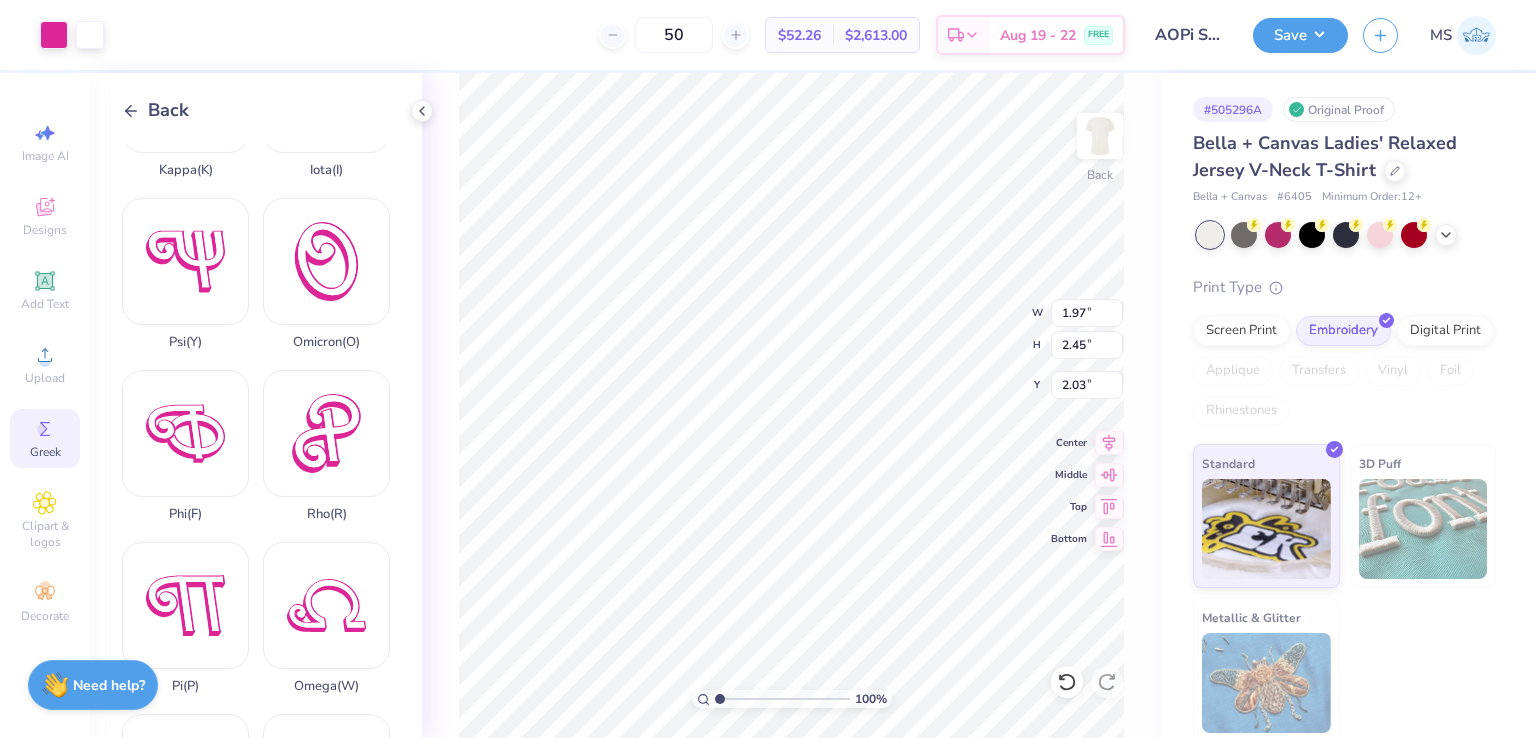 type on "2.91" 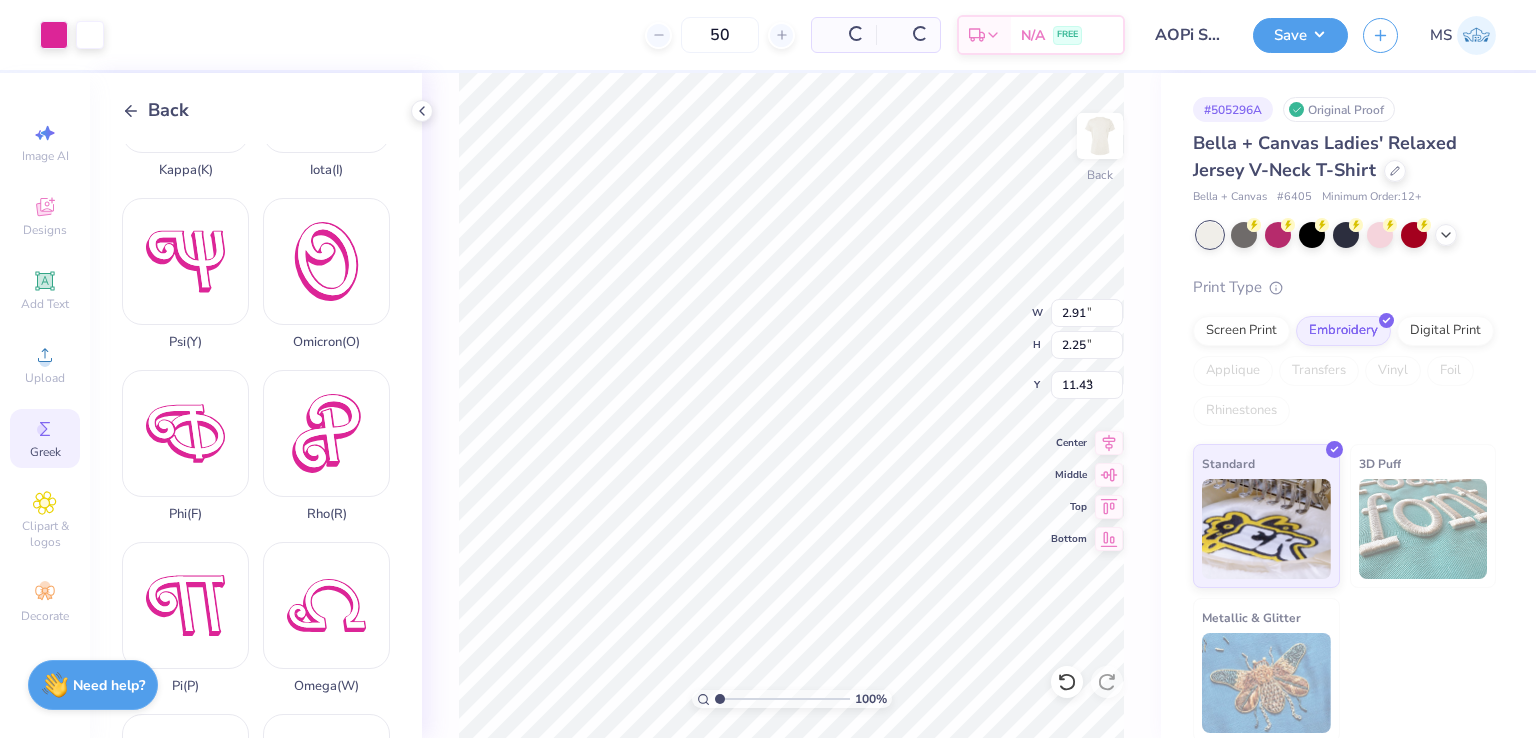 type on "2.03" 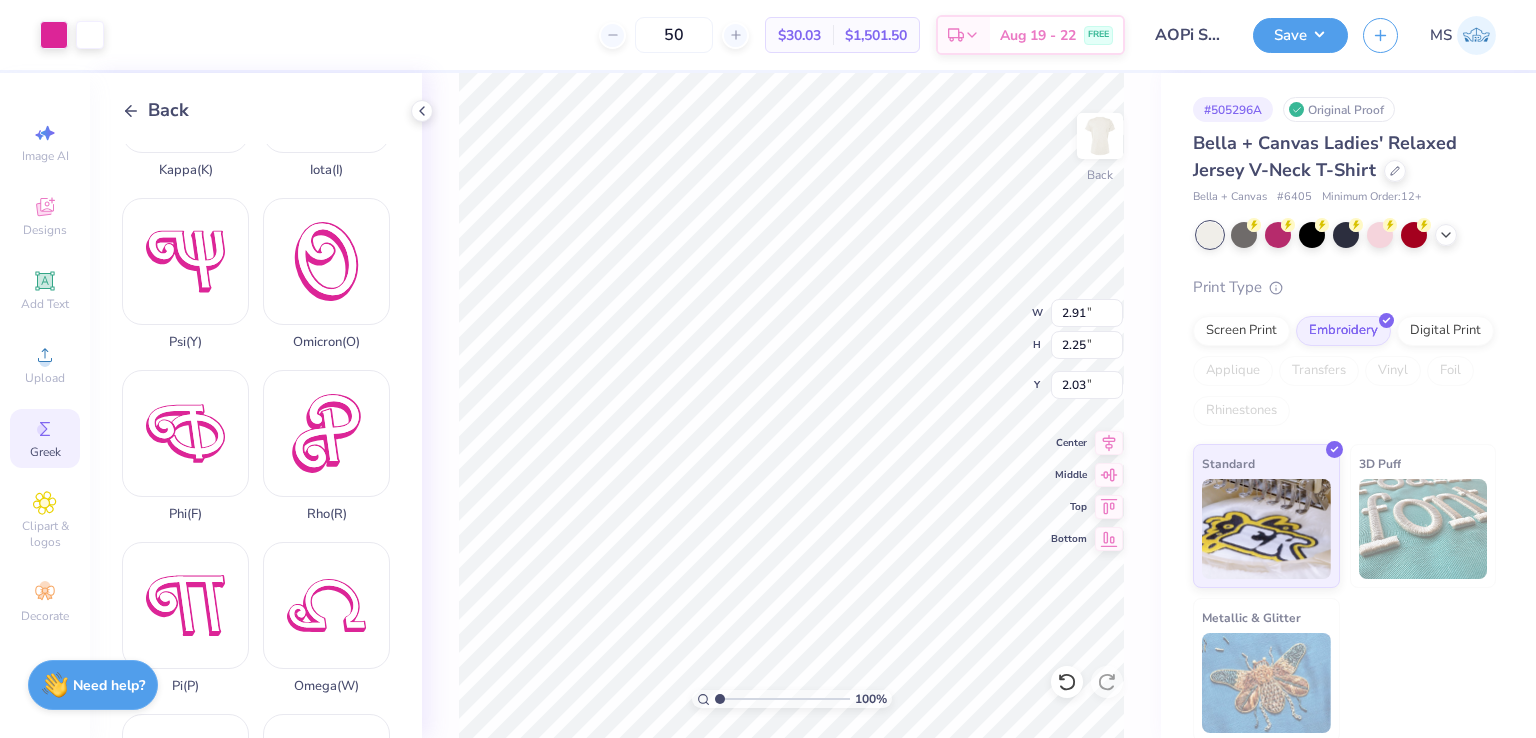 type on "2.70" 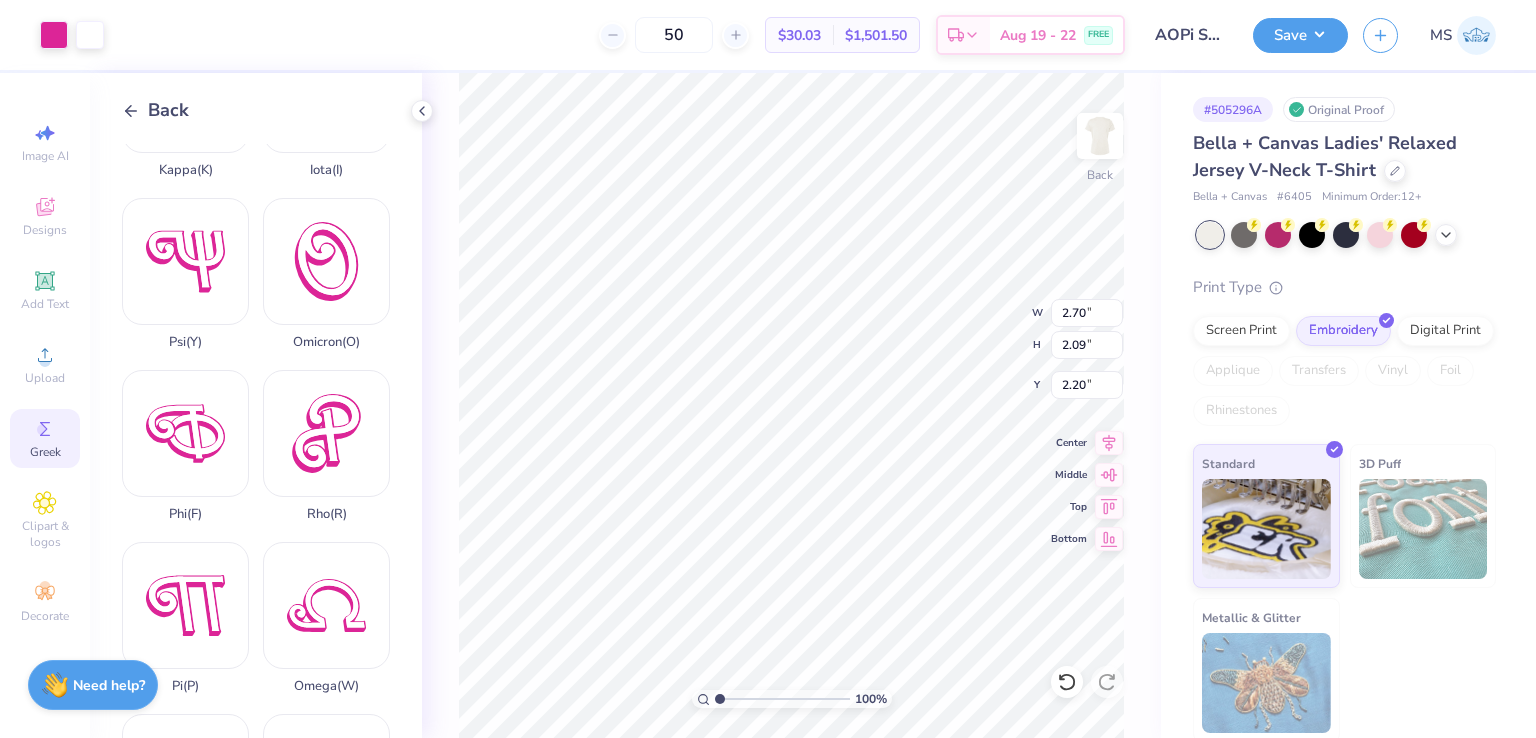 type on "1.97" 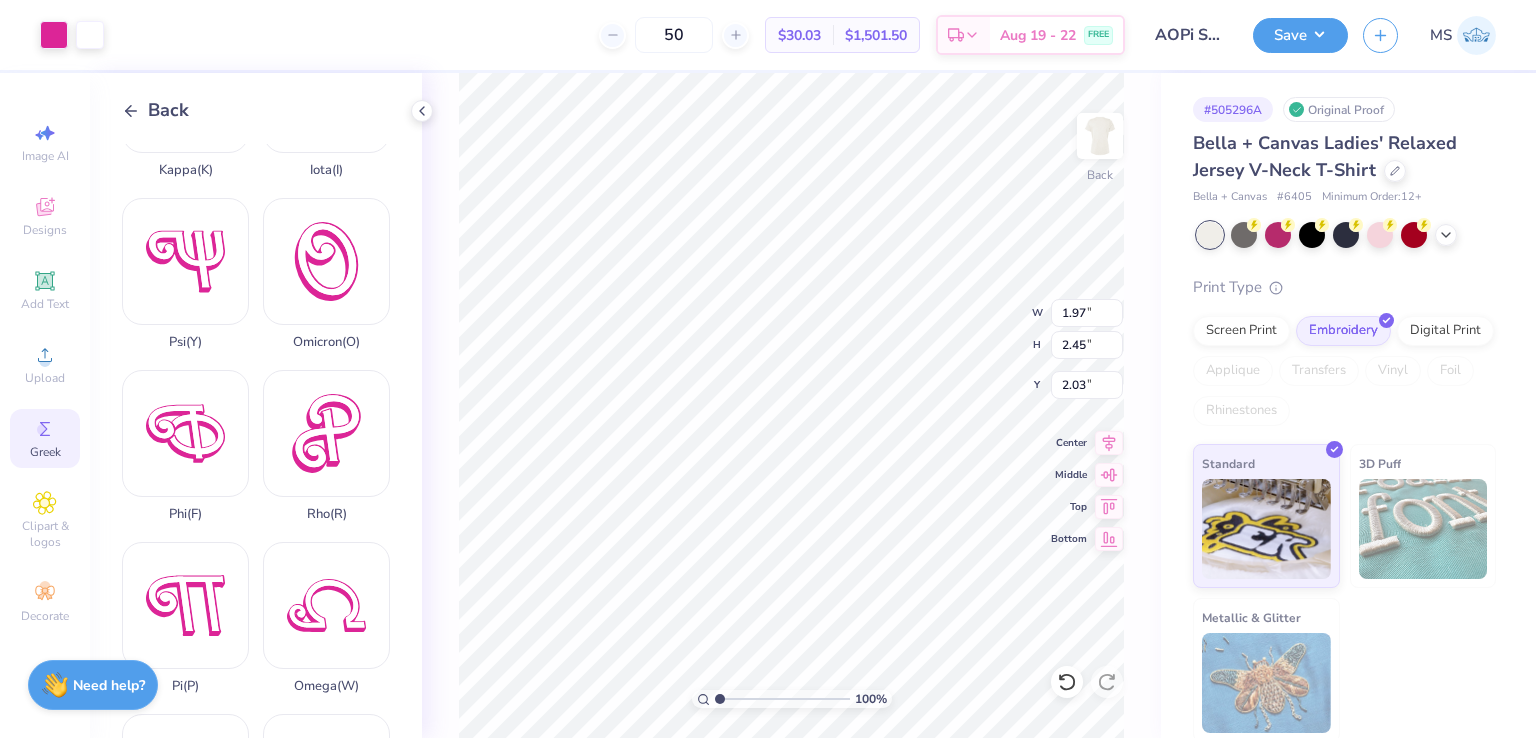 type on "1.78" 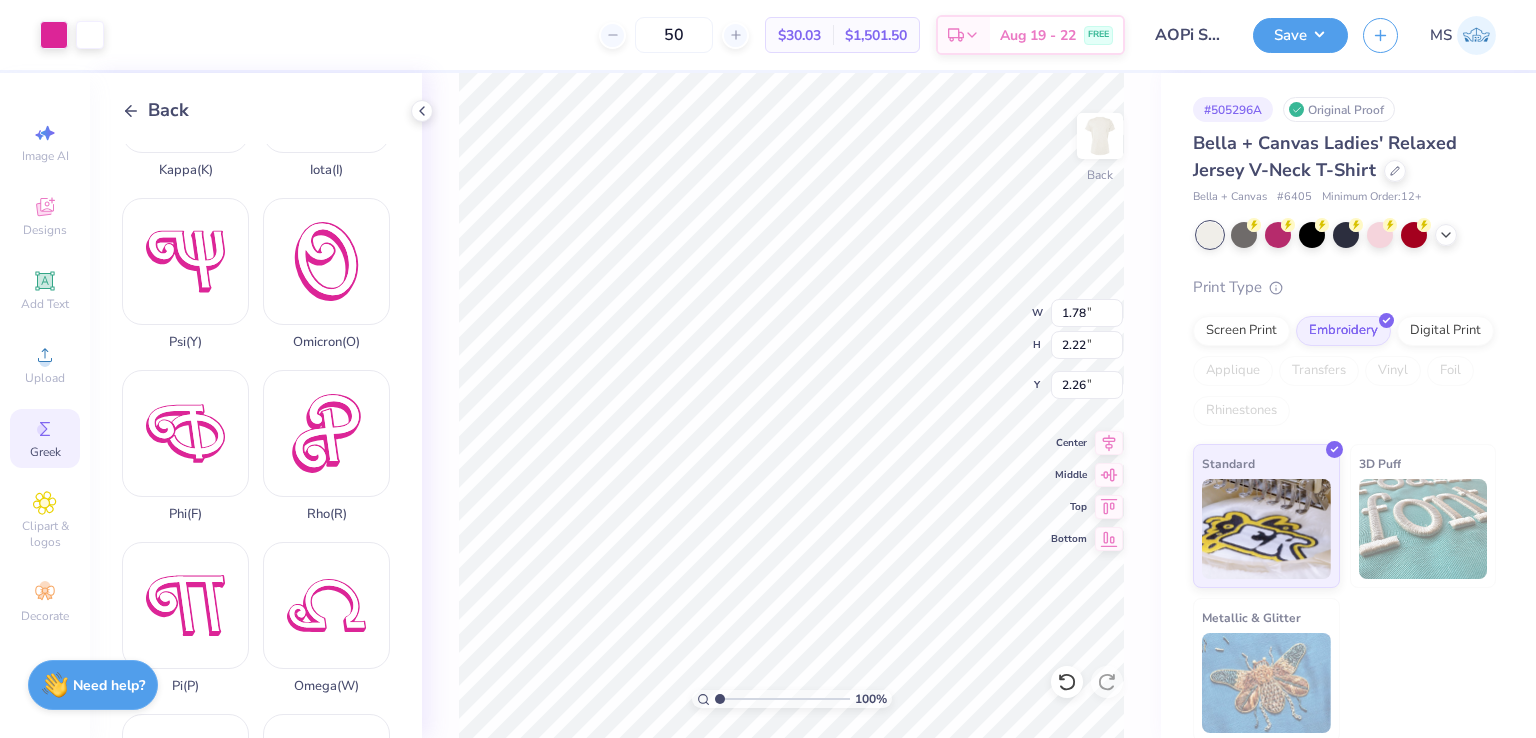 type on "2.63" 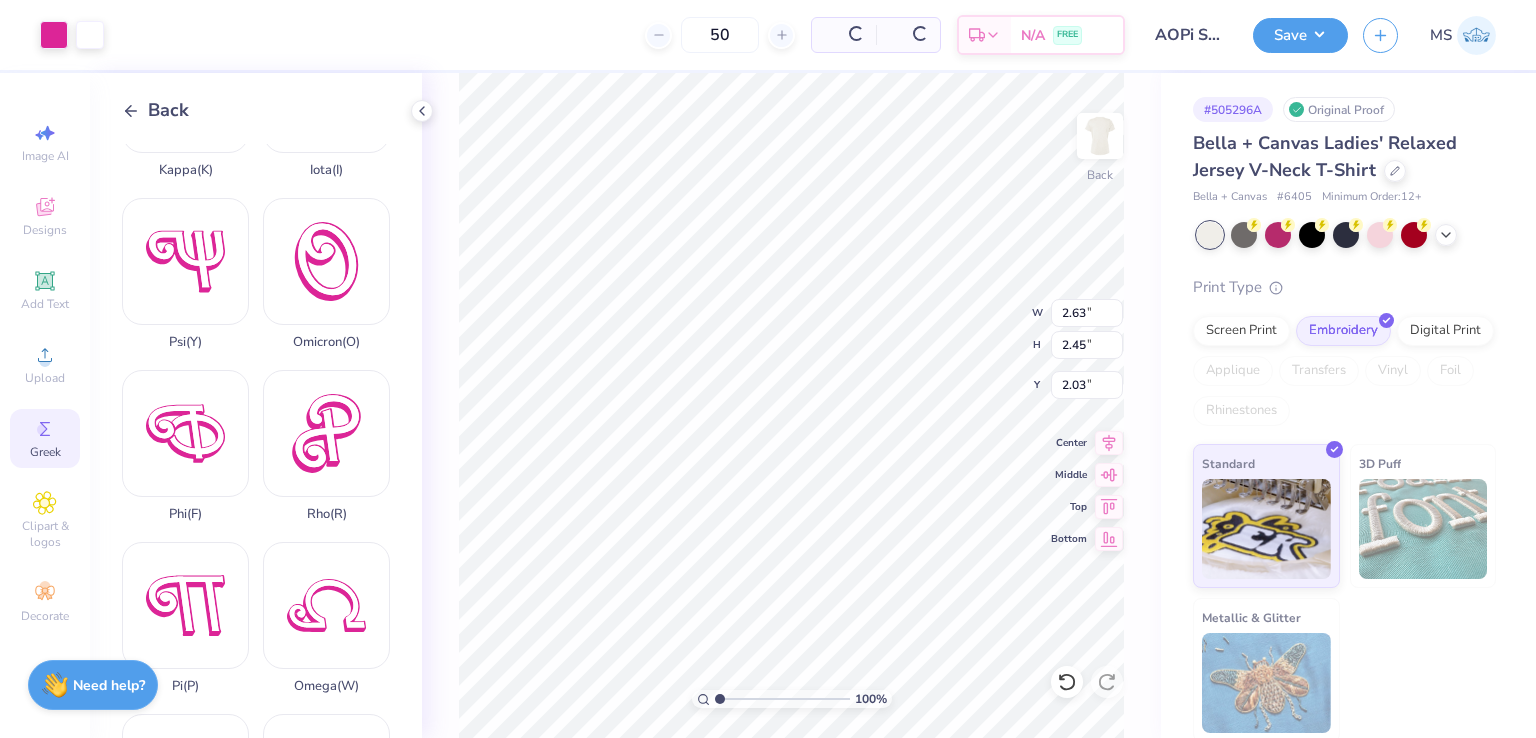 type on "2.41" 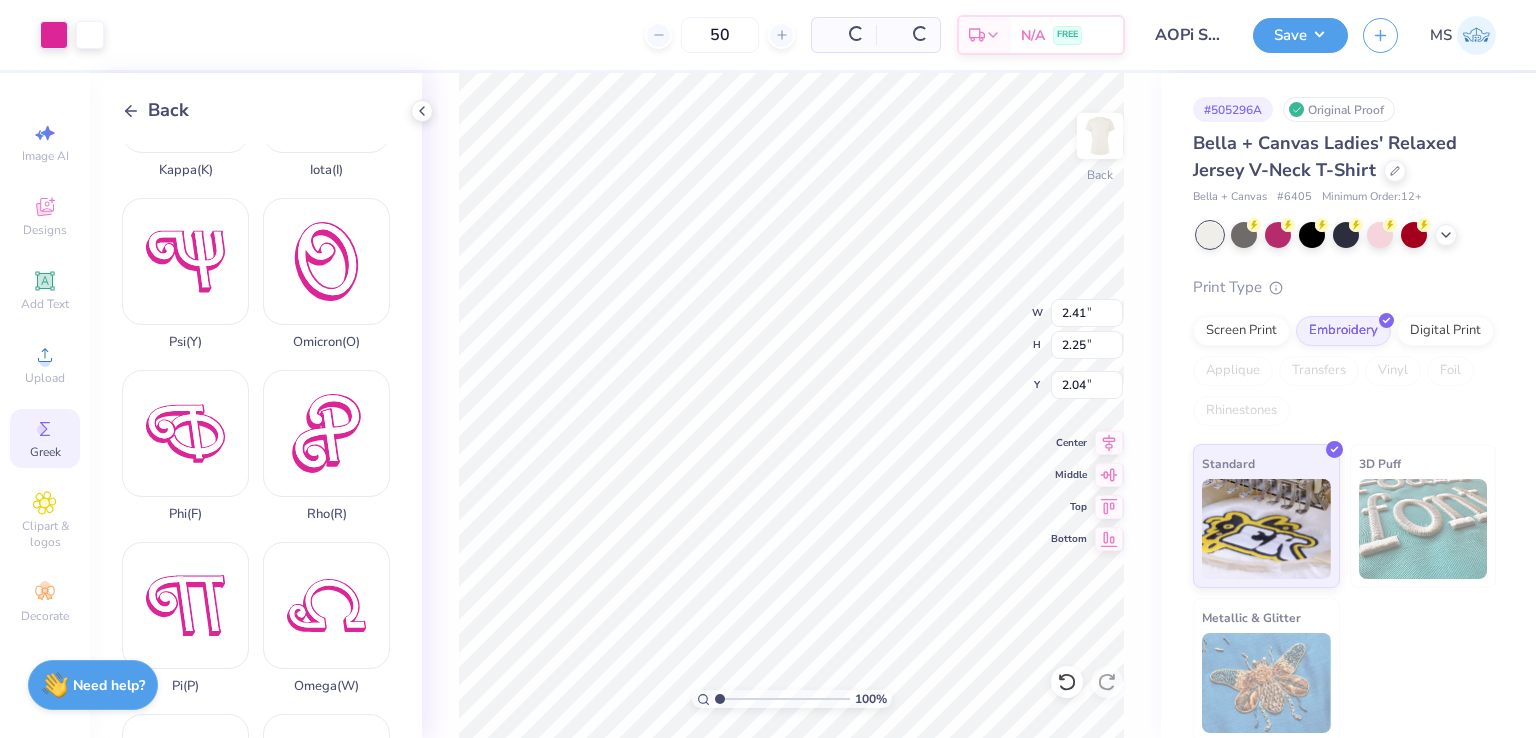 type on "2.04" 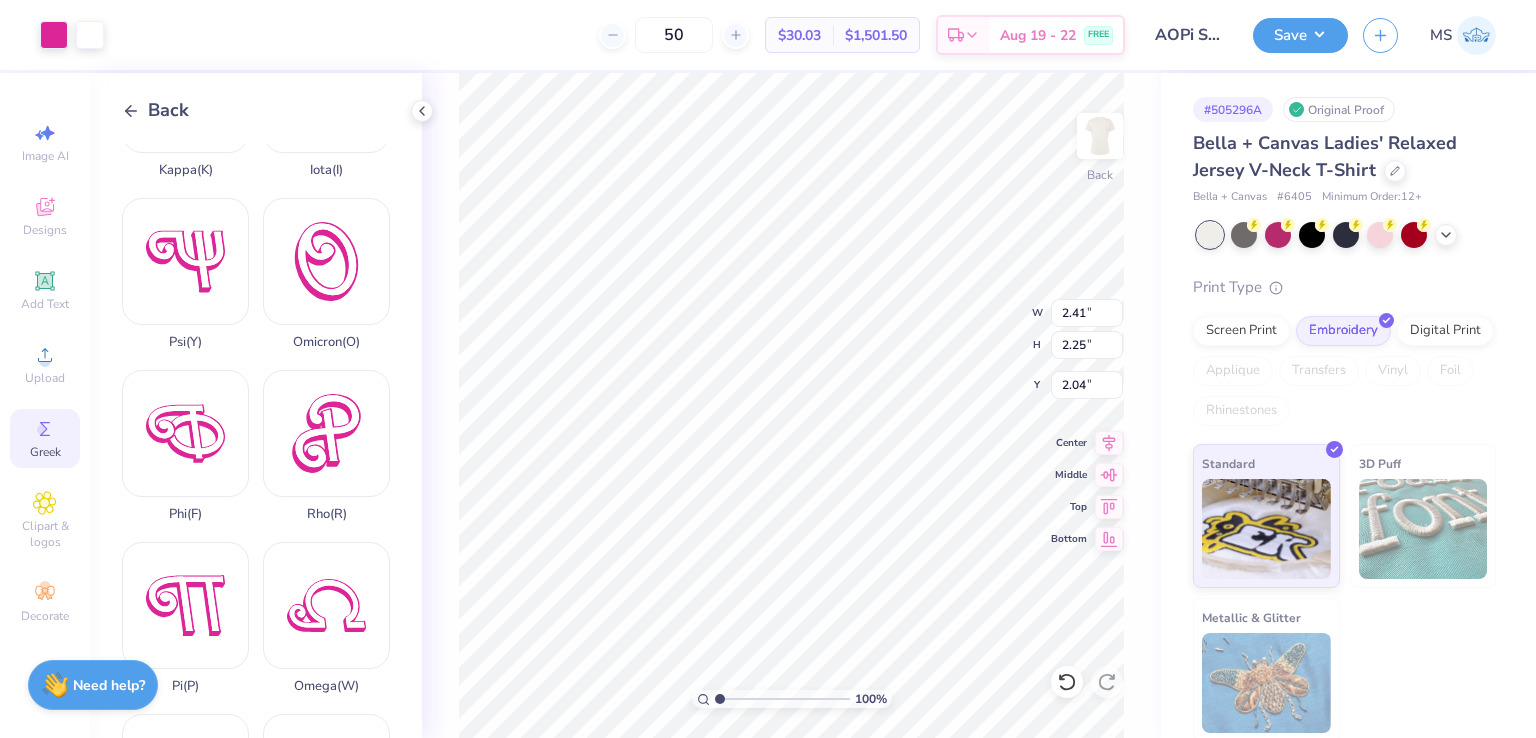 type on "1.78" 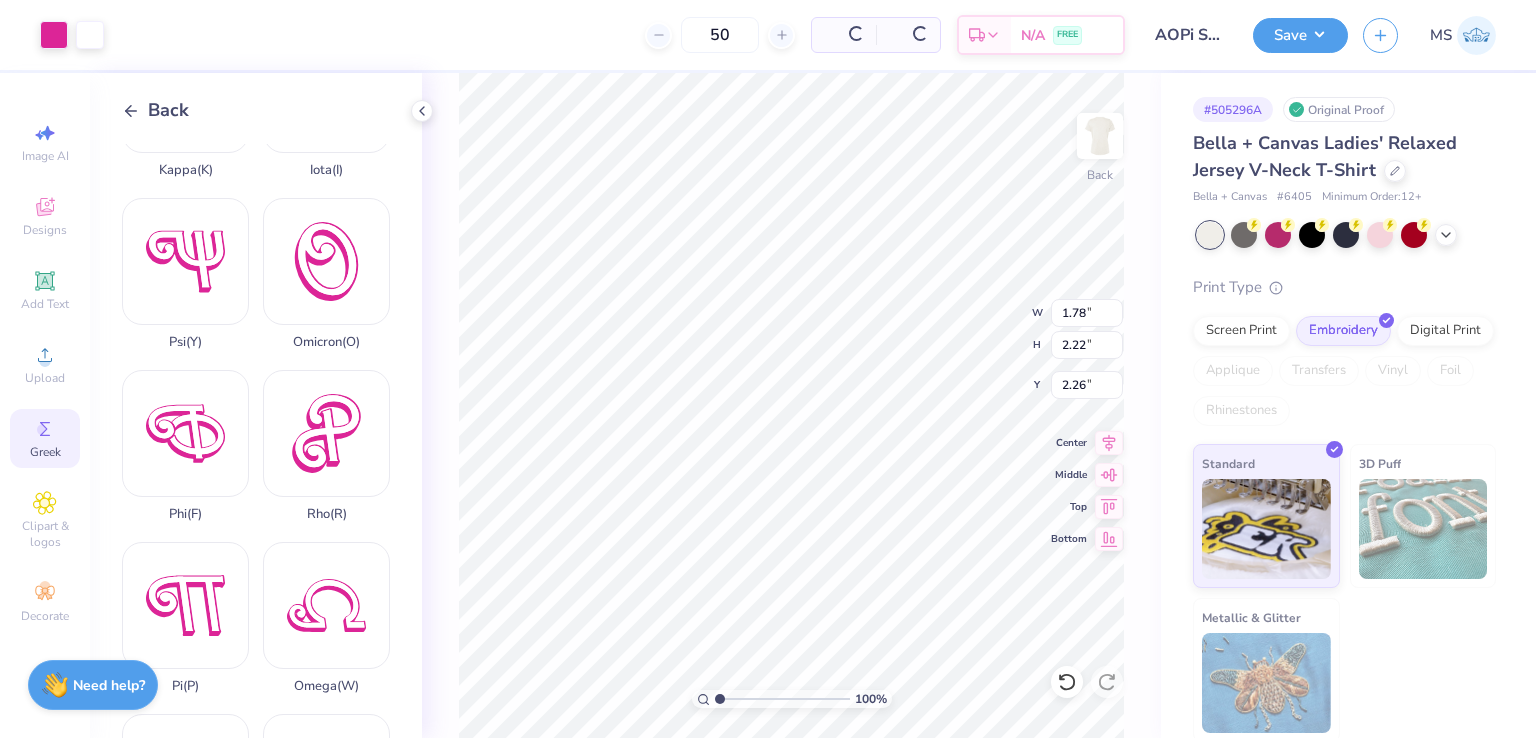 type on "2.07" 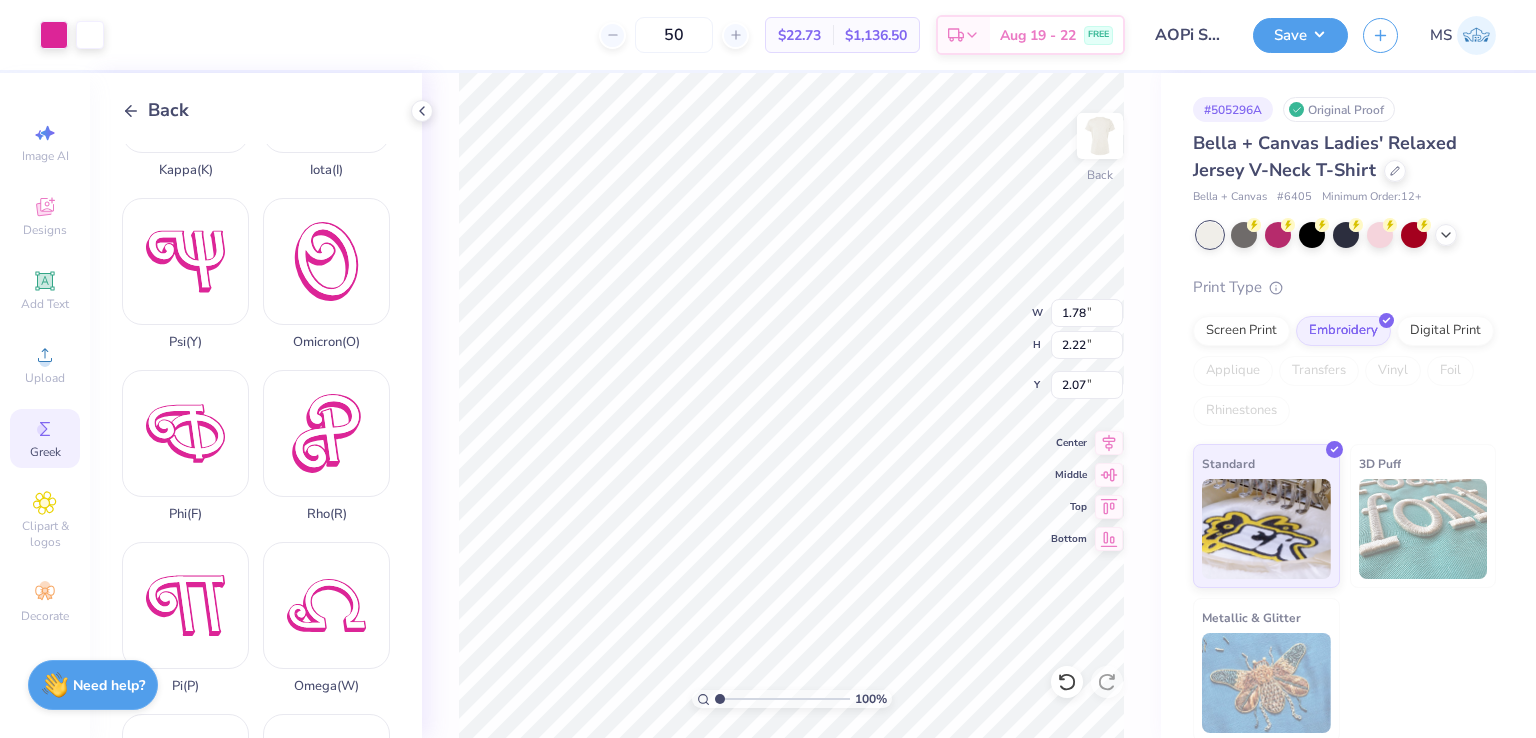 type on "2.70" 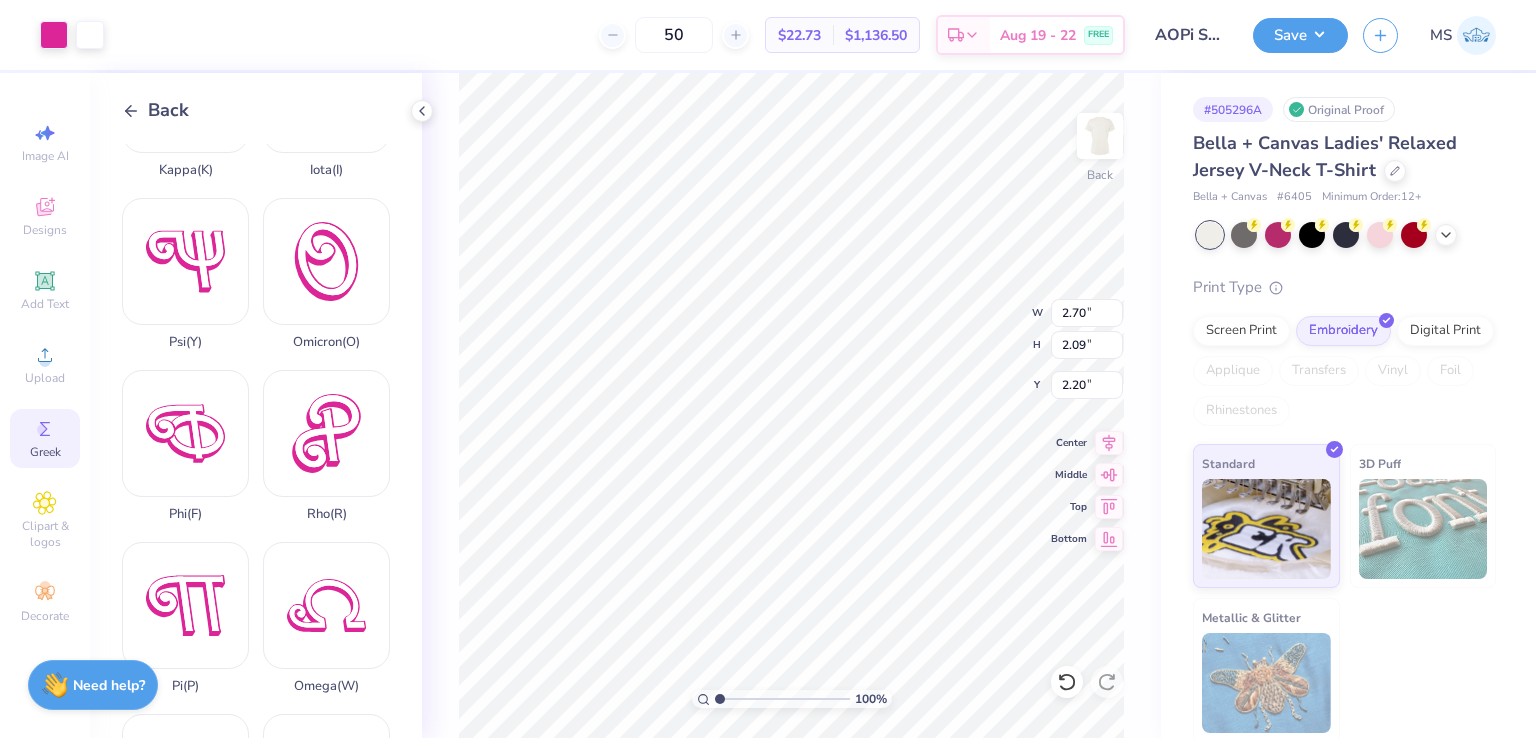 type on "2.07" 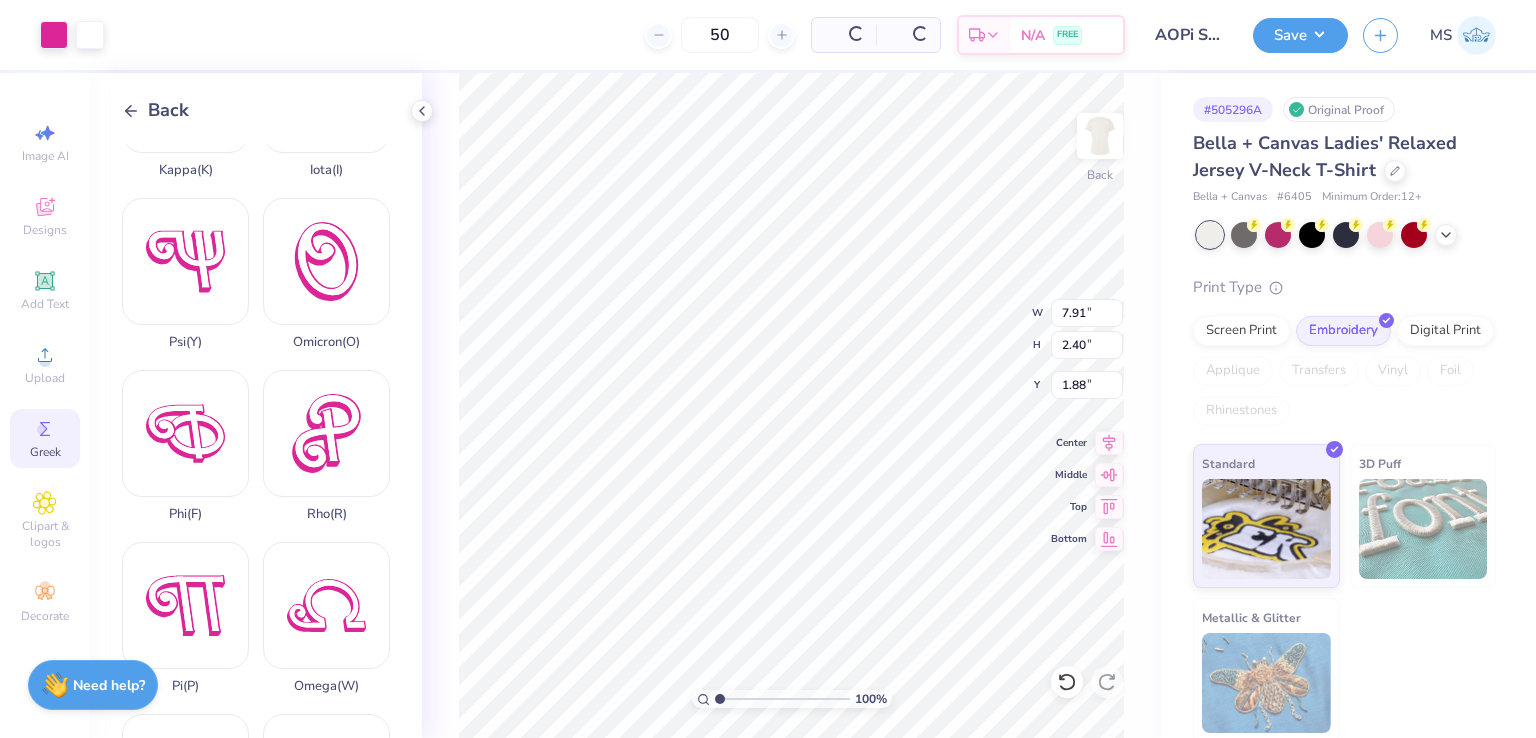 type on "7.91" 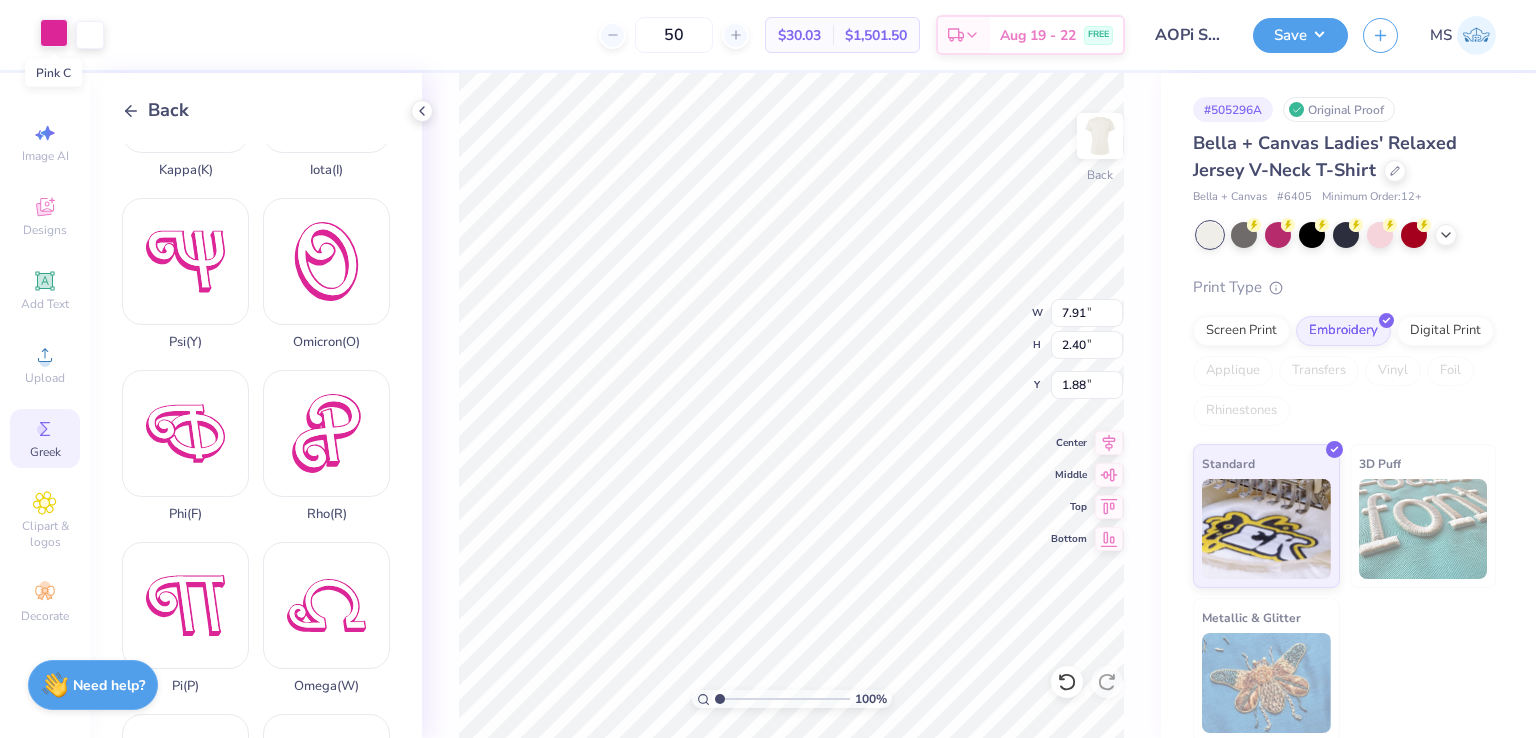 click at bounding box center (54, 33) 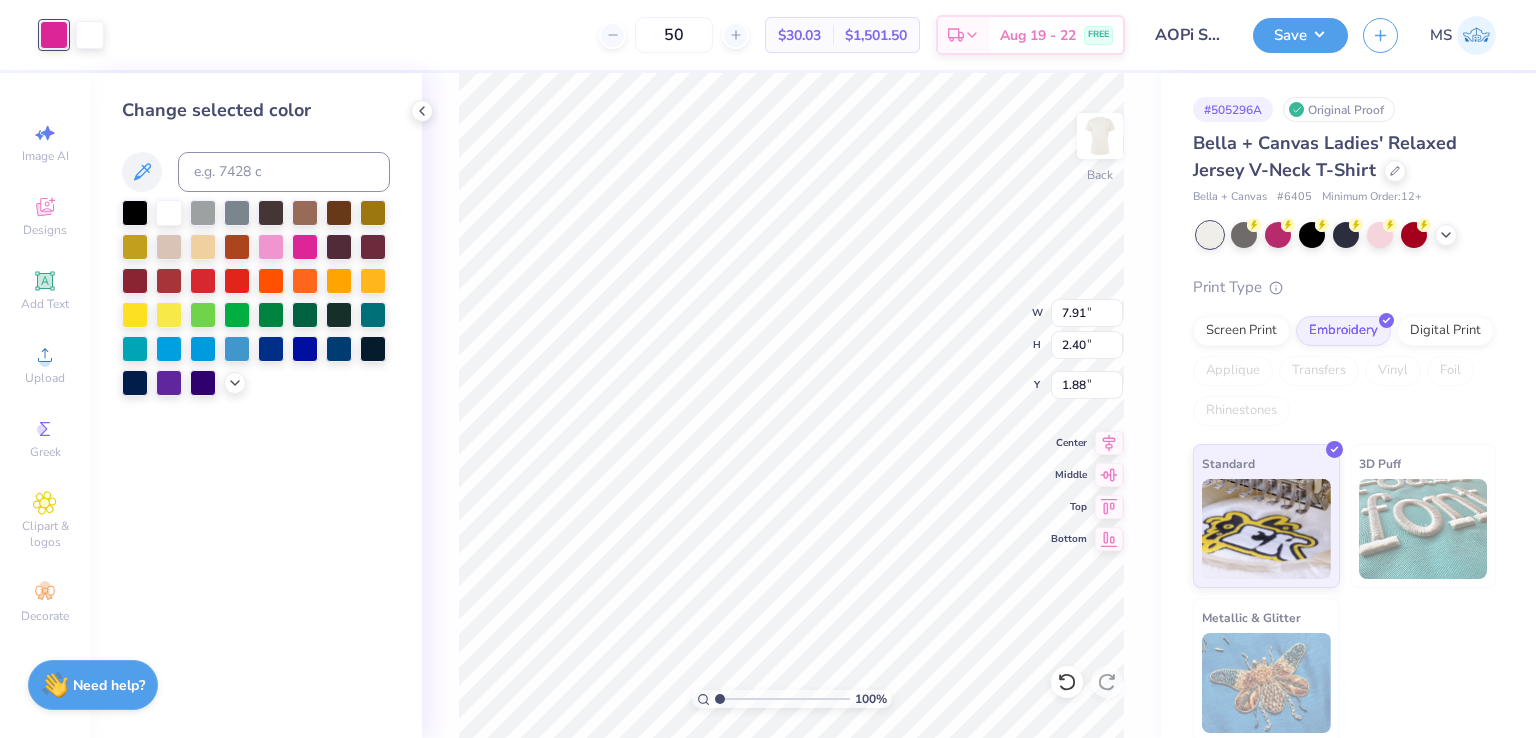 click at bounding box center (256, 298) 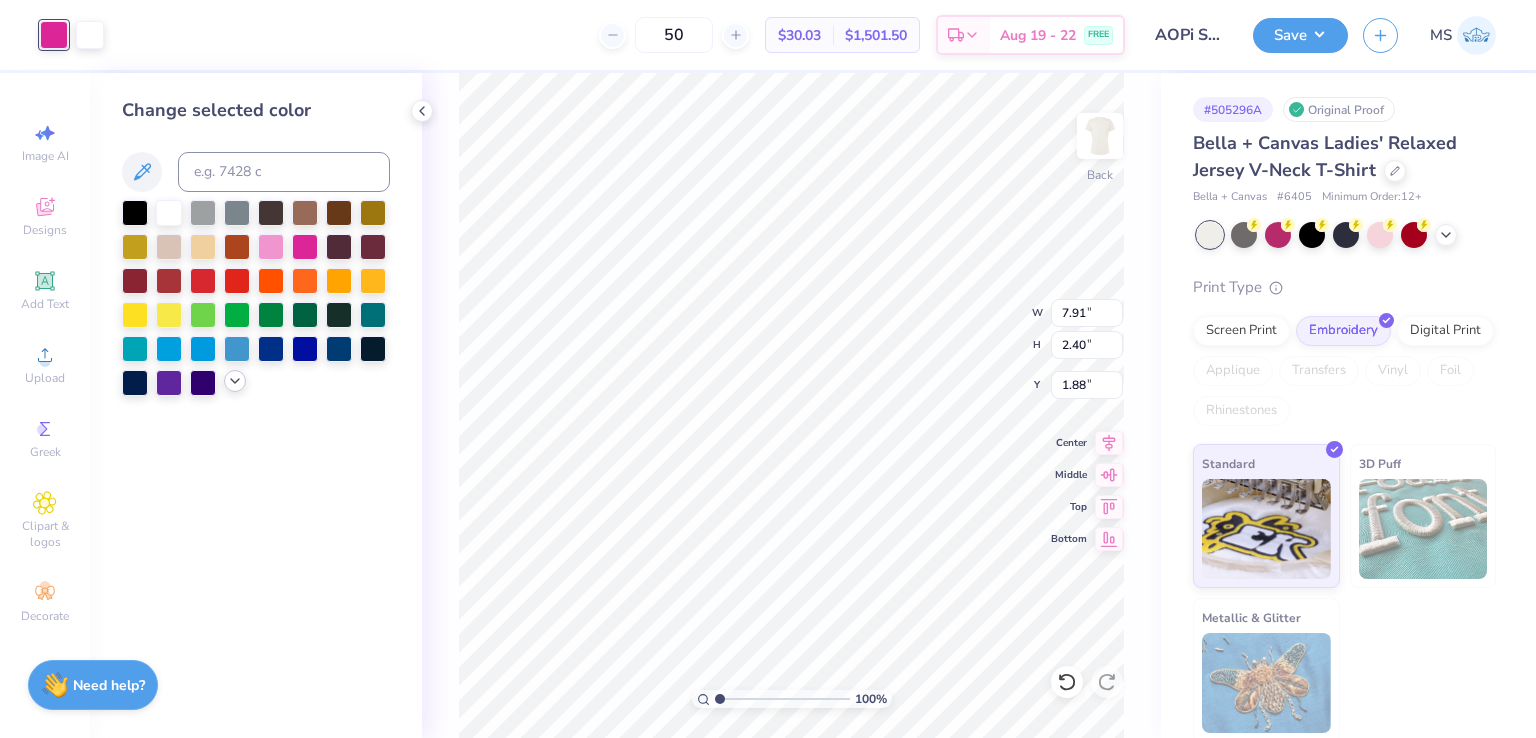 click 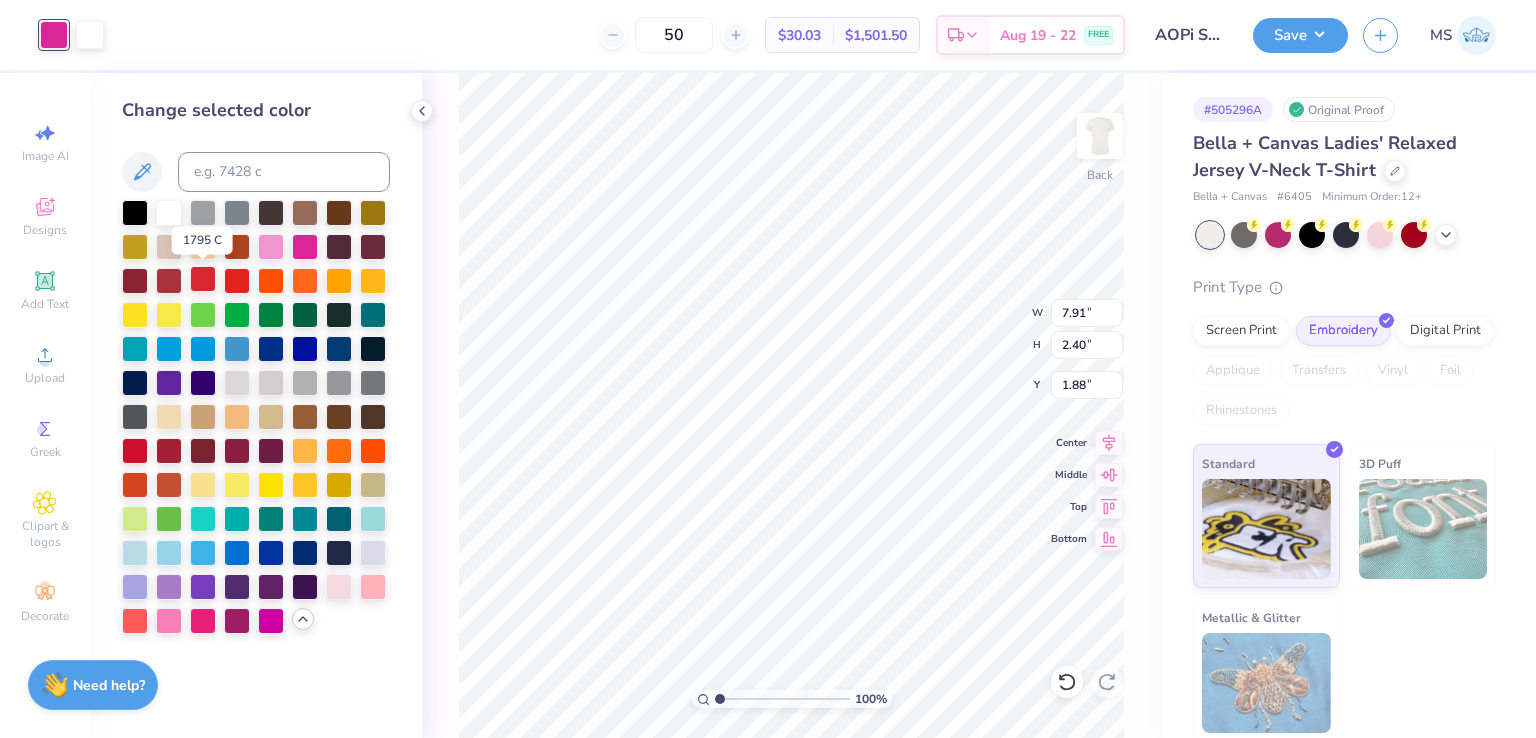 click at bounding box center (203, 279) 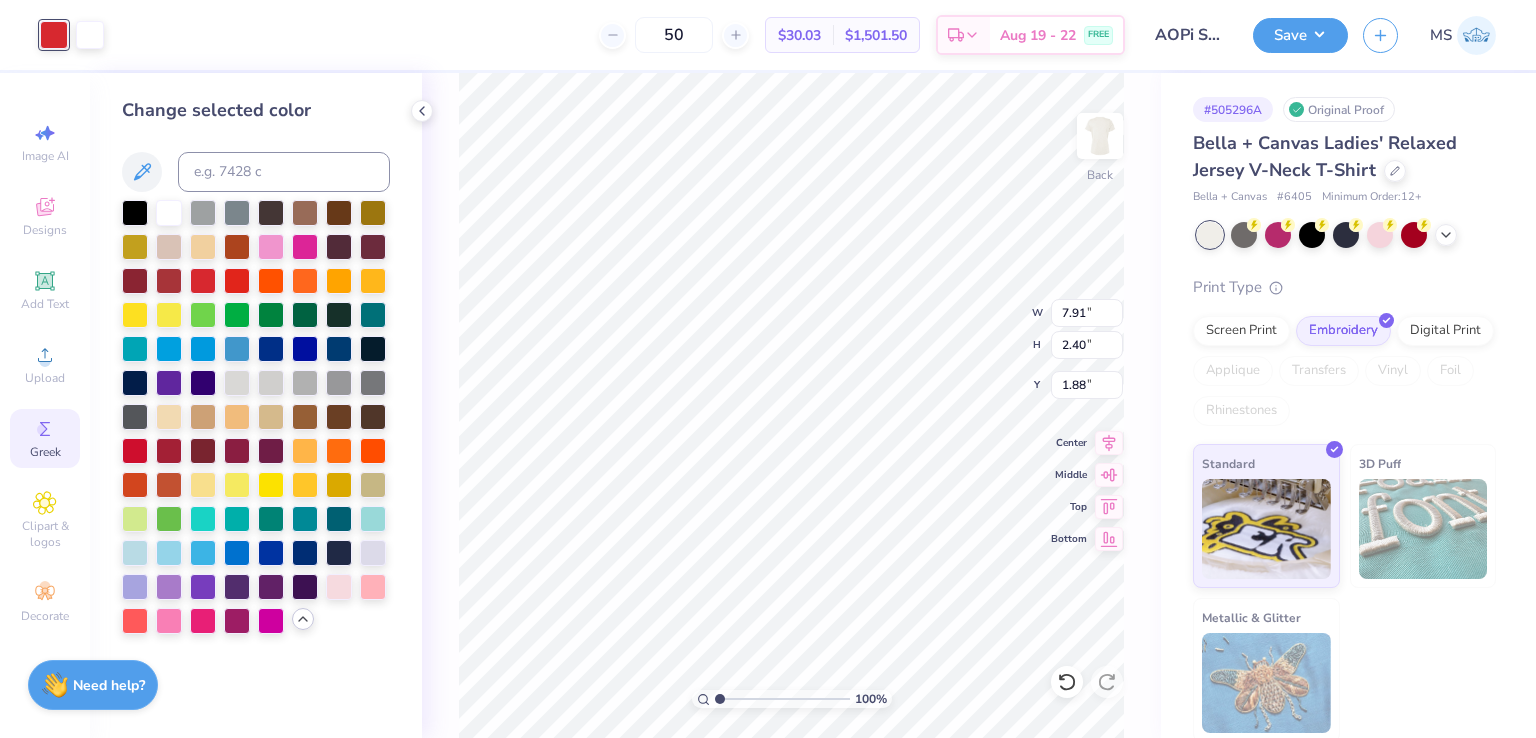 click 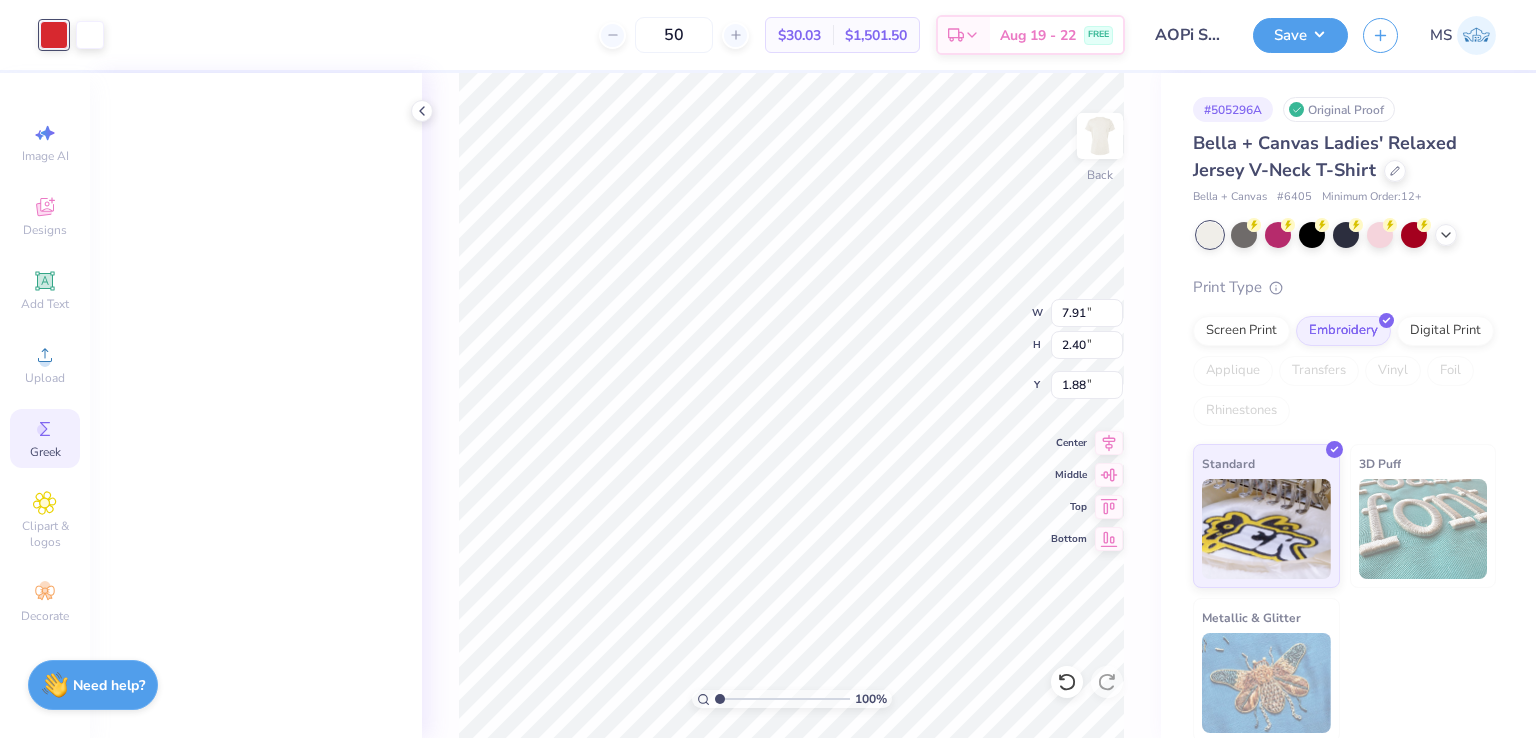 scroll, scrollTop: 3362, scrollLeft: 0, axis: vertical 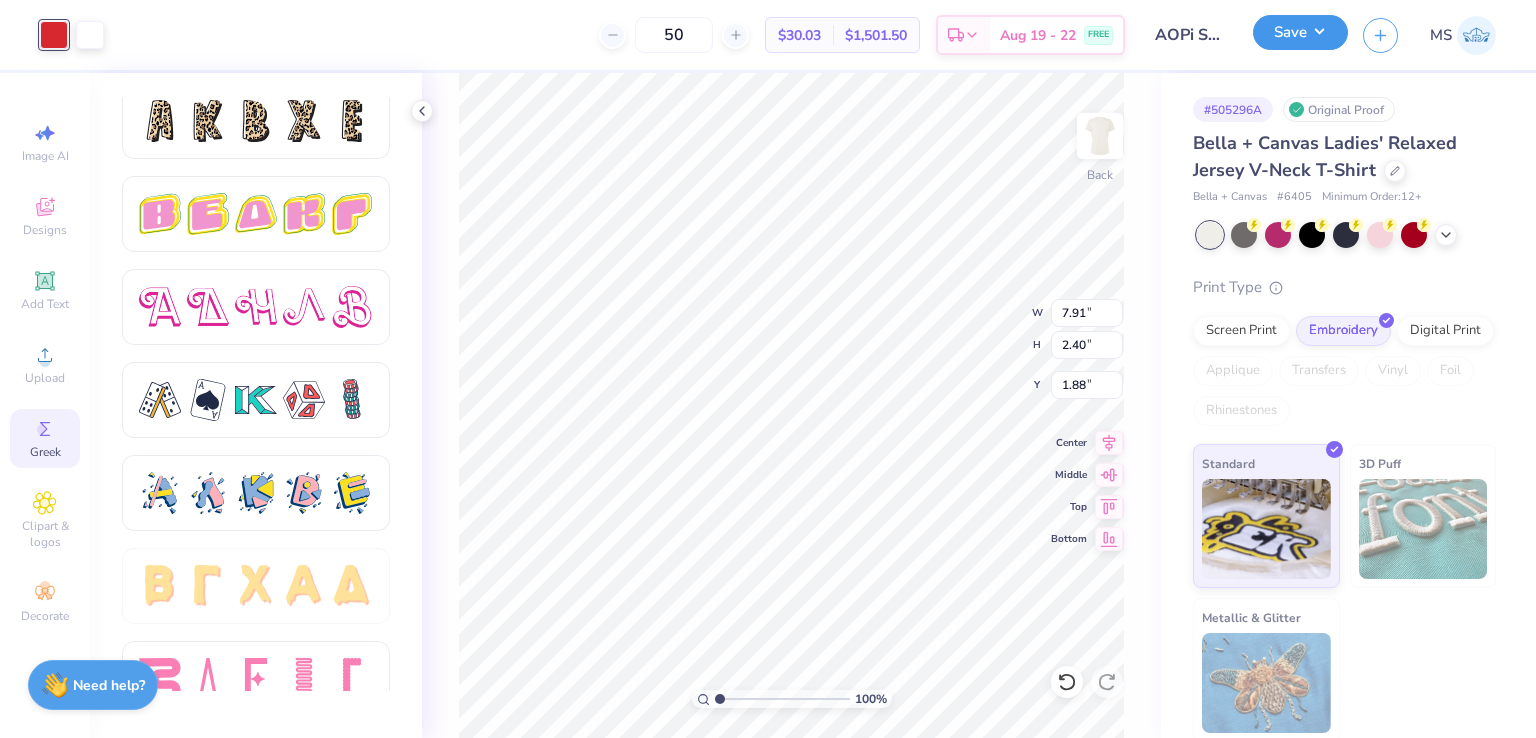 click on "Save" at bounding box center [1300, 32] 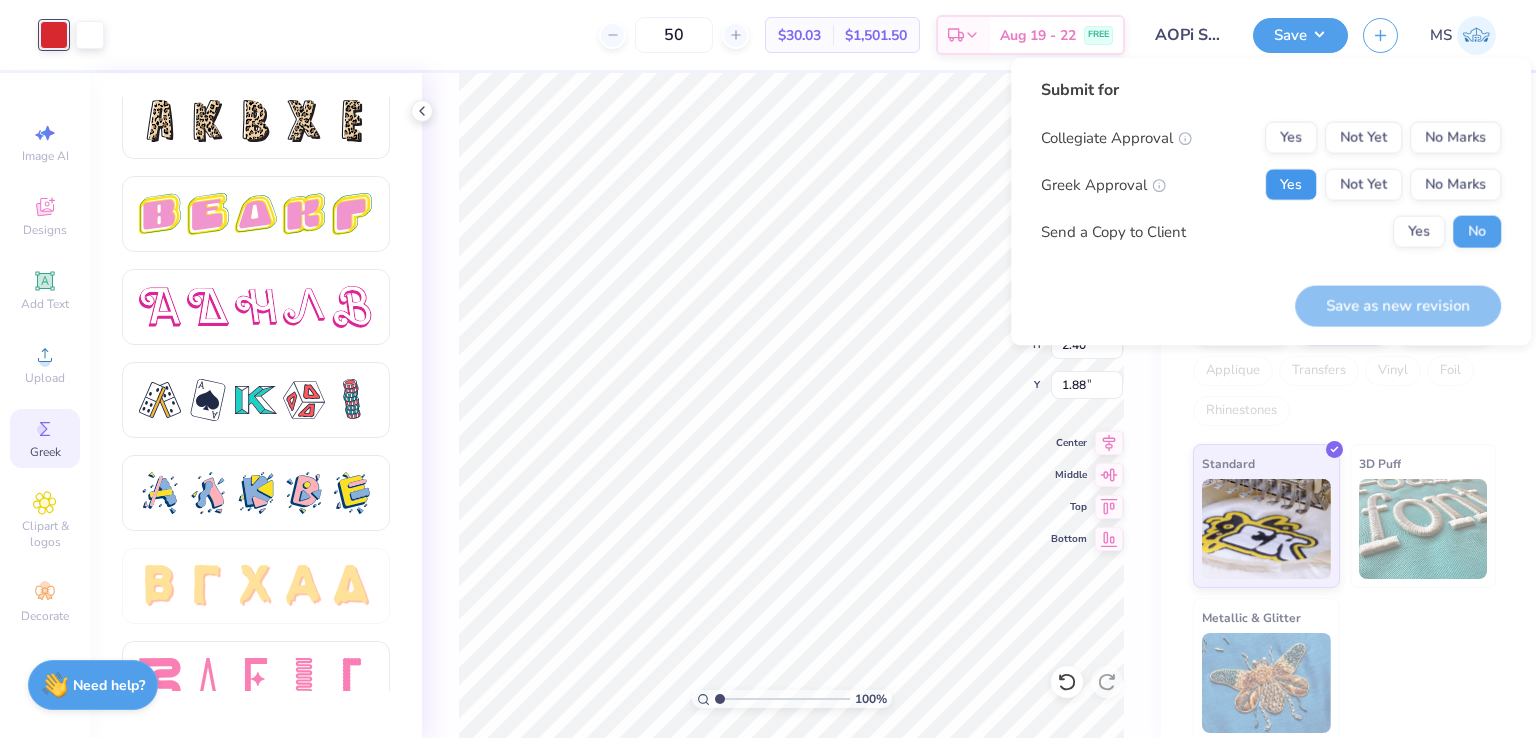 click on "Yes" at bounding box center [1291, 185] 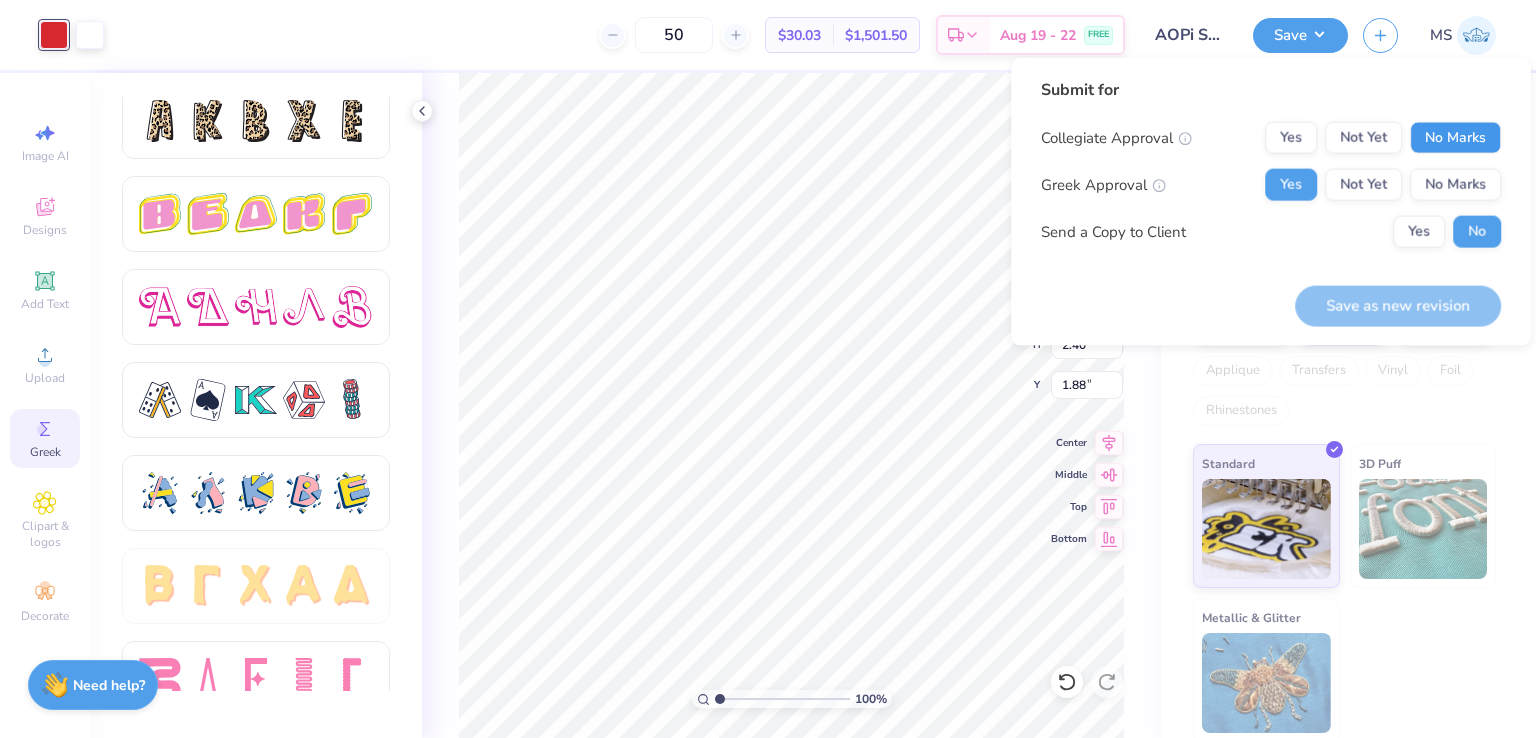 click on "No Marks" at bounding box center [1455, 138] 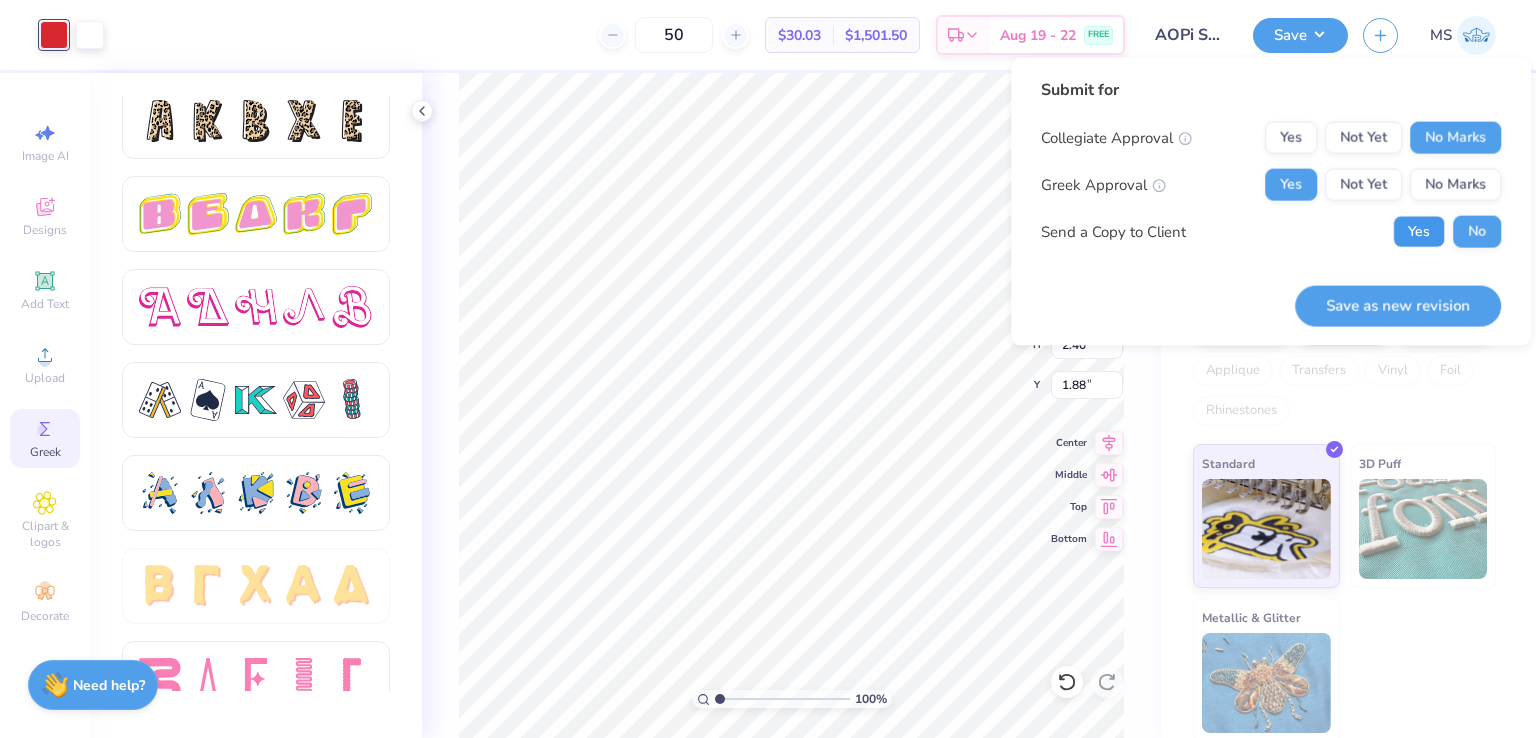click on "Yes" at bounding box center [1419, 232] 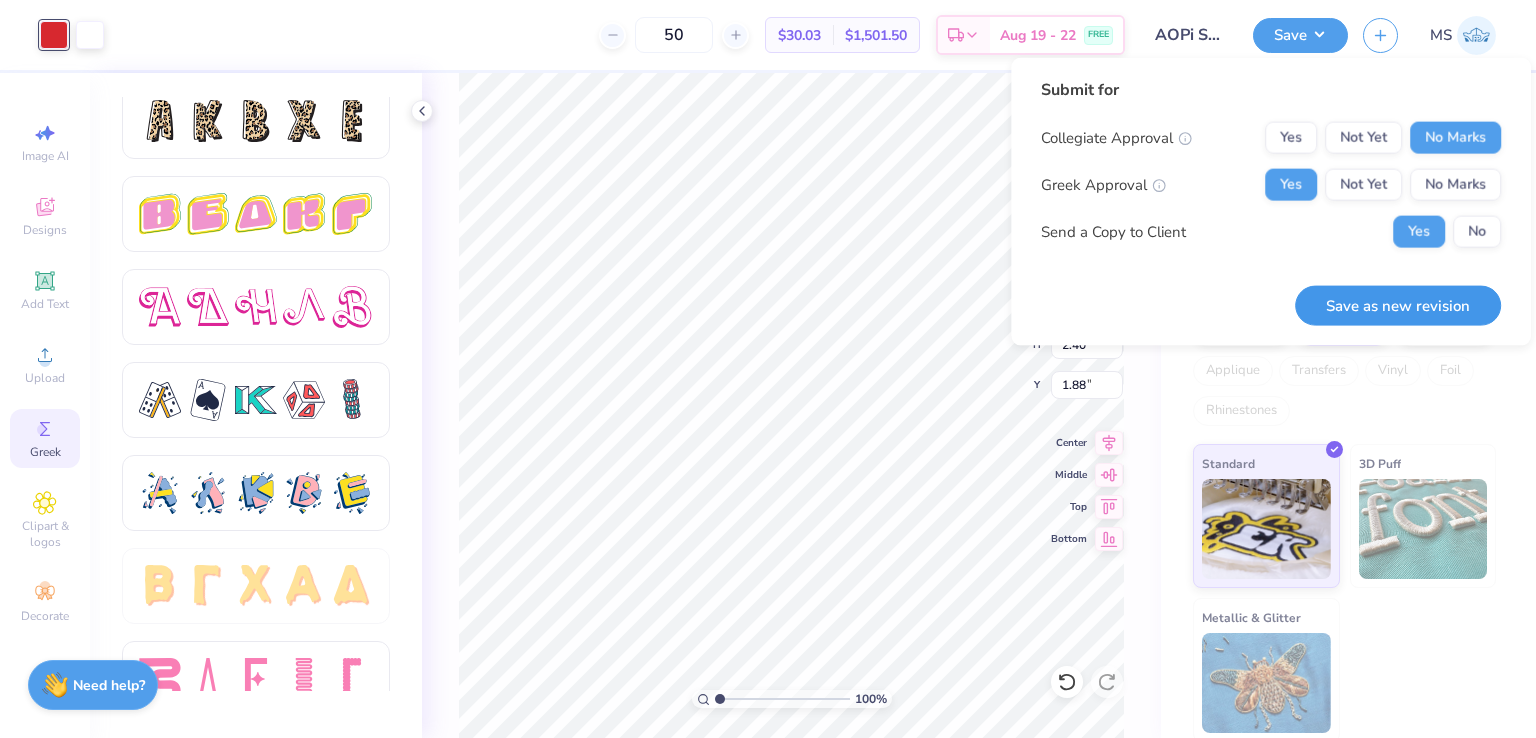 click on "Save as new revision" at bounding box center (1398, 305) 